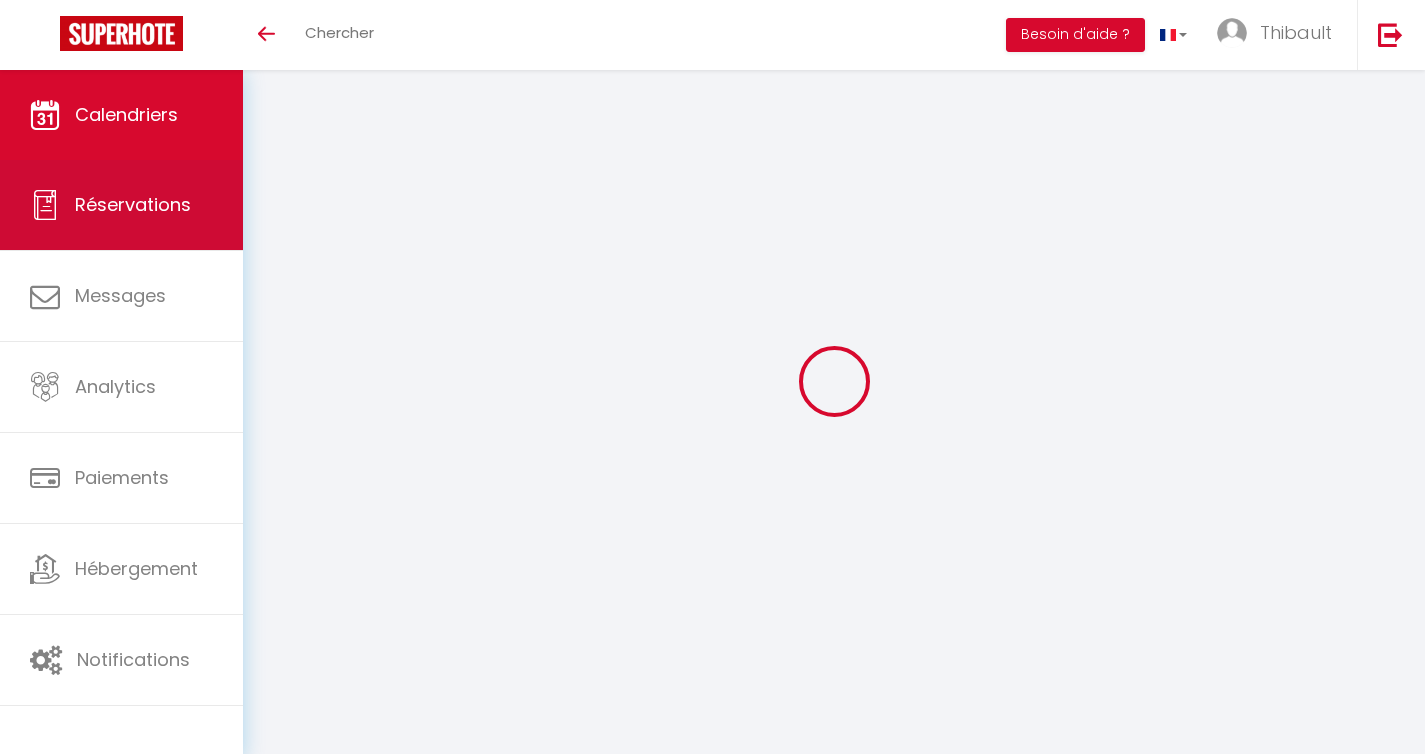 scroll, scrollTop: 70, scrollLeft: 0, axis: vertical 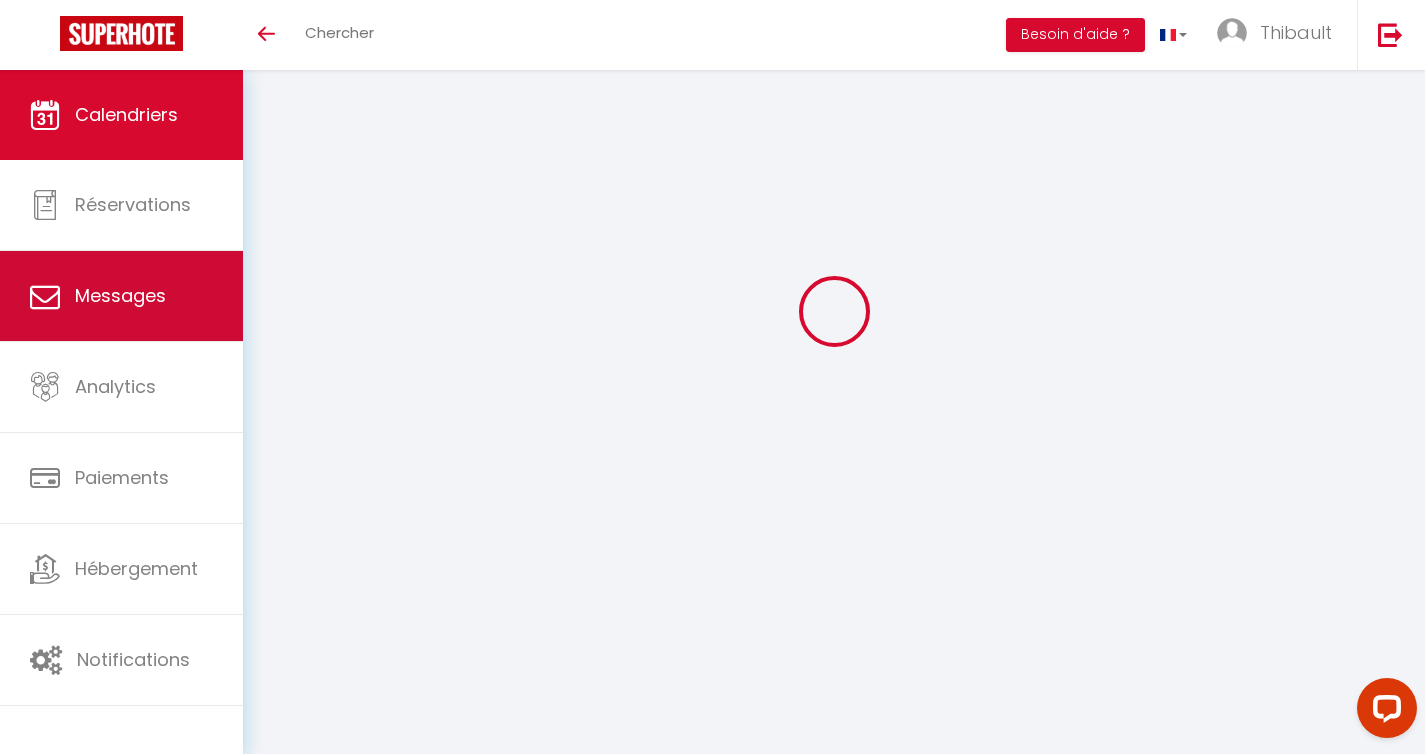 click on "Messages" at bounding box center (120, 295) 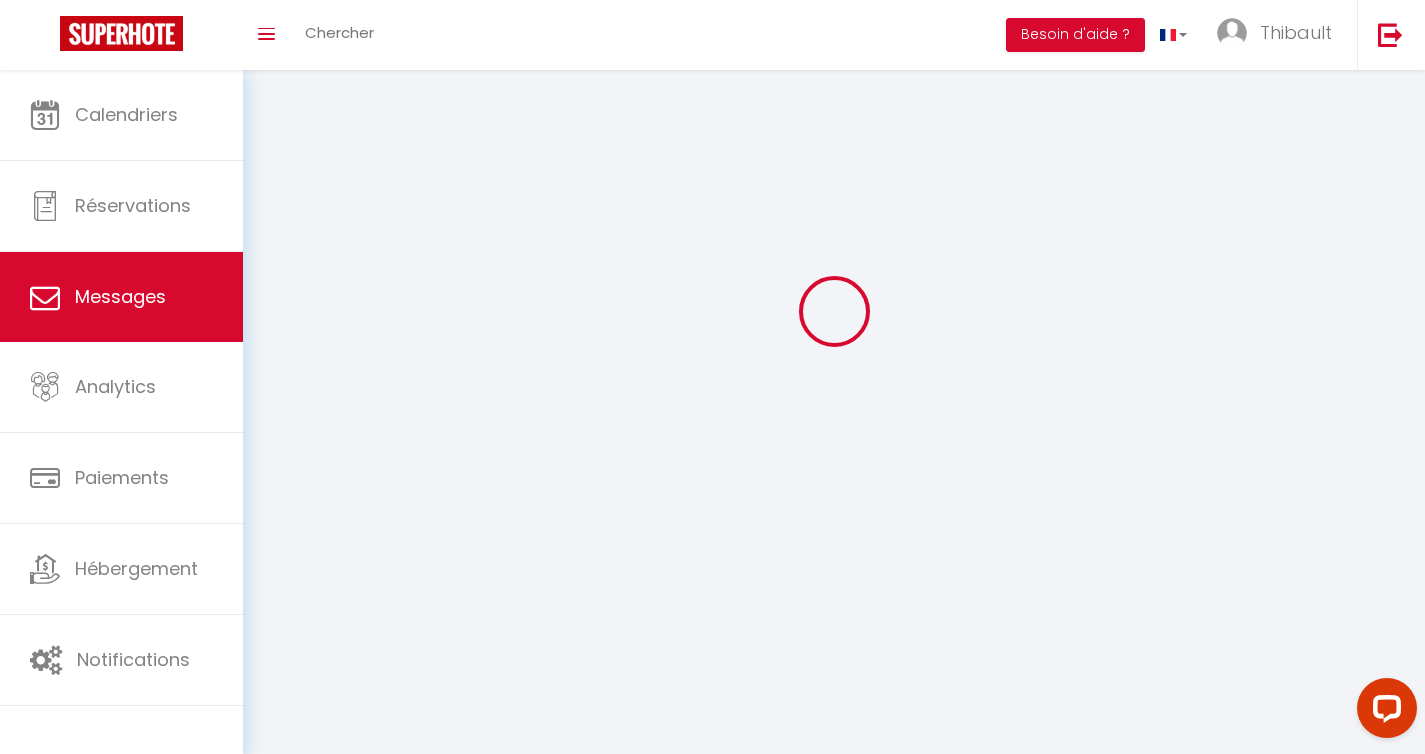 scroll, scrollTop: 0, scrollLeft: 0, axis: both 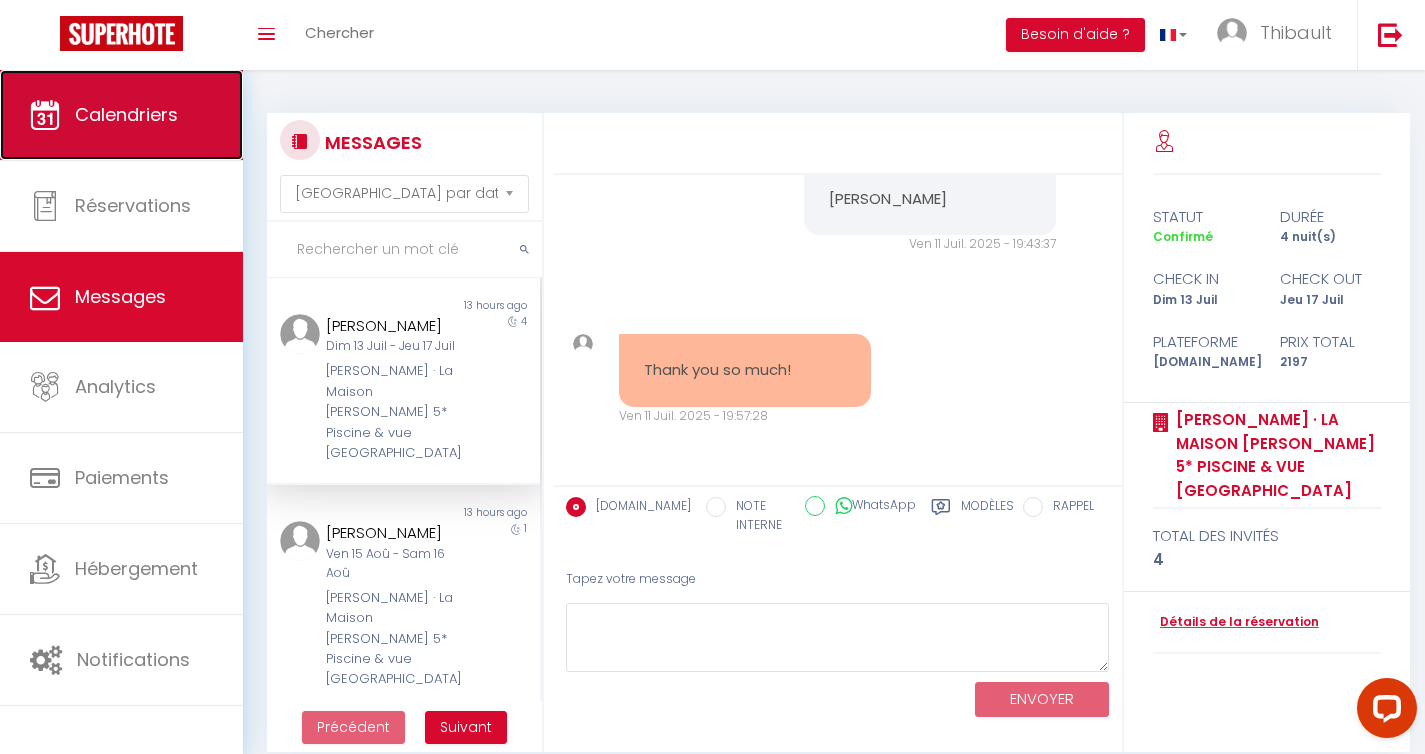 click on "Calendriers" at bounding box center (121, 115) 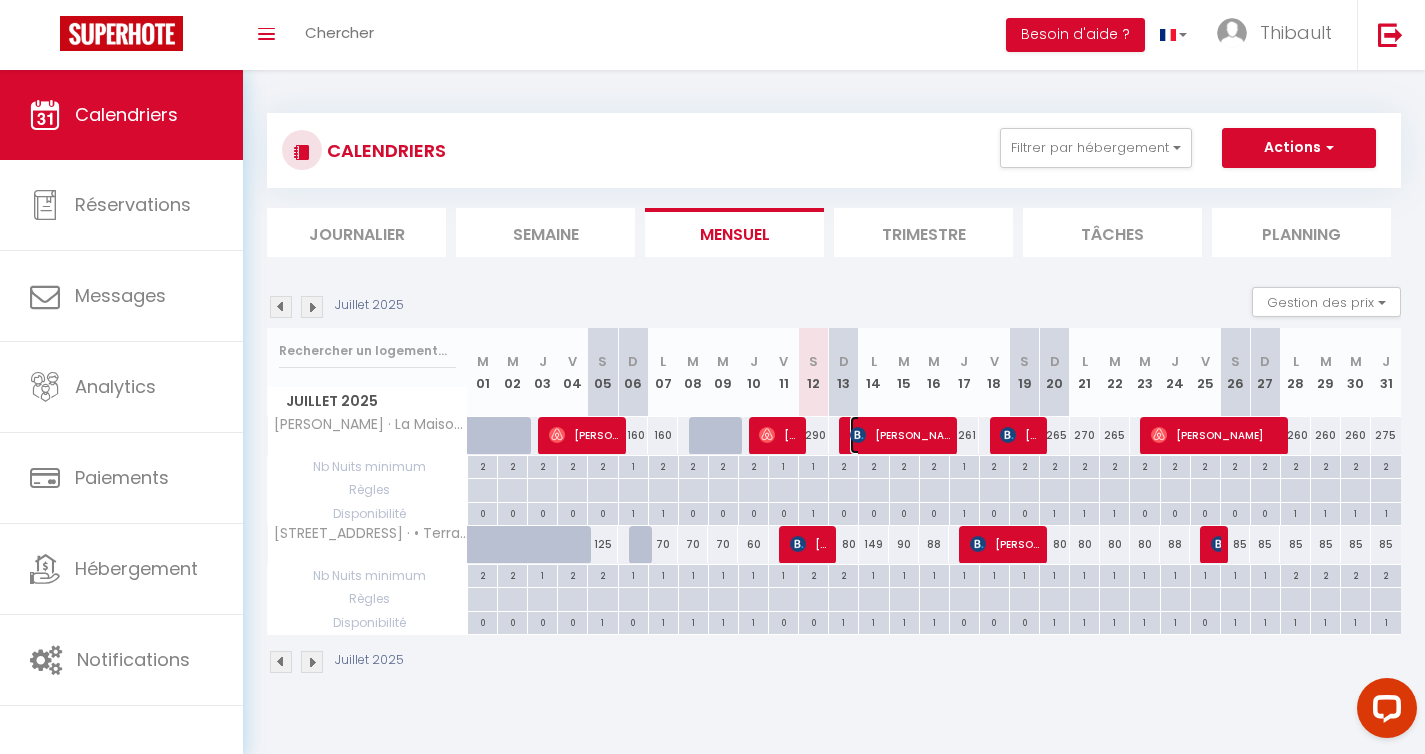 click on "[PERSON_NAME]" at bounding box center [900, 435] 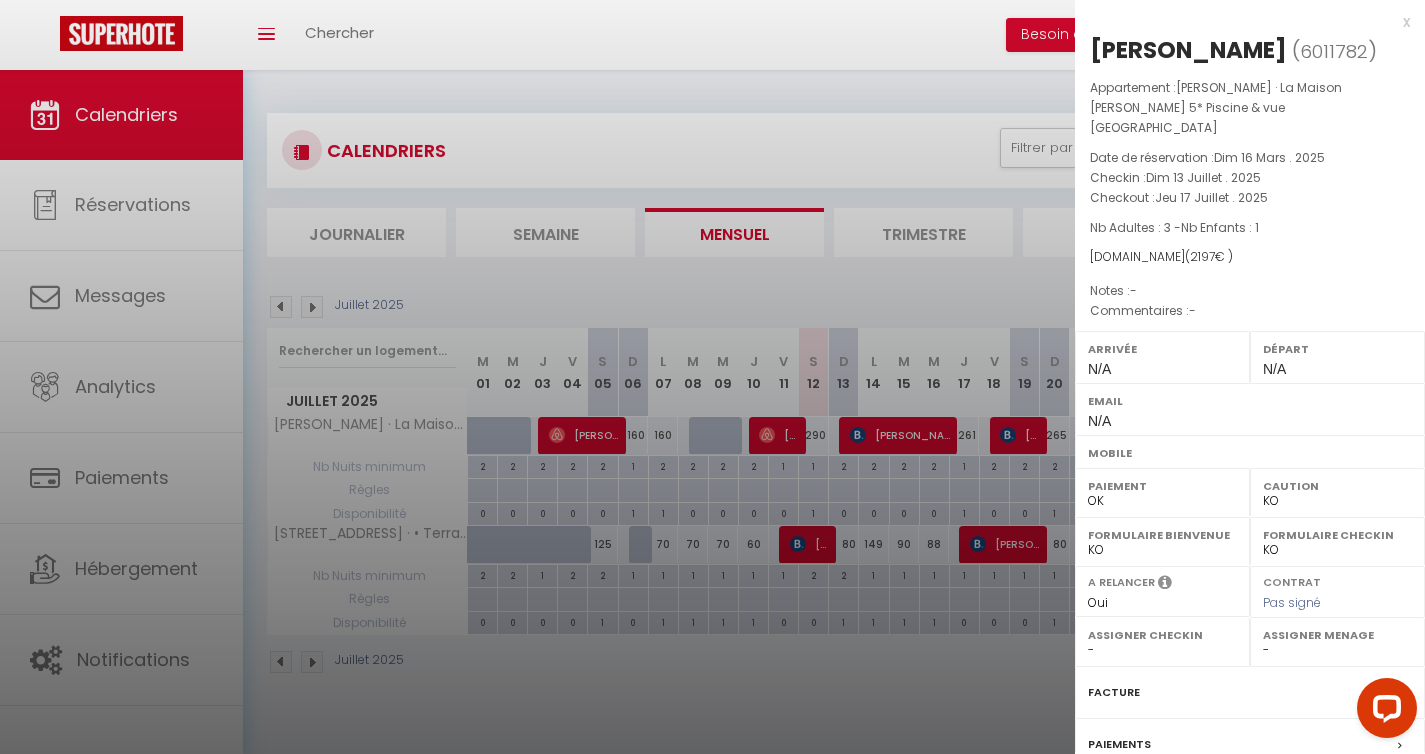 click on "x" at bounding box center [1242, 22] 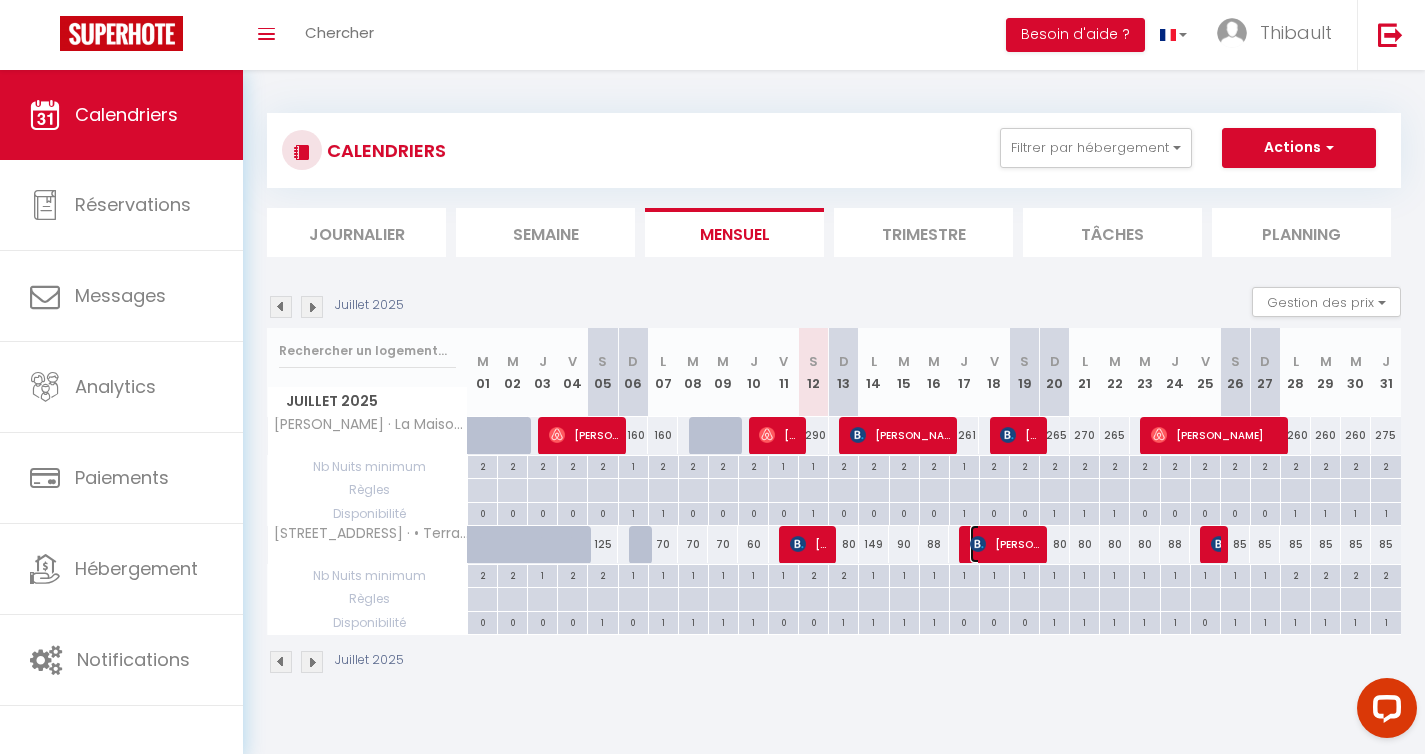 click on "[PERSON_NAME] [PERSON_NAME]" at bounding box center (1005, 544) 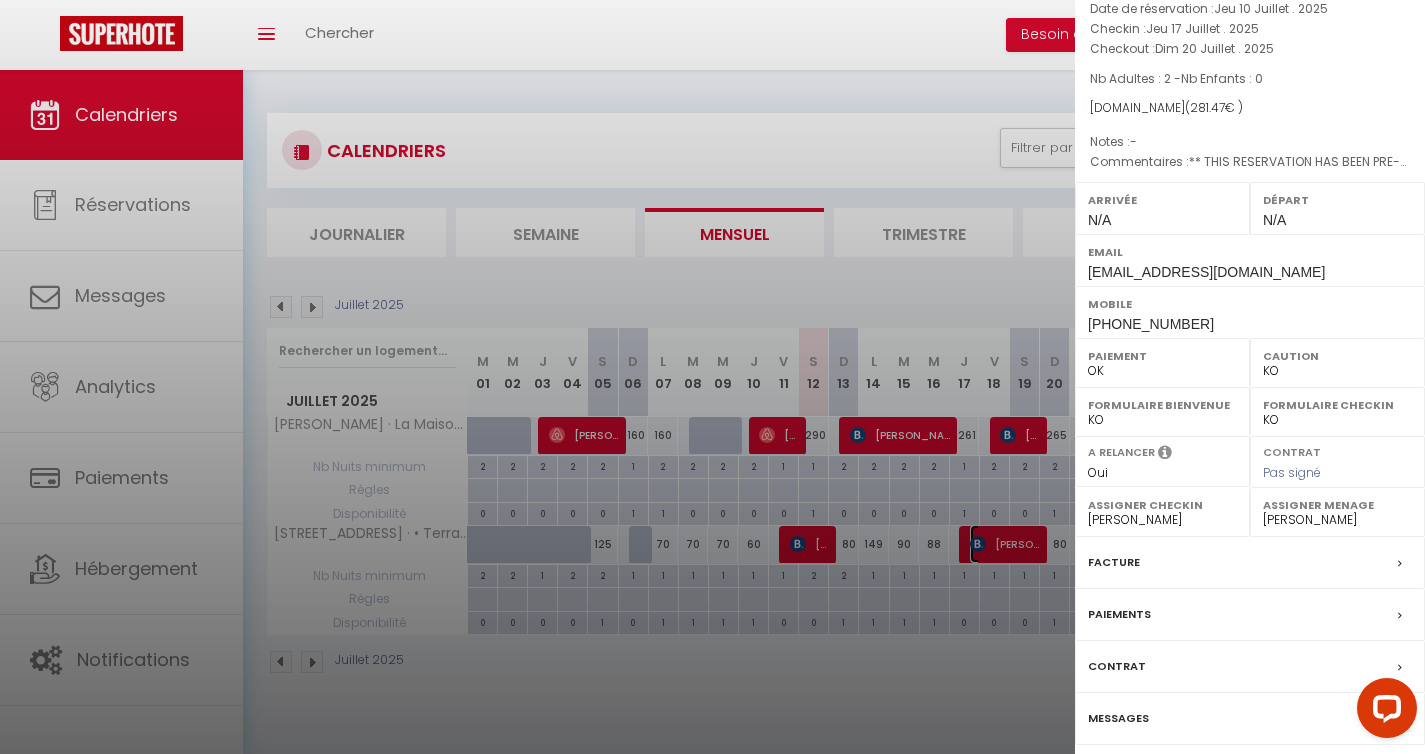 scroll, scrollTop: 230, scrollLeft: 0, axis: vertical 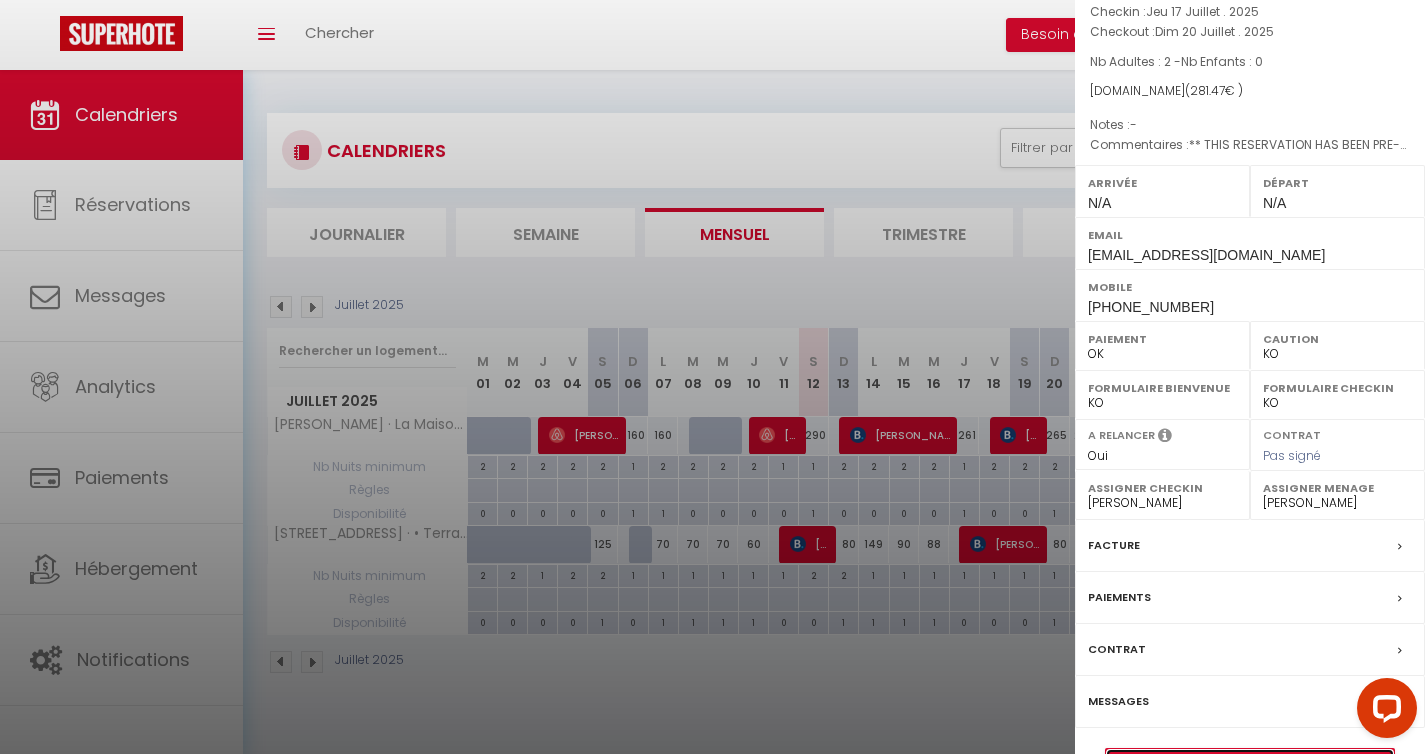 click on "Détails de la réservation" at bounding box center (1250, 762) 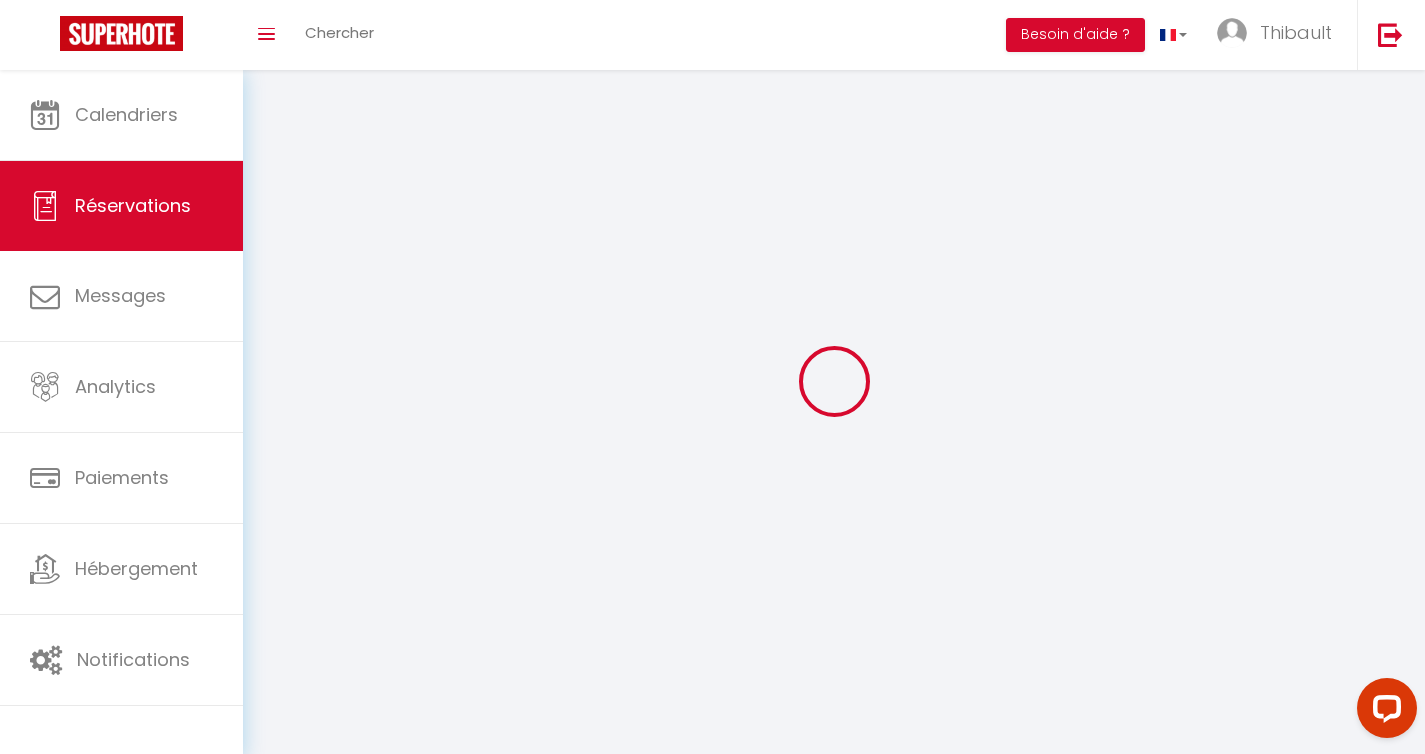 select 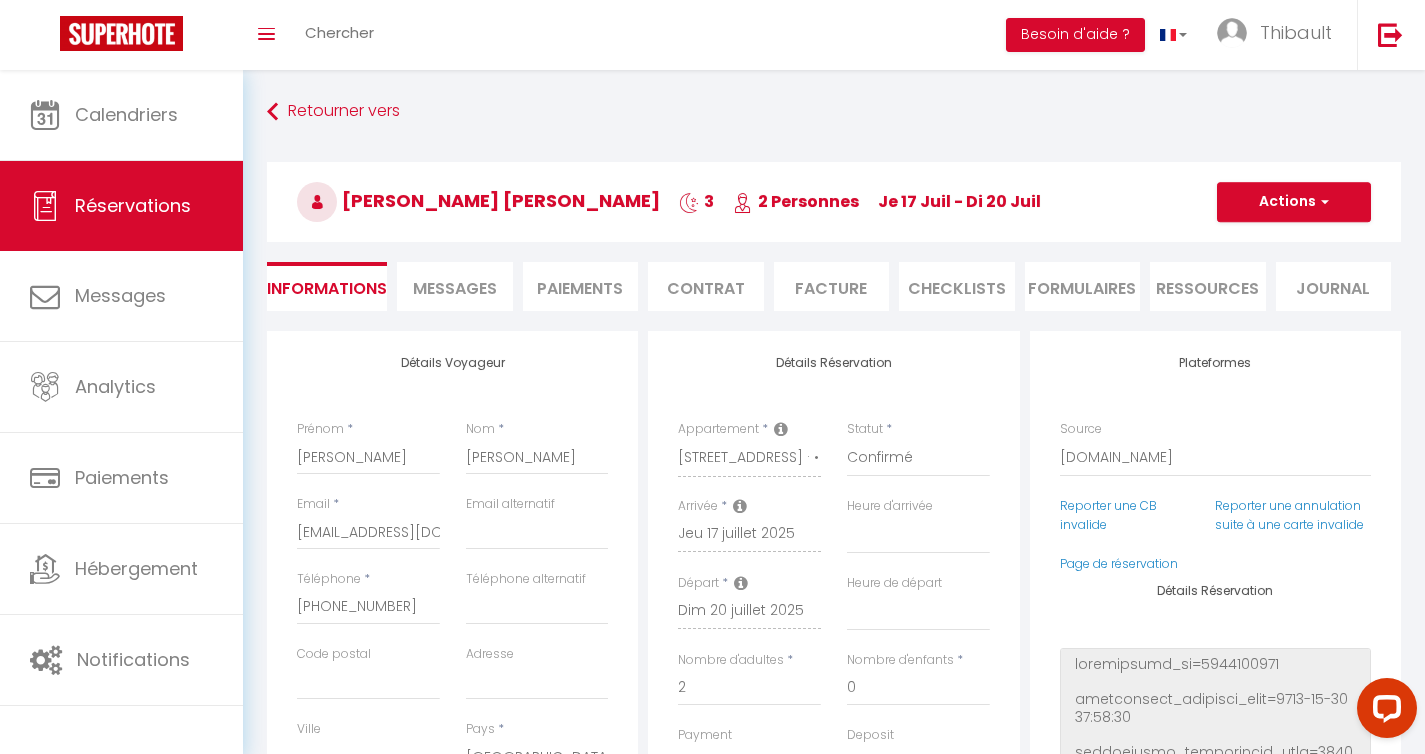 type on "32" 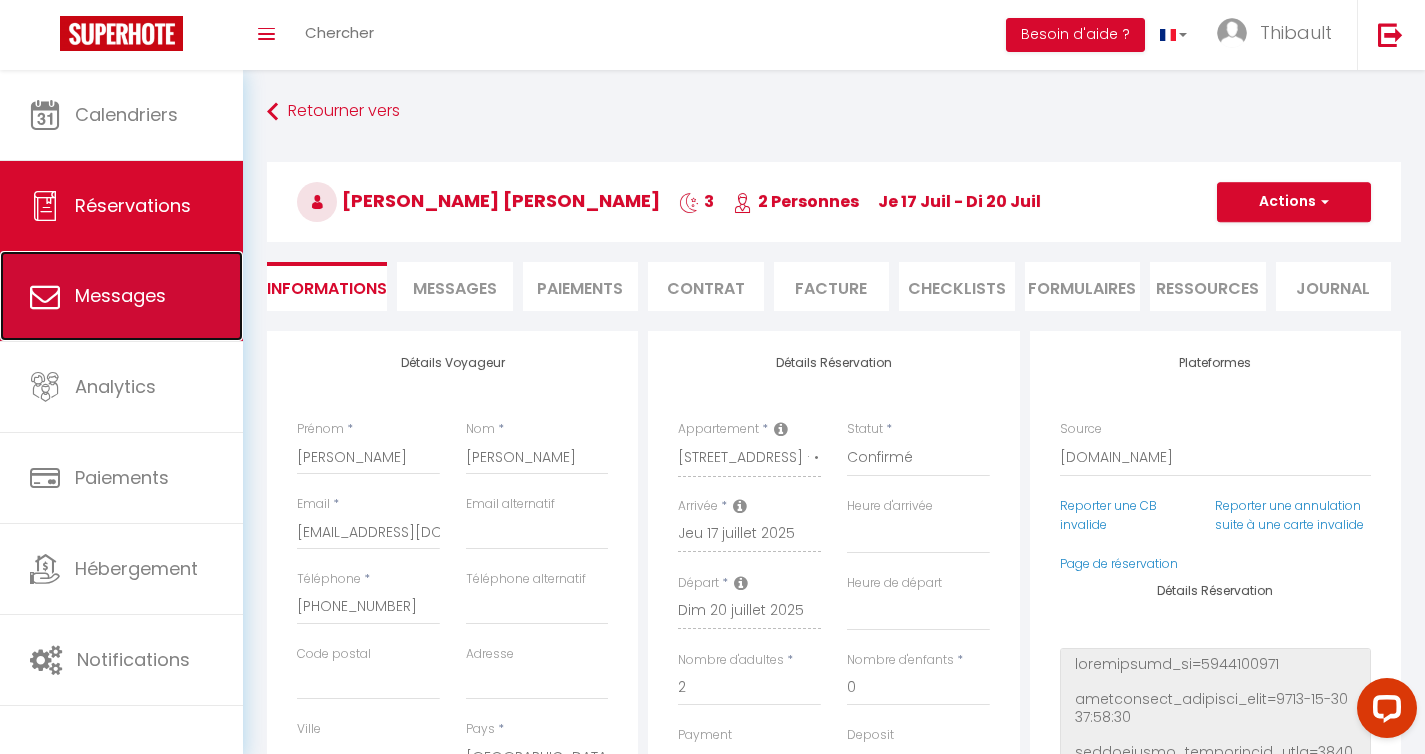 click on "Messages" at bounding box center [121, 296] 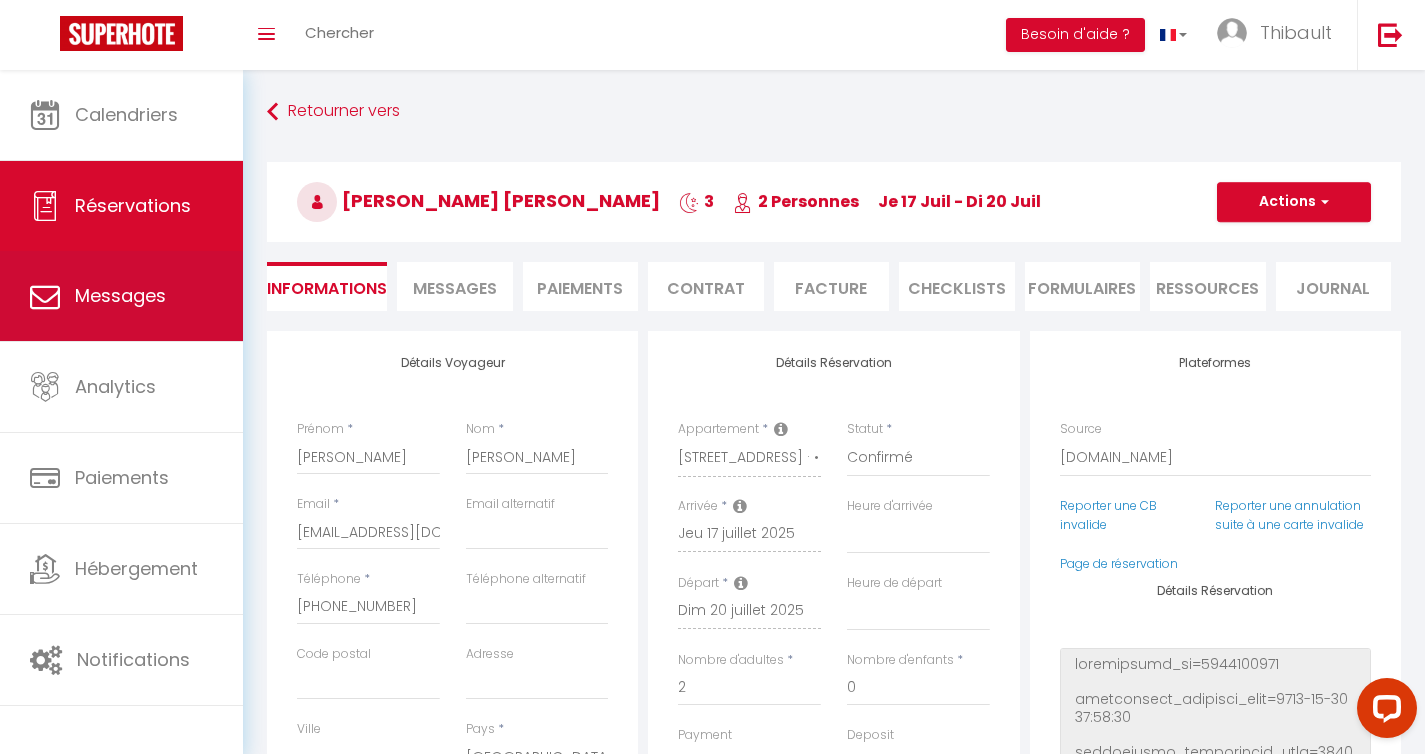 select on "message" 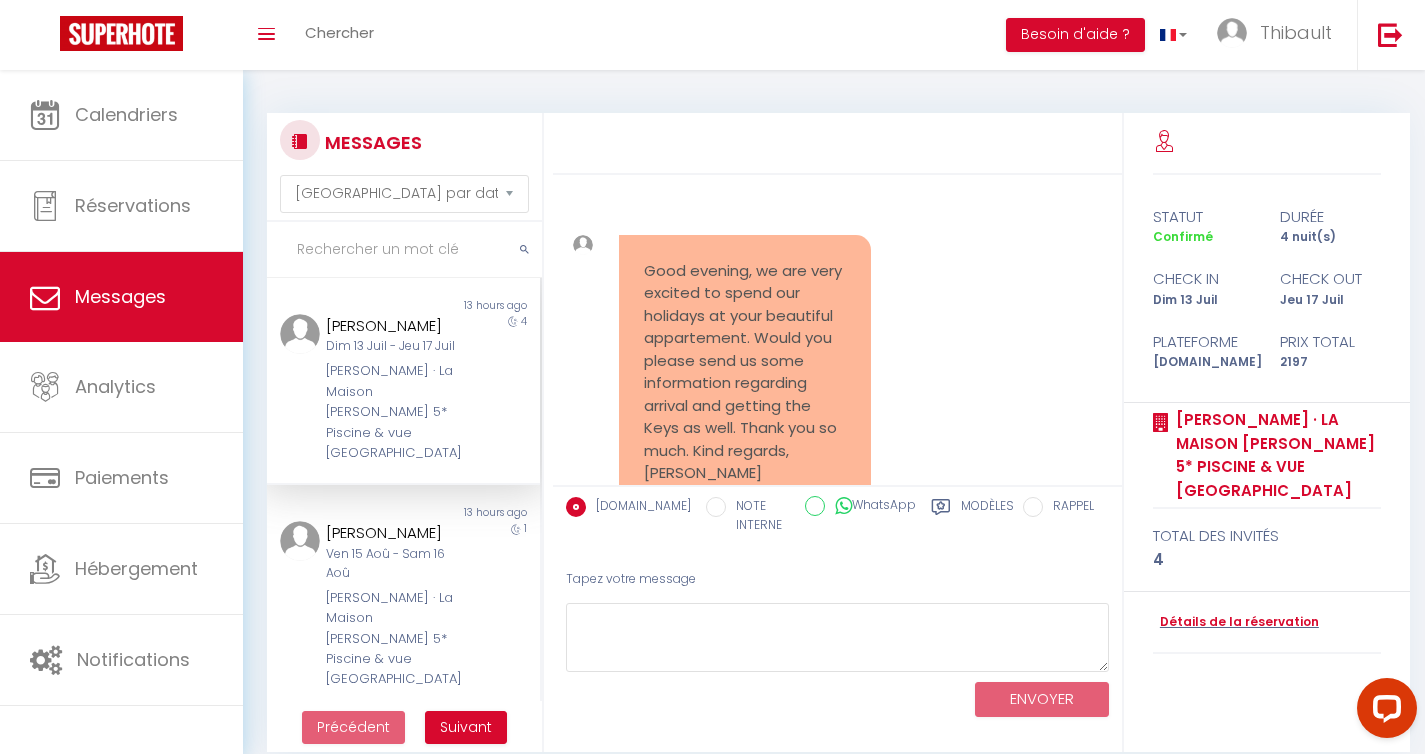 scroll, scrollTop: 806, scrollLeft: 0, axis: vertical 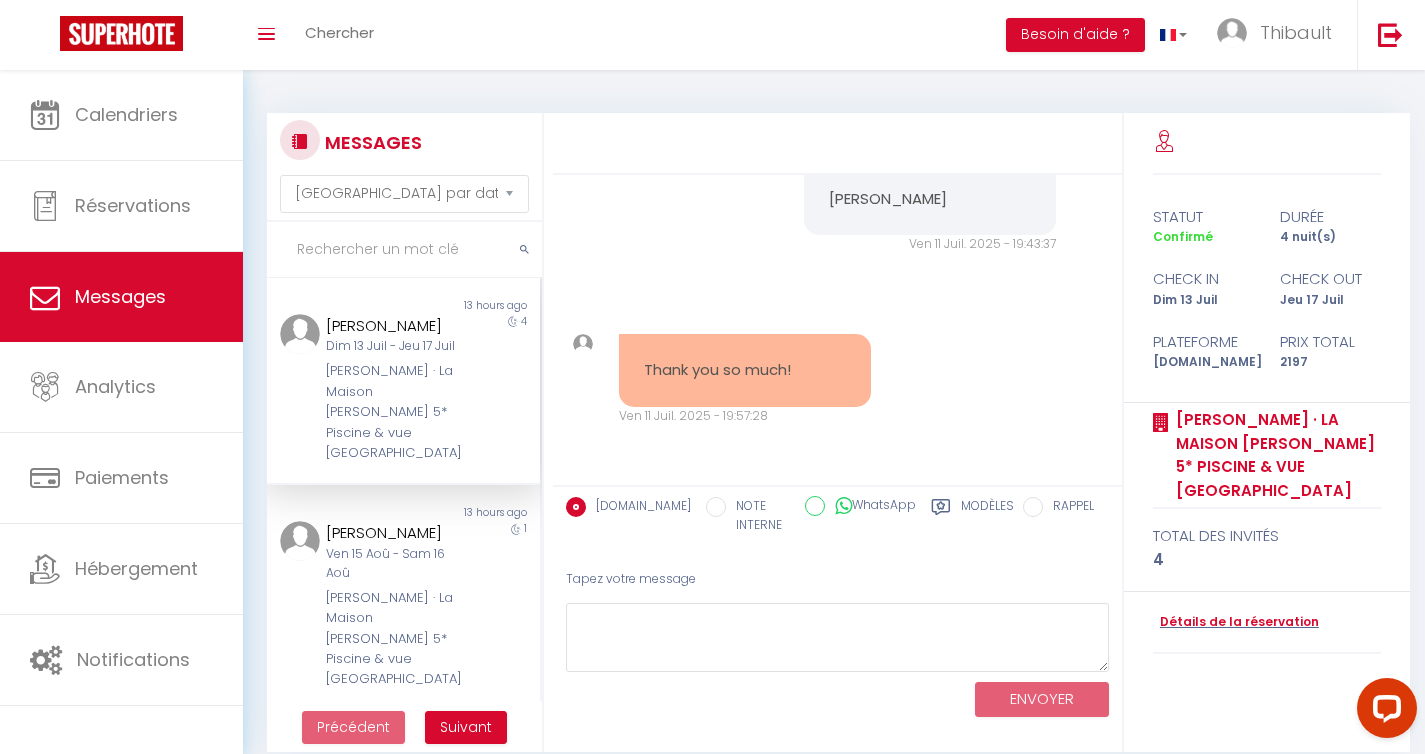 click on "[PERSON_NAME] · La Maison [PERSON_NAME] 5*  Piscine & vue [GEOGRAPHIC_DATA]" at bounding box center (392, 412) 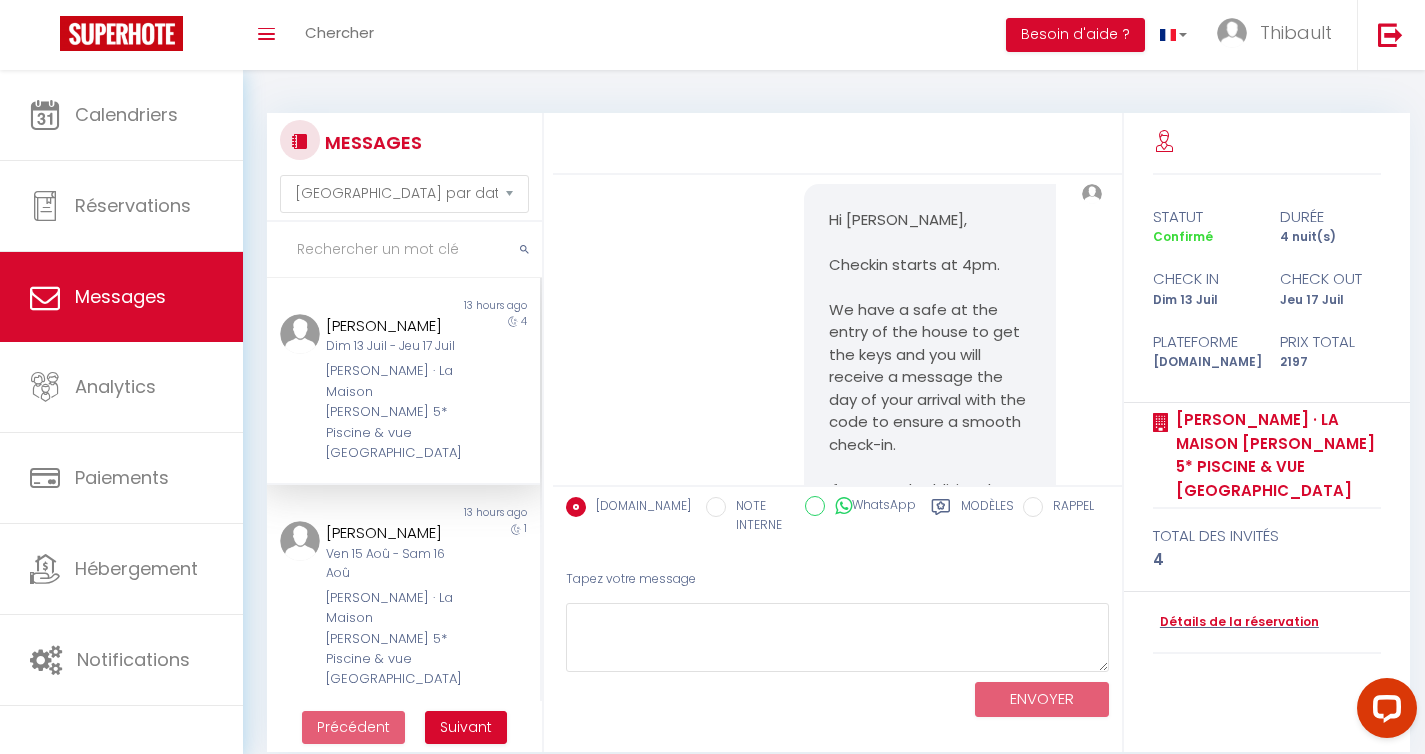 scroll, scrollTop: 421, scrollLeft: 0, axis: vertical 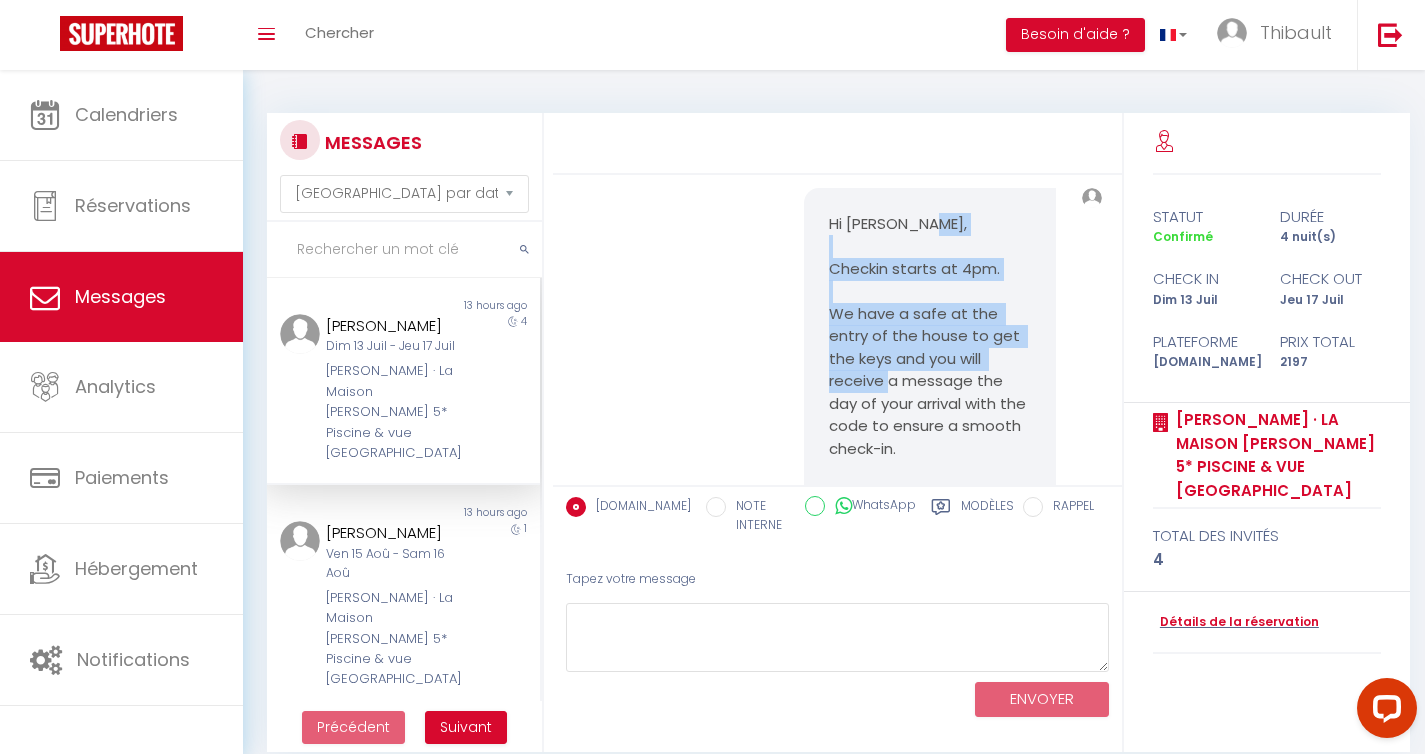 drag, startPoint x: 827, startPoint y: 265, endPoint x: 940, endPoint y: 386, distance: 165.55966 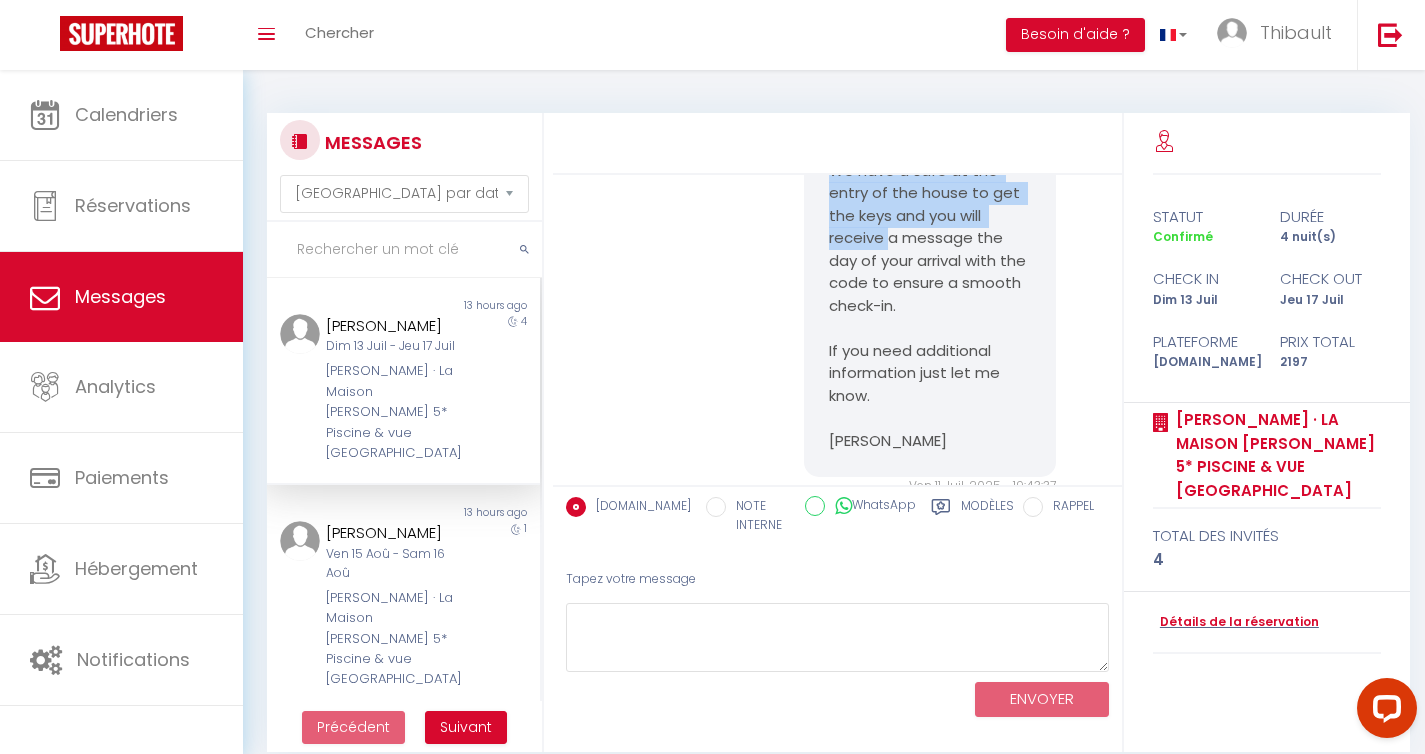 scroll, scrollTop: 571, scrollLeft: 0, axis: vertical 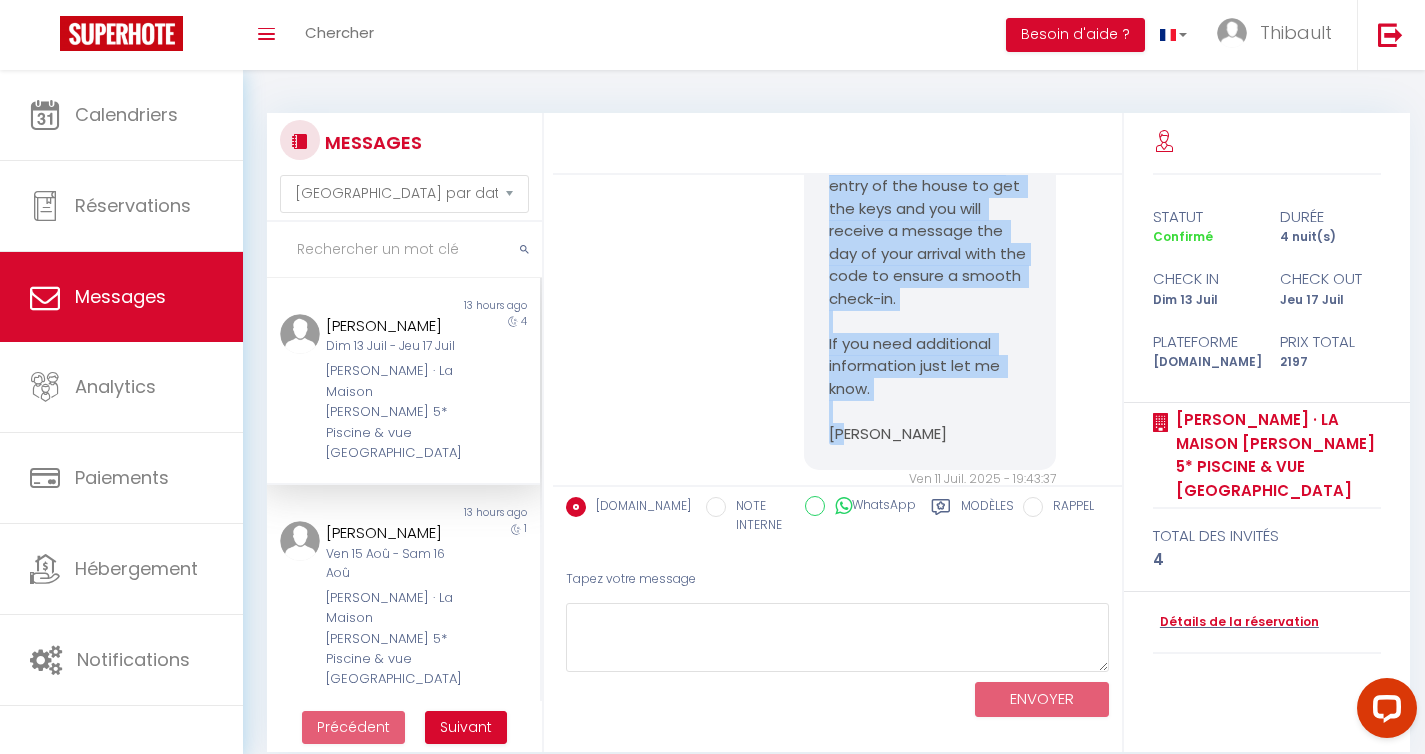 click on "Hi [PERSON_NAME],
Checkin starts at 4pm.
We have a safe at the entry of the house to get the keys and you will receive a message the day of your arrival with the code to ensure a smooth check-in.
If you need additional information just let me know.
[PERSON_NAME]" at bounding box center [930, 254] 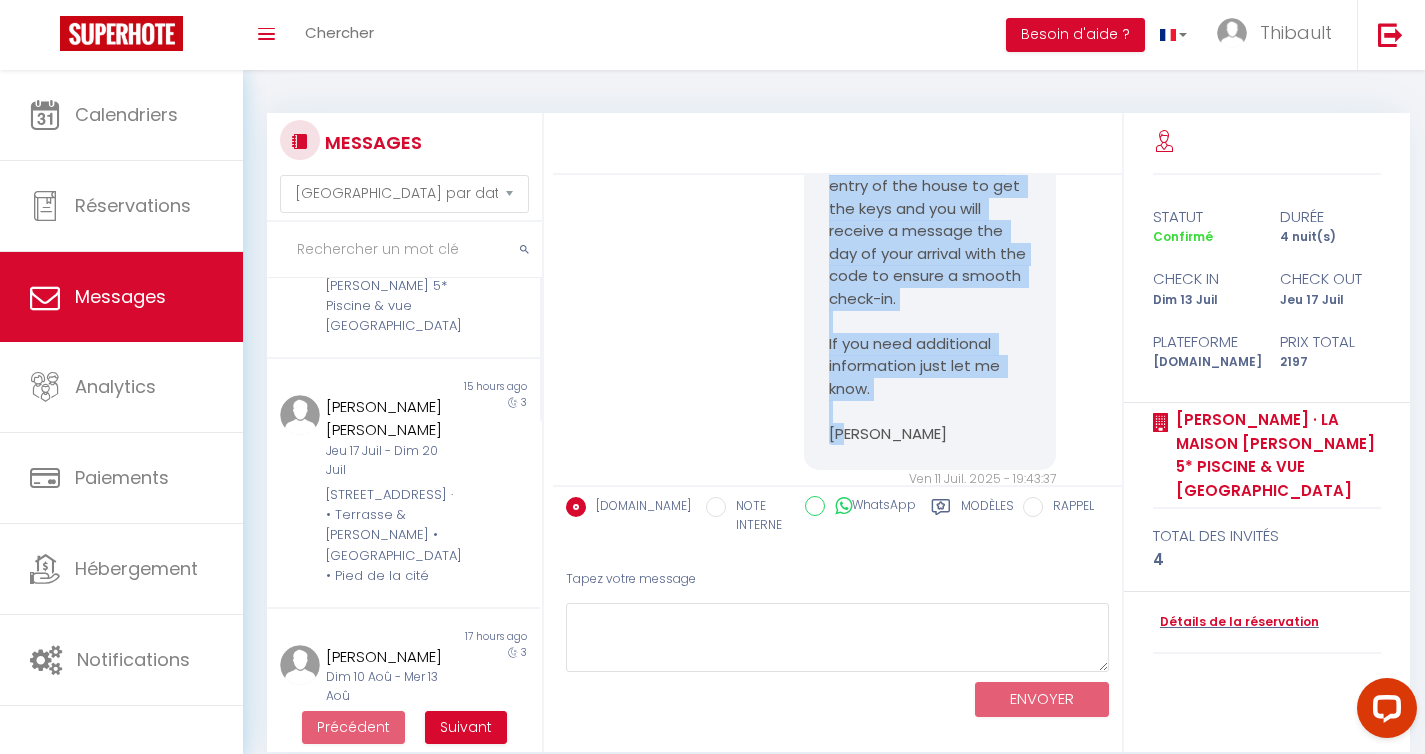 scroll, scrollTop: 364, scrollLeft: 0, axis: vertical 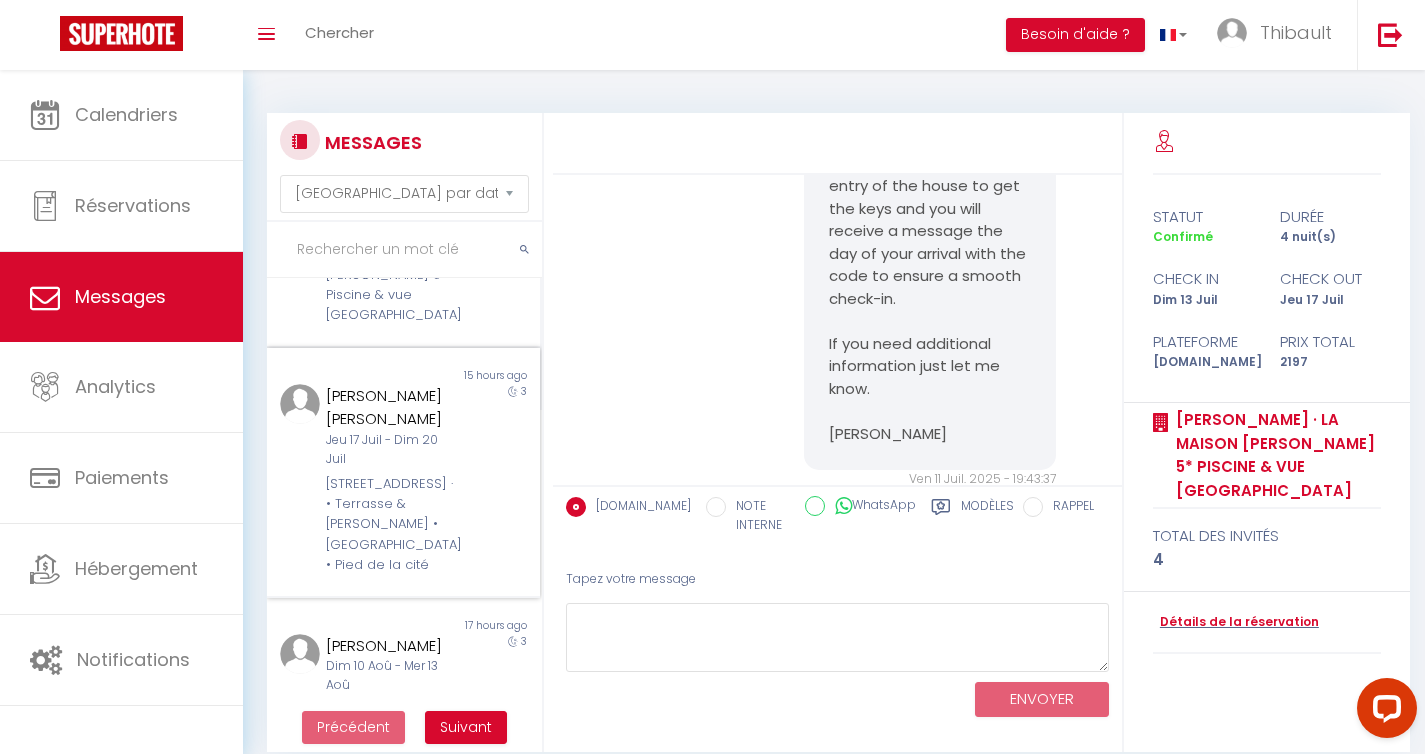 click on "Jeu 17 Juil - Dim 20 Juil" at bounding box center (392, 450) 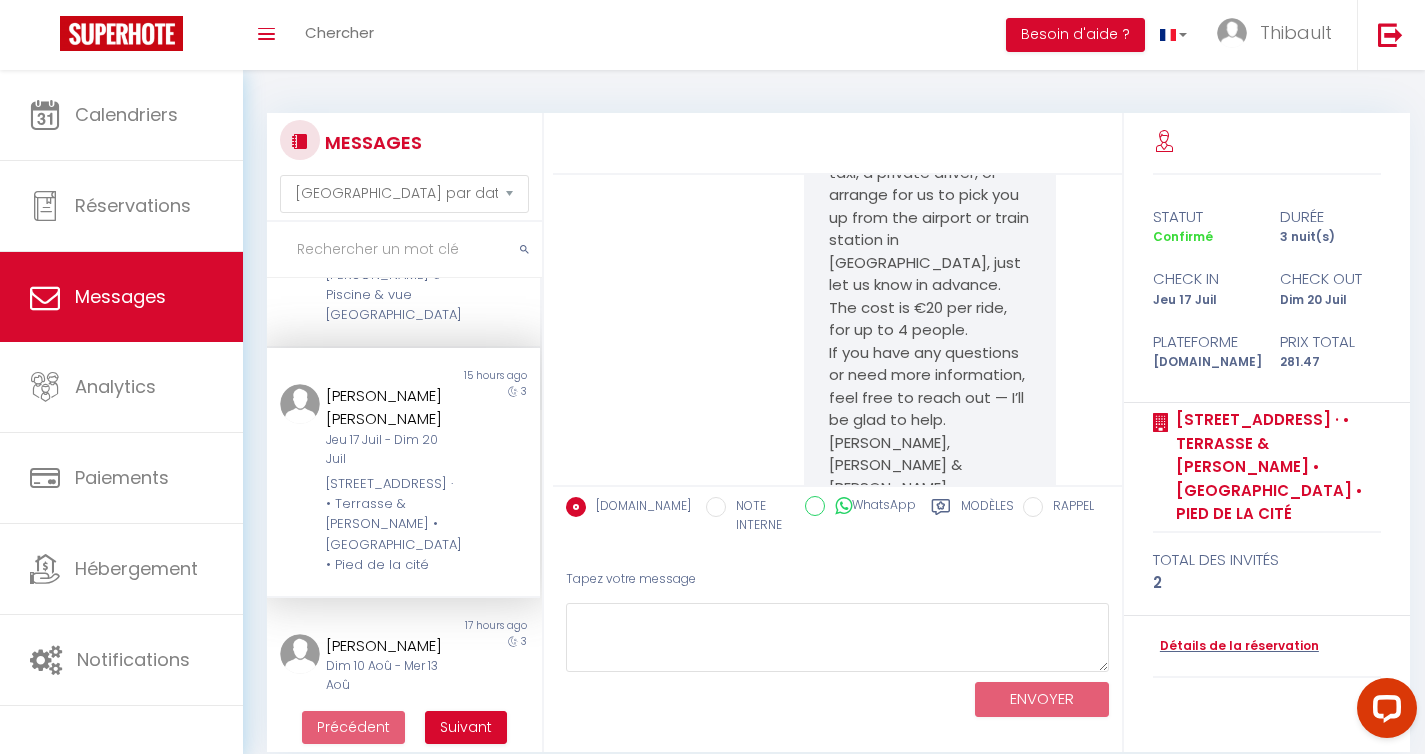 scroll, scrollTop: 2112, scrollLeft: 0, axis: vertical 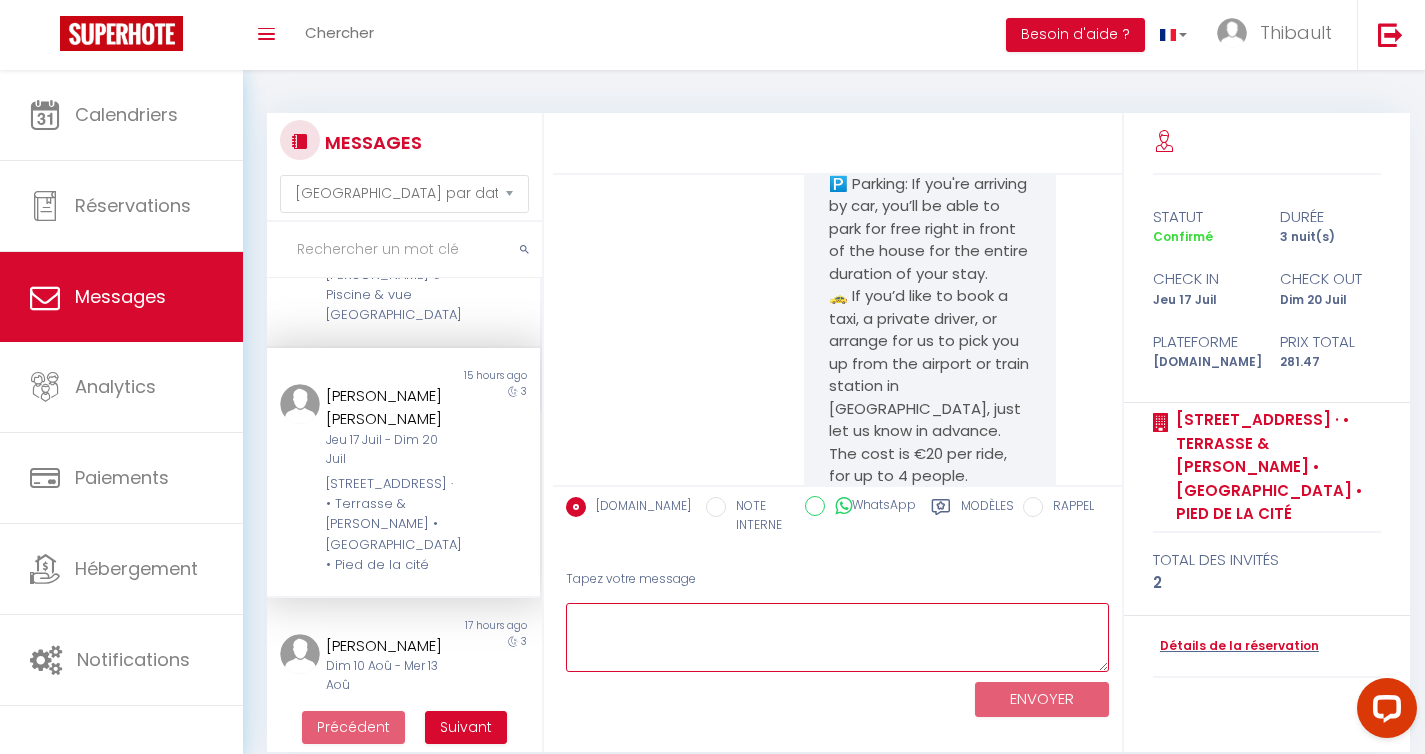 click at bounding box center [837, 637] 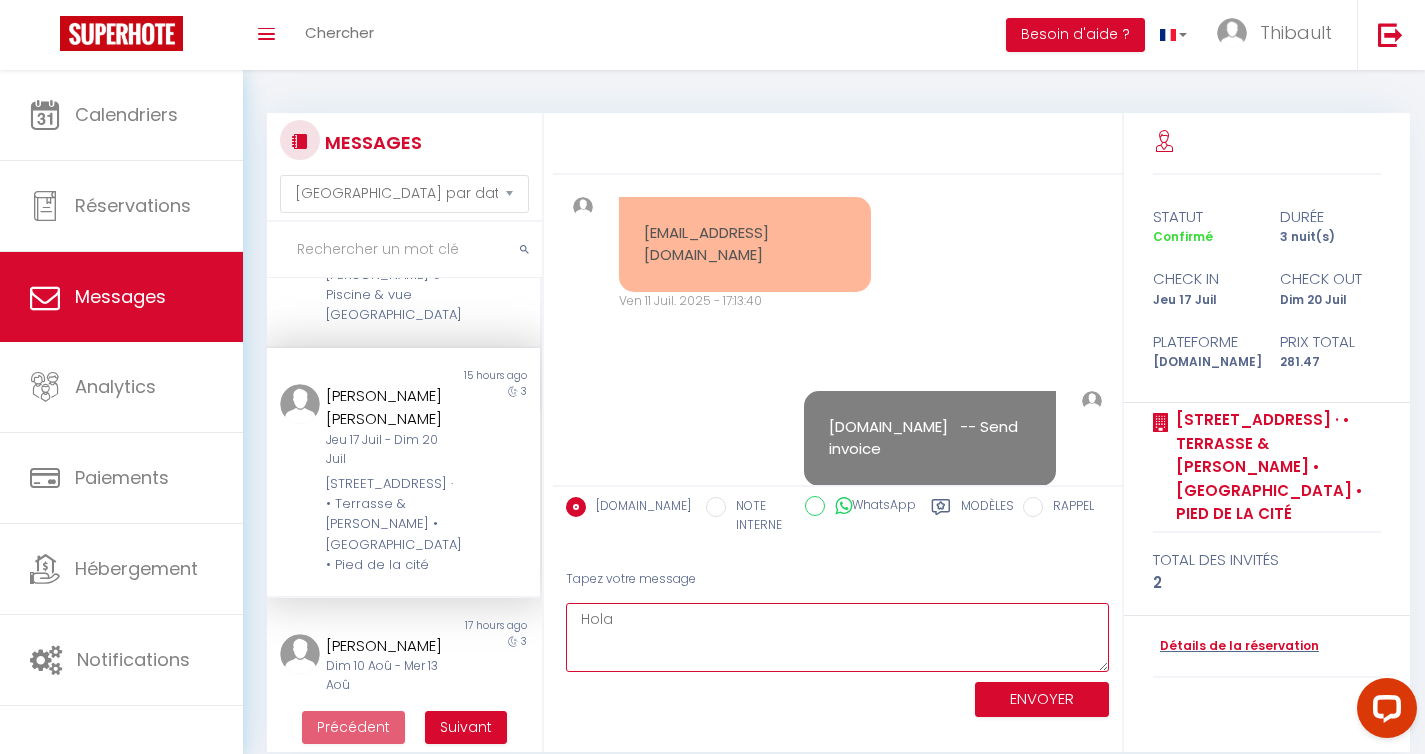scroll, scrollTop: 3556, scrollLeft: 0, axis: vertical 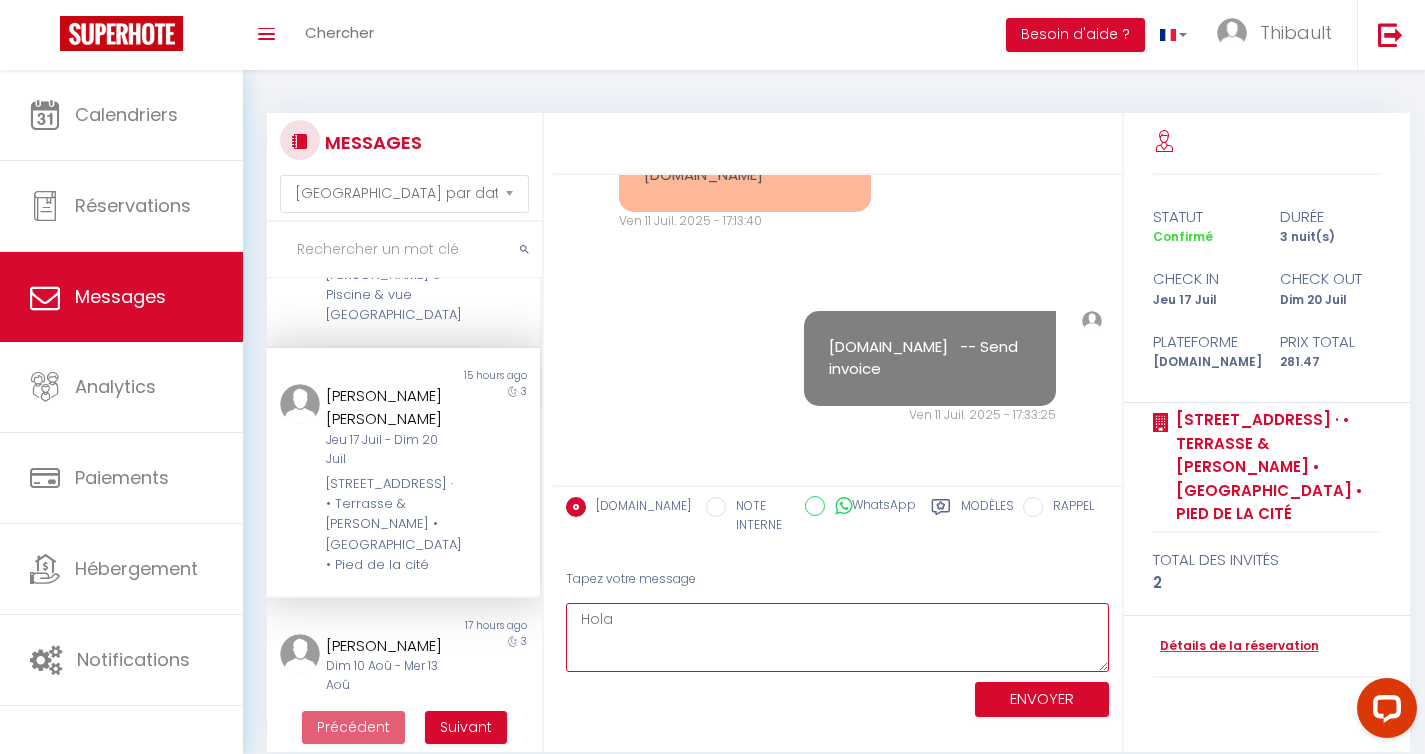 drag, startPoint x: 651, startPoint y: 624, endPoint x: 565, endPoint y: 624, distance: 86 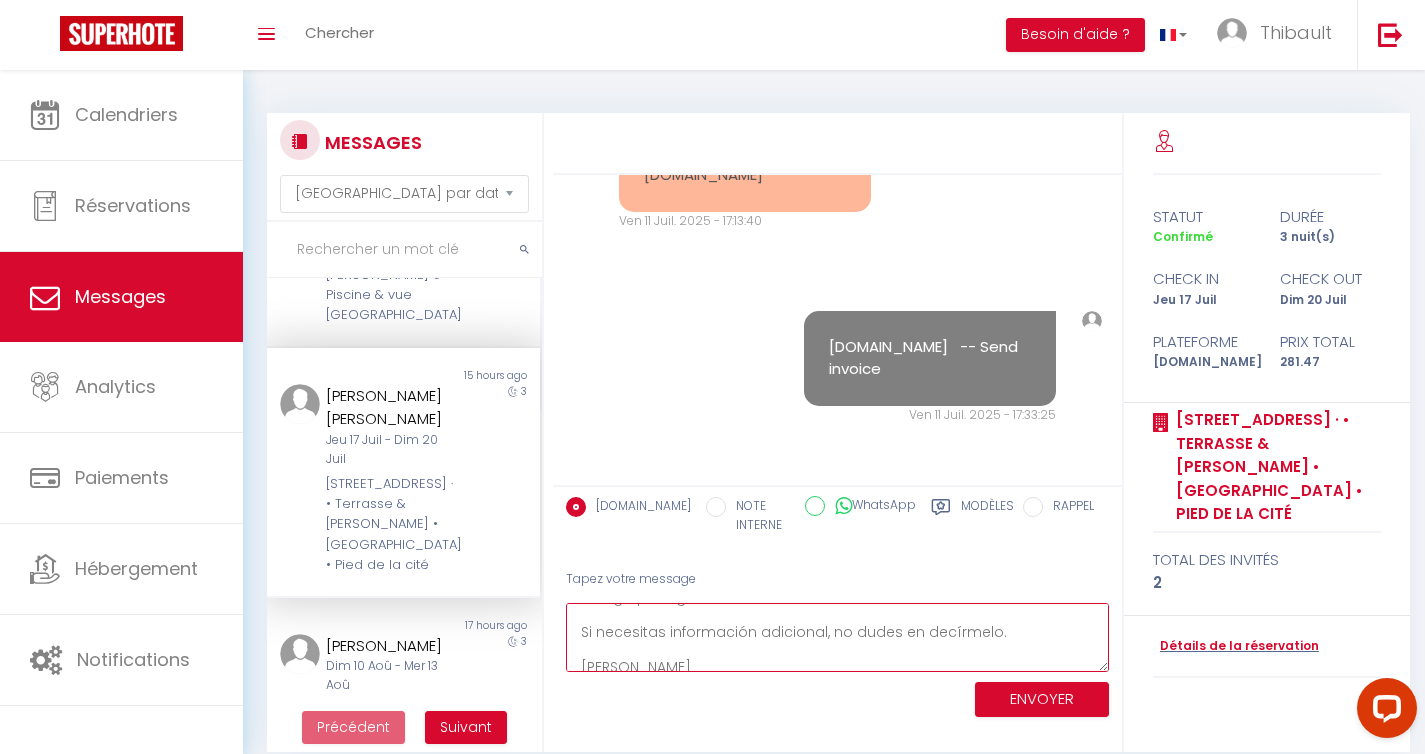 scroll, scrollTop: 140, scrollLeft: 0, axis: vertical 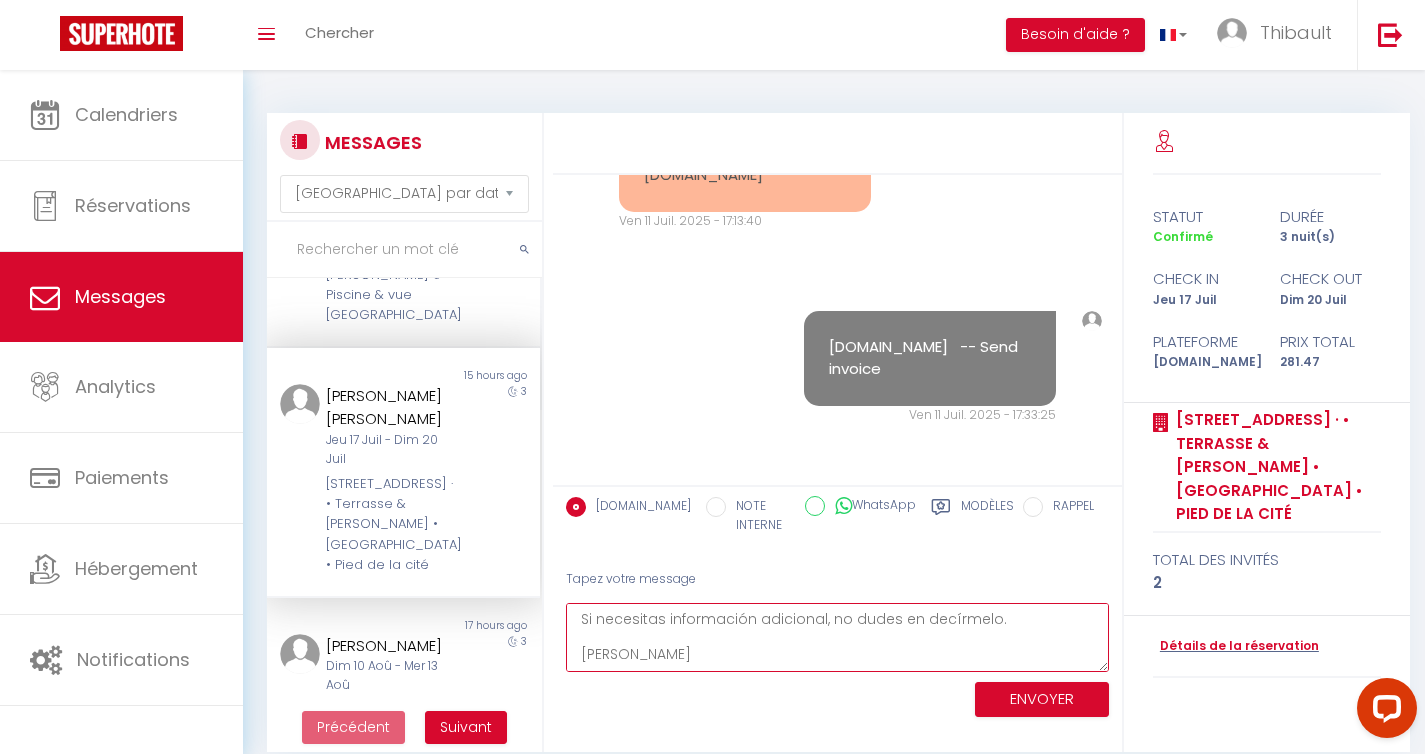 type on "Hola,
El check-in comienza a las 16:00.
Tenemos una caja de seguridad en la entrada de la casa para recoger las llaves. El día de tu llegada recibirás un mensaje con el código para garantizar un check-in sin inconvenientes.
Si necesitas información adicional, no dudes en decírmelo.
[PERSON_NAME]" 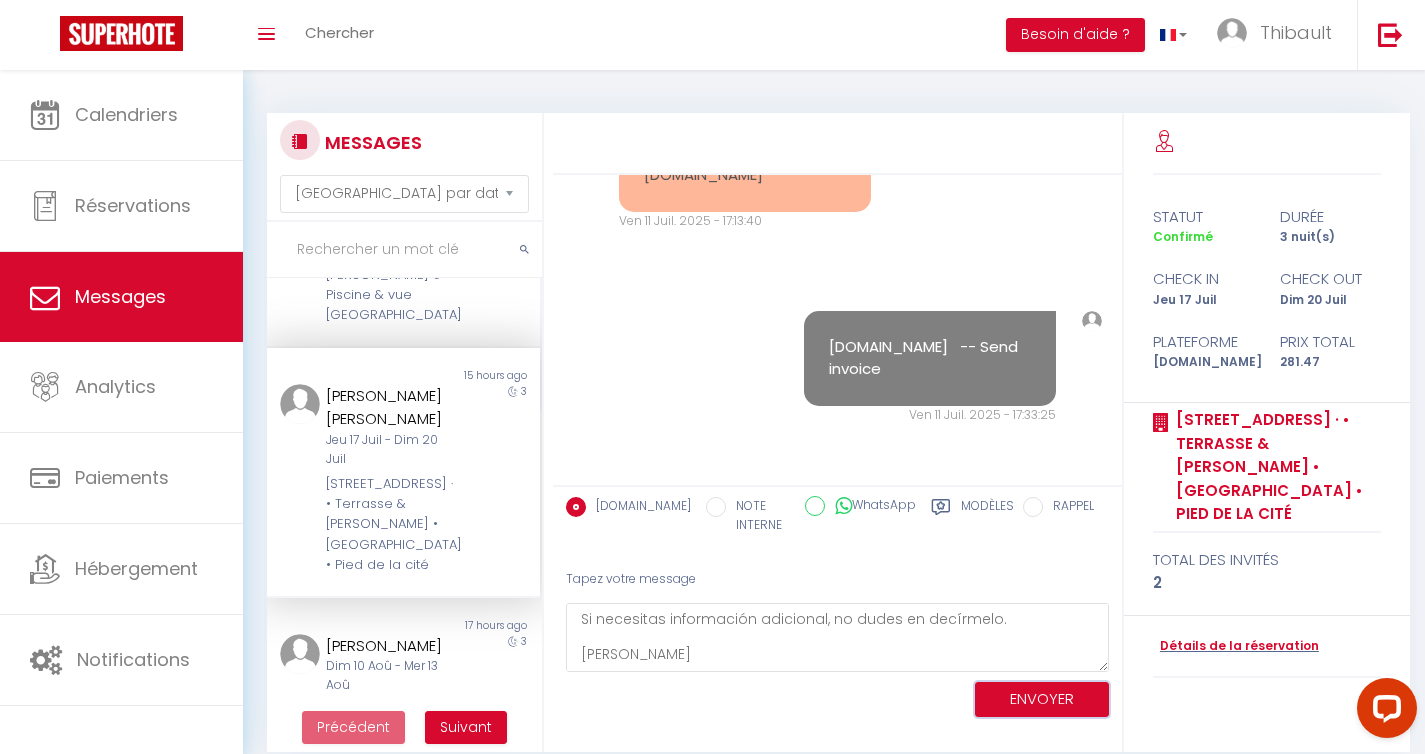 click on "ENVOYER" at bounding box center (1042, 699) 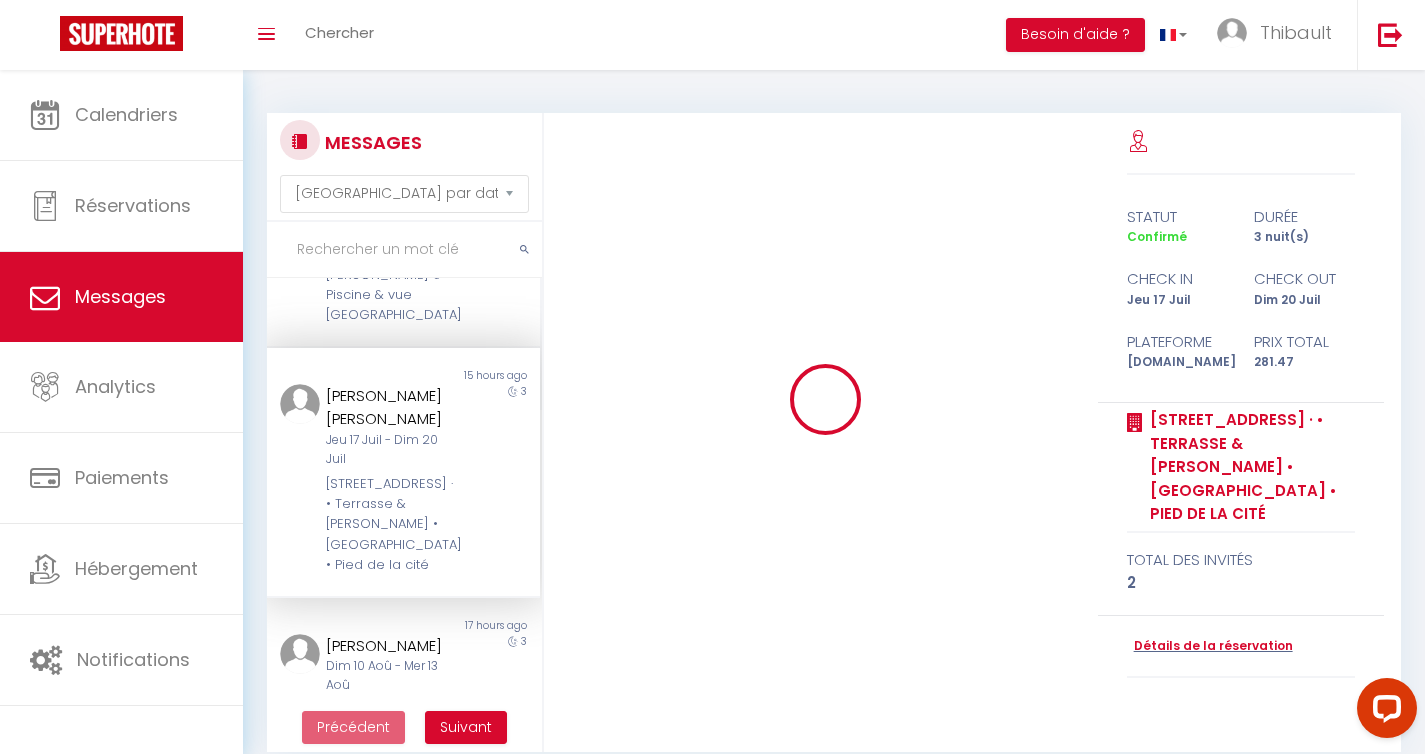 type 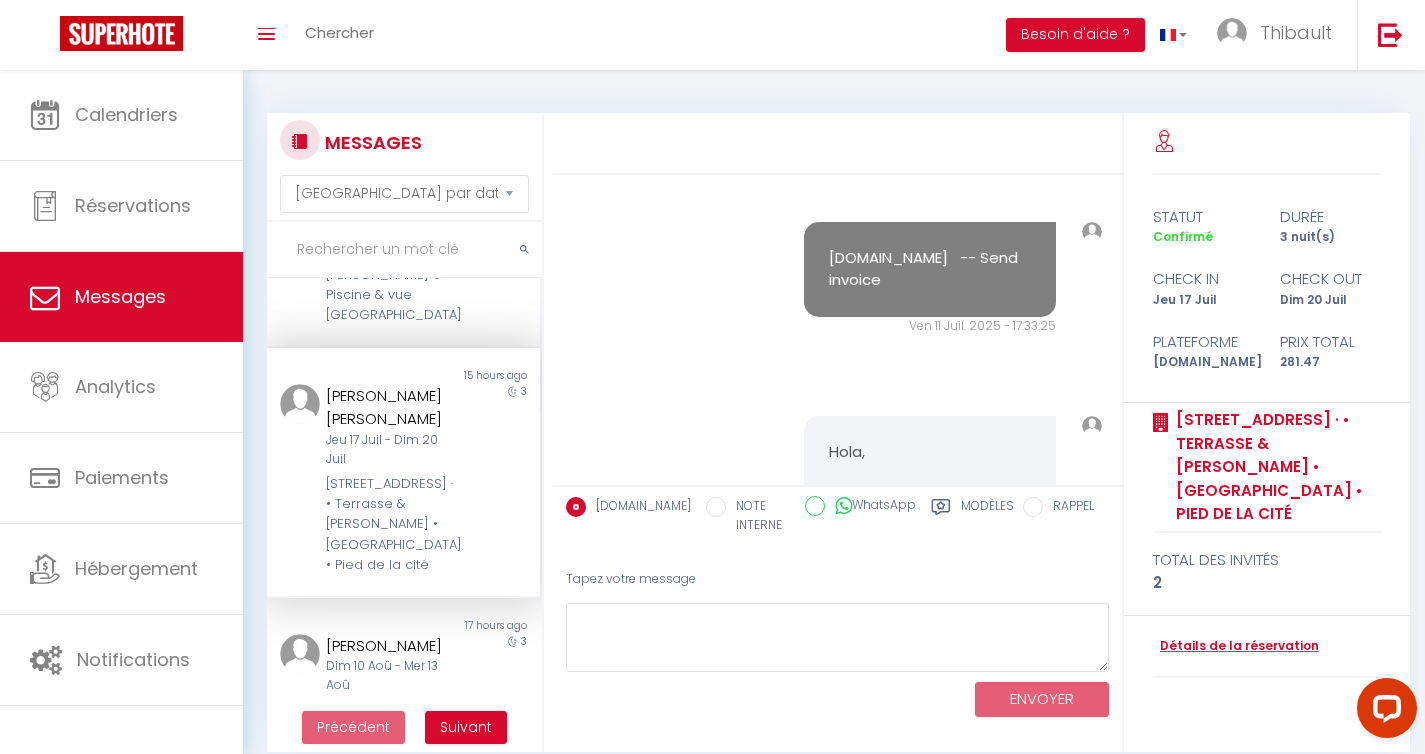 scroll, scrollTop: 4155, scrollLeft: 0, axis: vertical 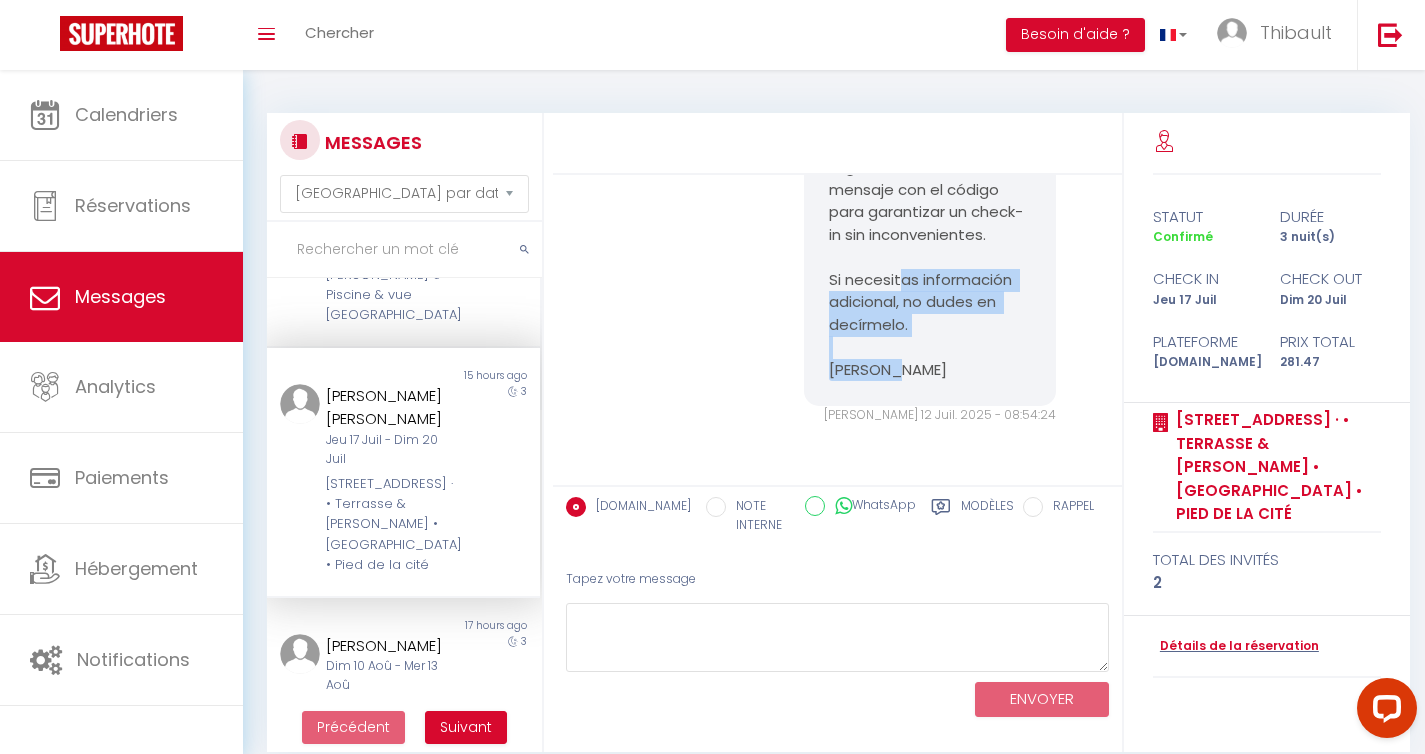 drag, startPoint x: 914, startPoint y: 375, endPoint x: 894, endPoint y: 288, distance: 89.26926 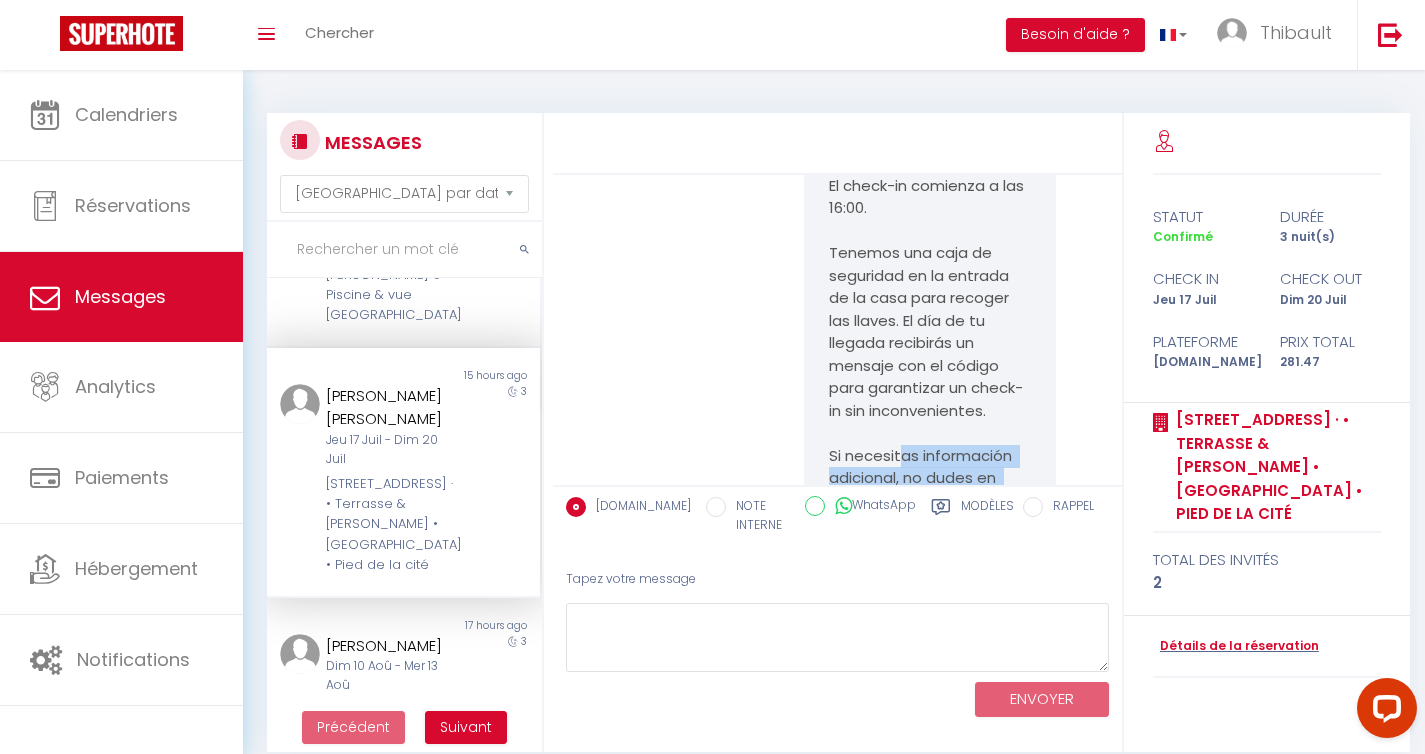 scroll, scrollTop: 3865, scrollLeft: 0, axis: vertical 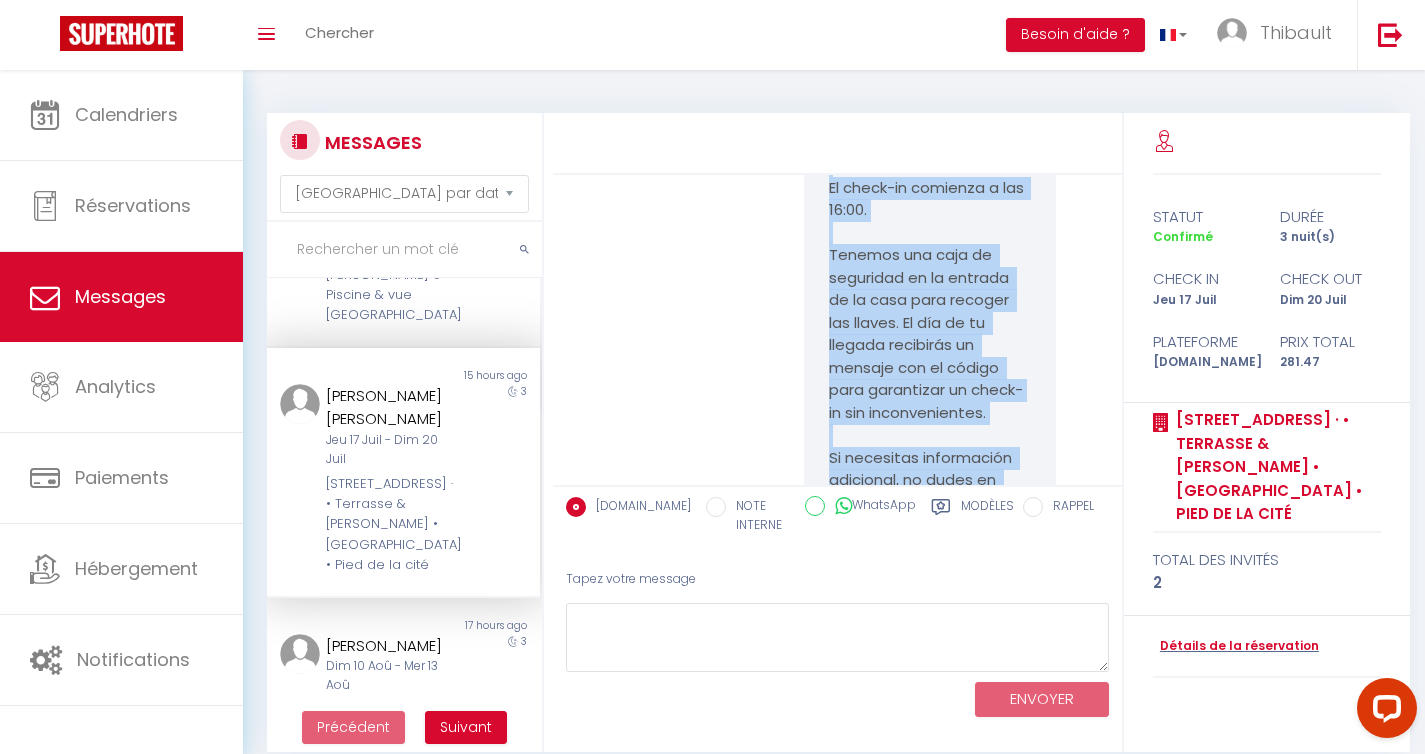 click on "Hola,
El check-in comienza a las 16:00.
Tenemos una caja de seguridad en la entrada de la casa para recoger las llaves. El día de tu llegada recibirás un mensaje con el código para garantizar un check-in sin inconvenientes.
Si necesitas información adicional, no dudes en decírmelo.
[PERSON_NAME]" at bounding box center [930, 346] 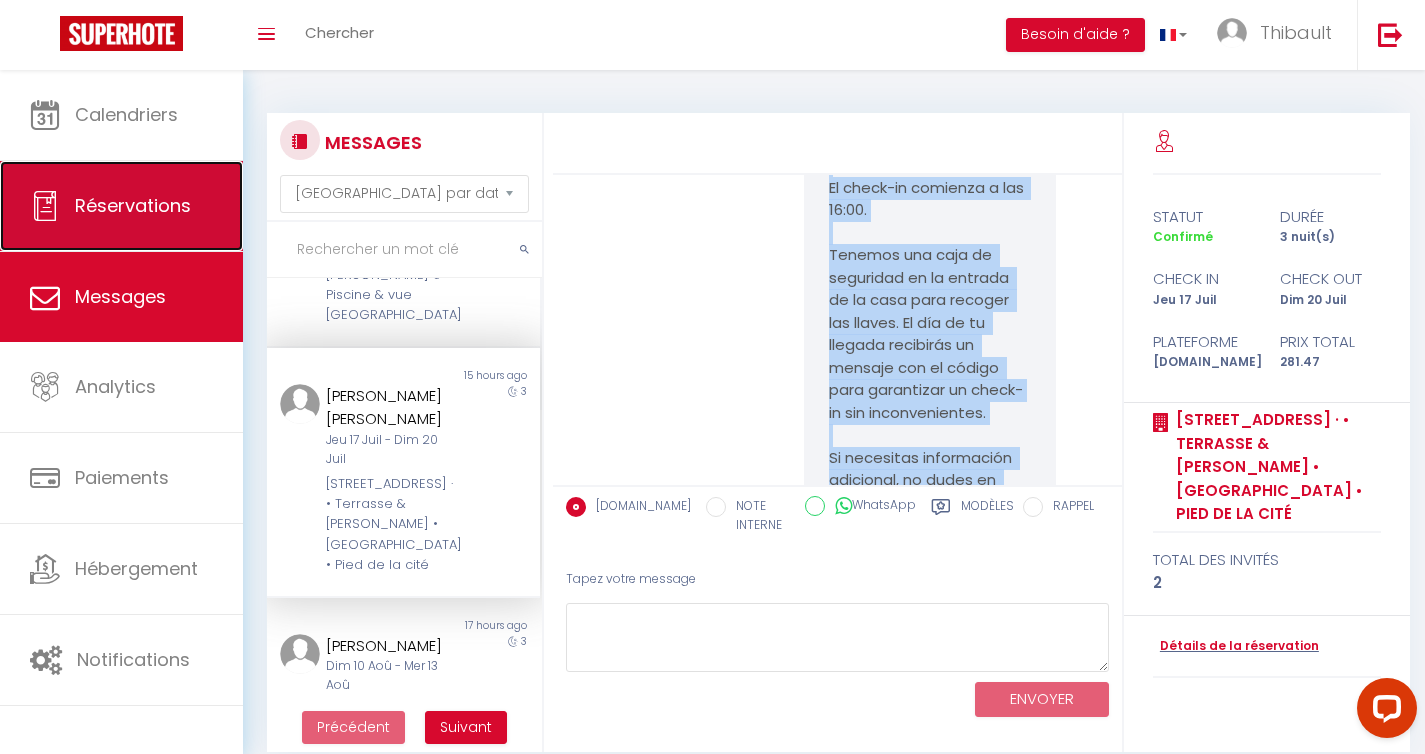 click on "Réservations" at bounding box center [121, 206] 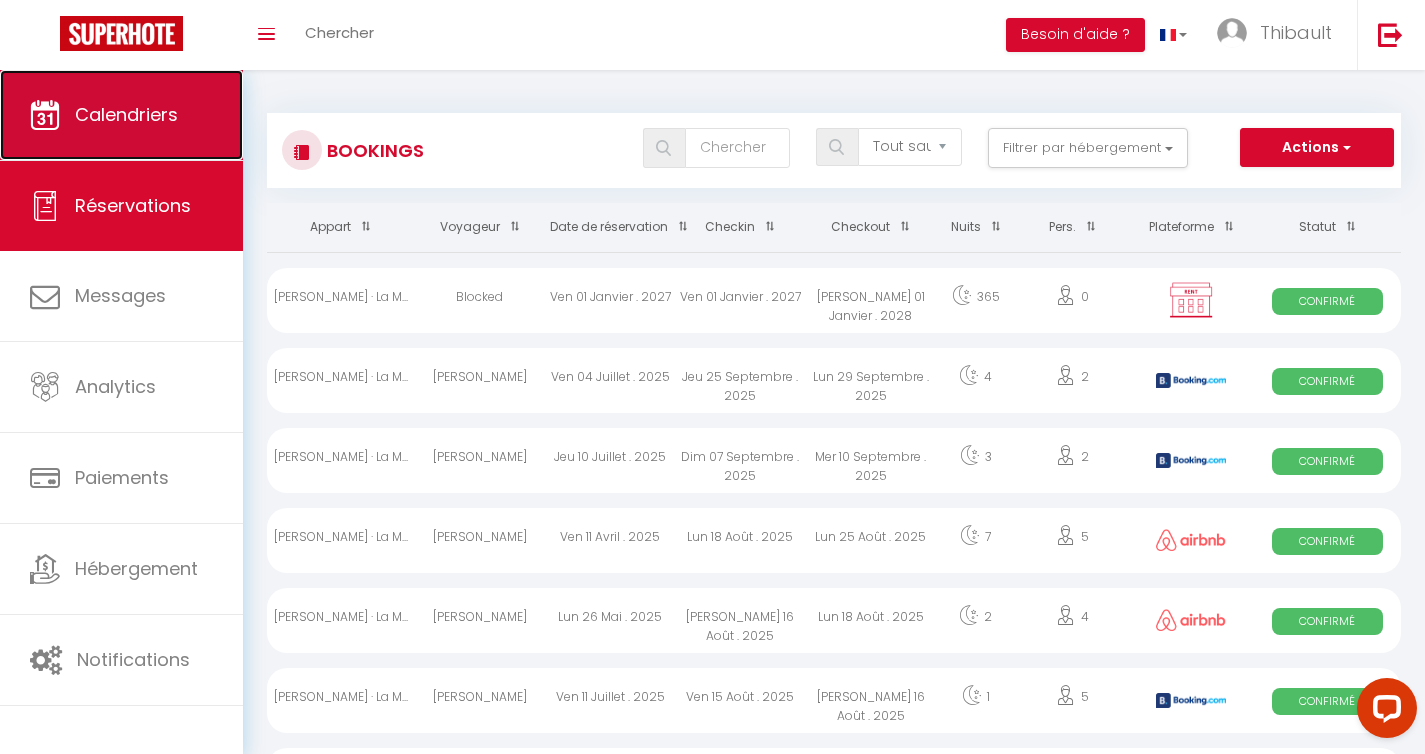 click on "Calendriers" at bounding box center [126, 114] 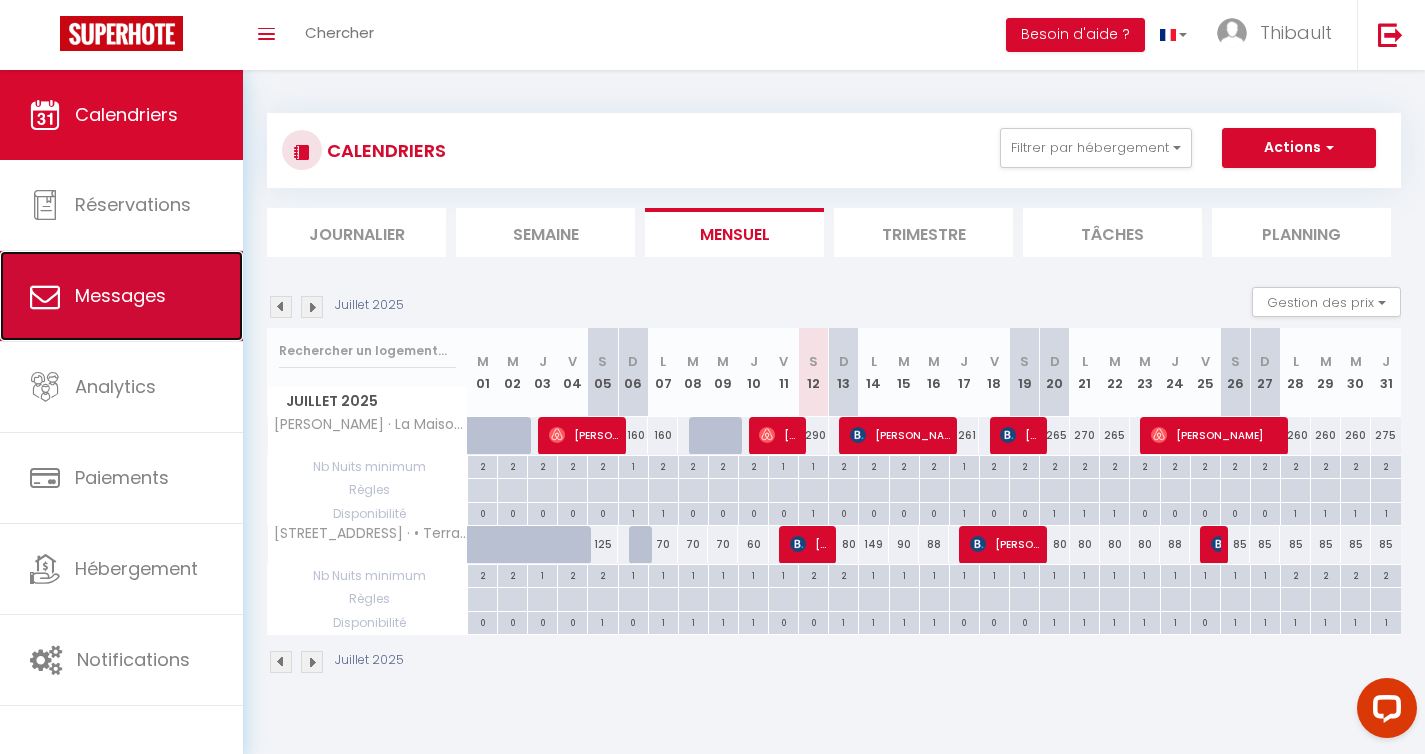 click on "Messages" at bounding box center [121, 296] 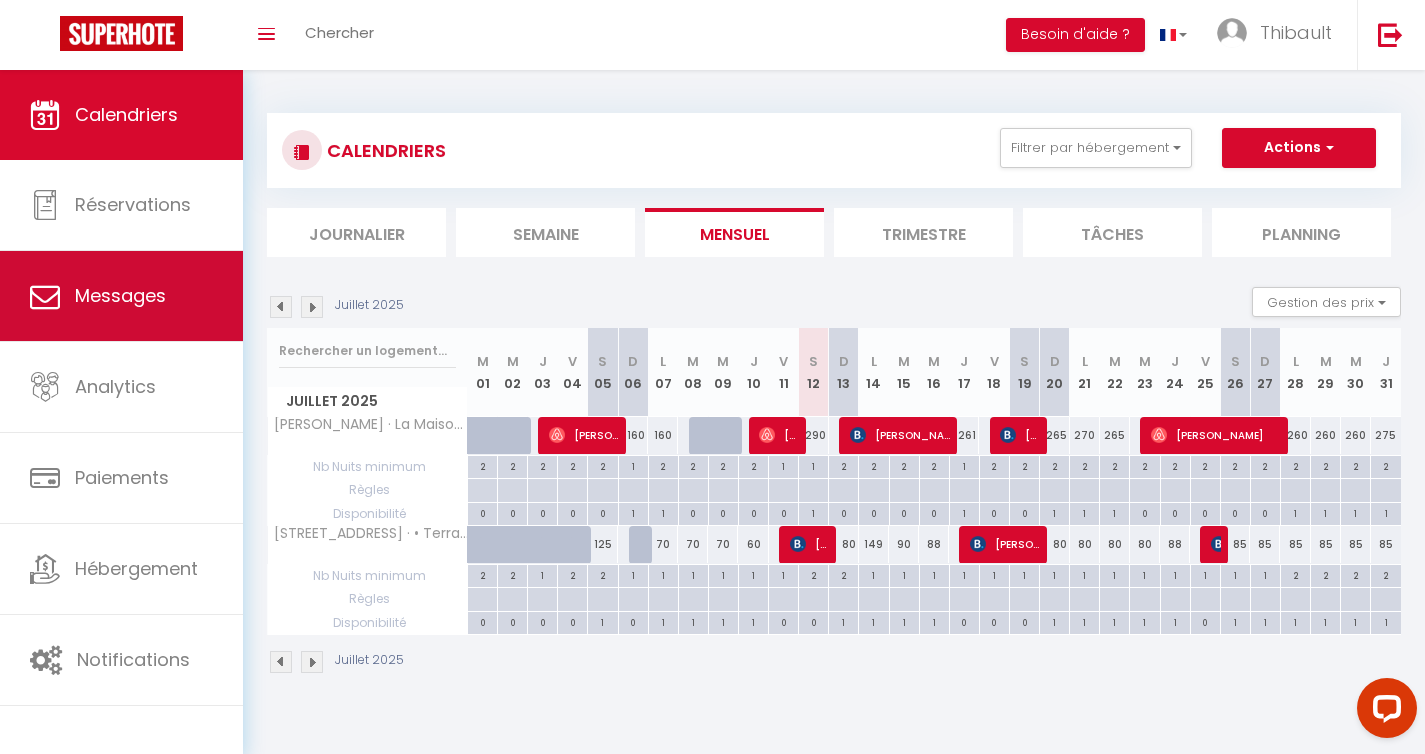 select on "message" 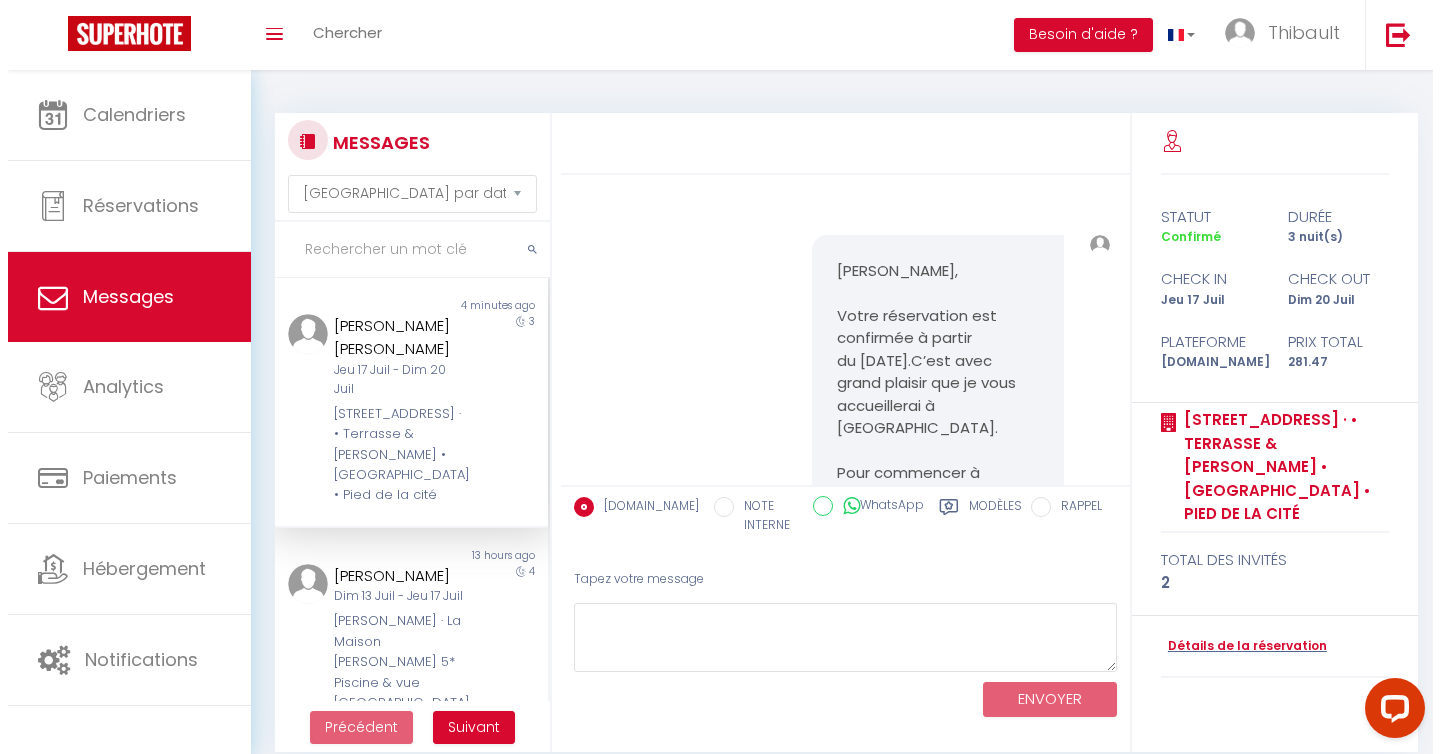 scroll, scrollTop: 4290, scrollLeft: 0, axis: vertical 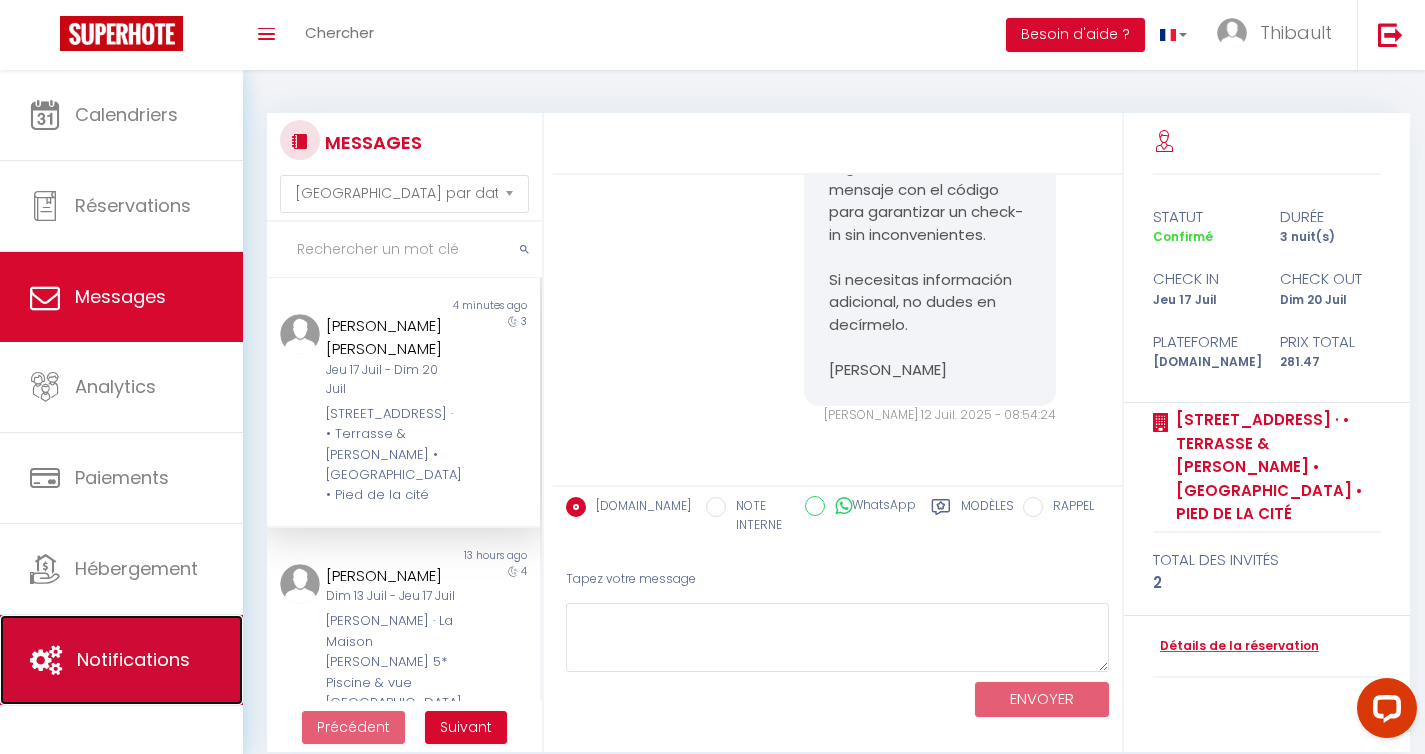 click on "Notifications" at bounding box center (133, 659) 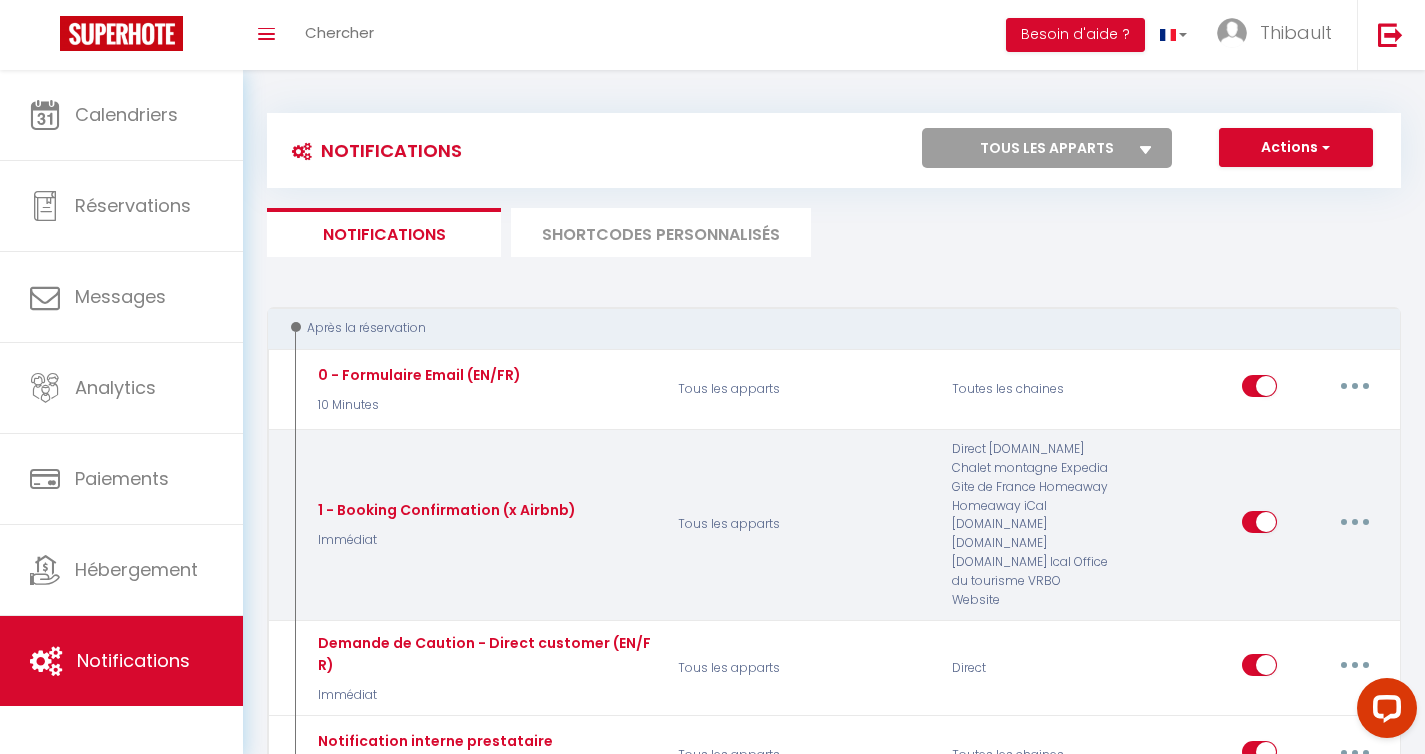 click at bounding box center [1355, 522] 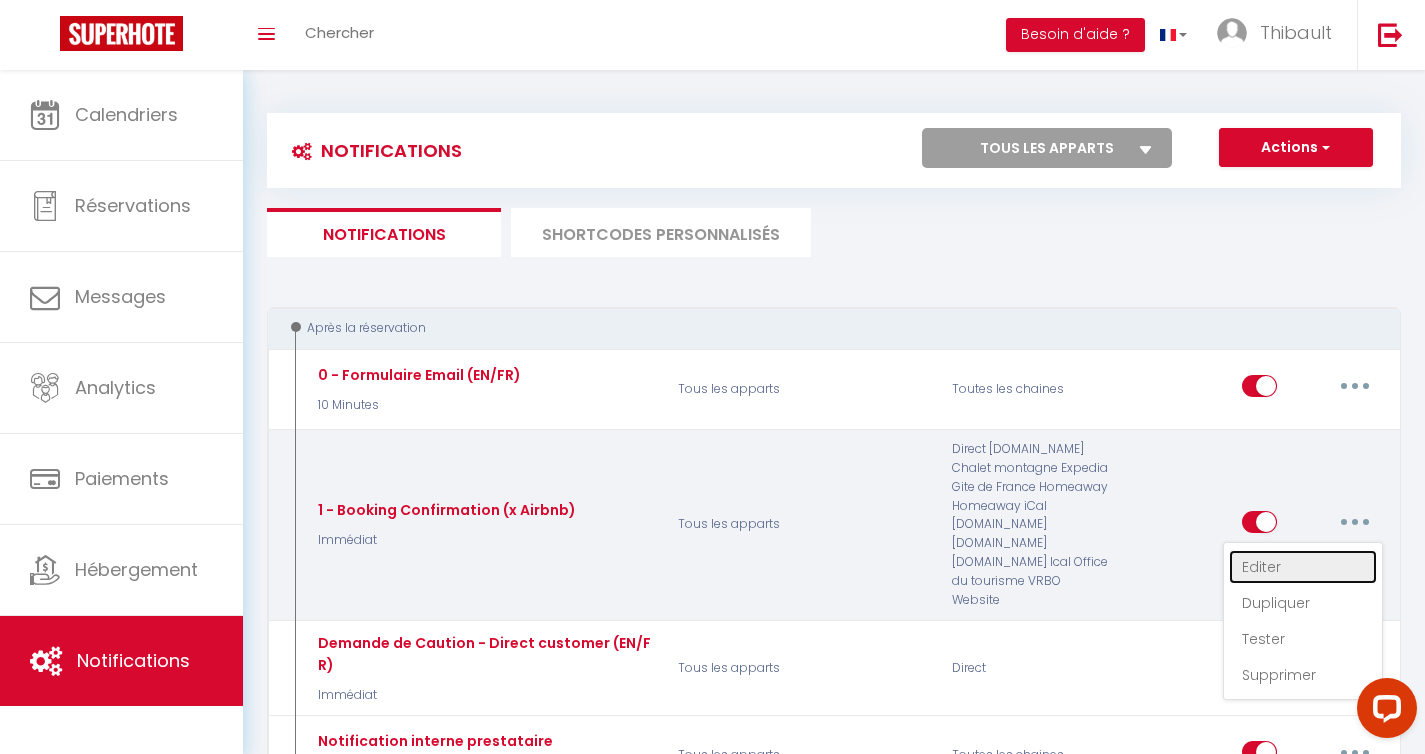 click on "Editer" at bounding box center (1303, 567) 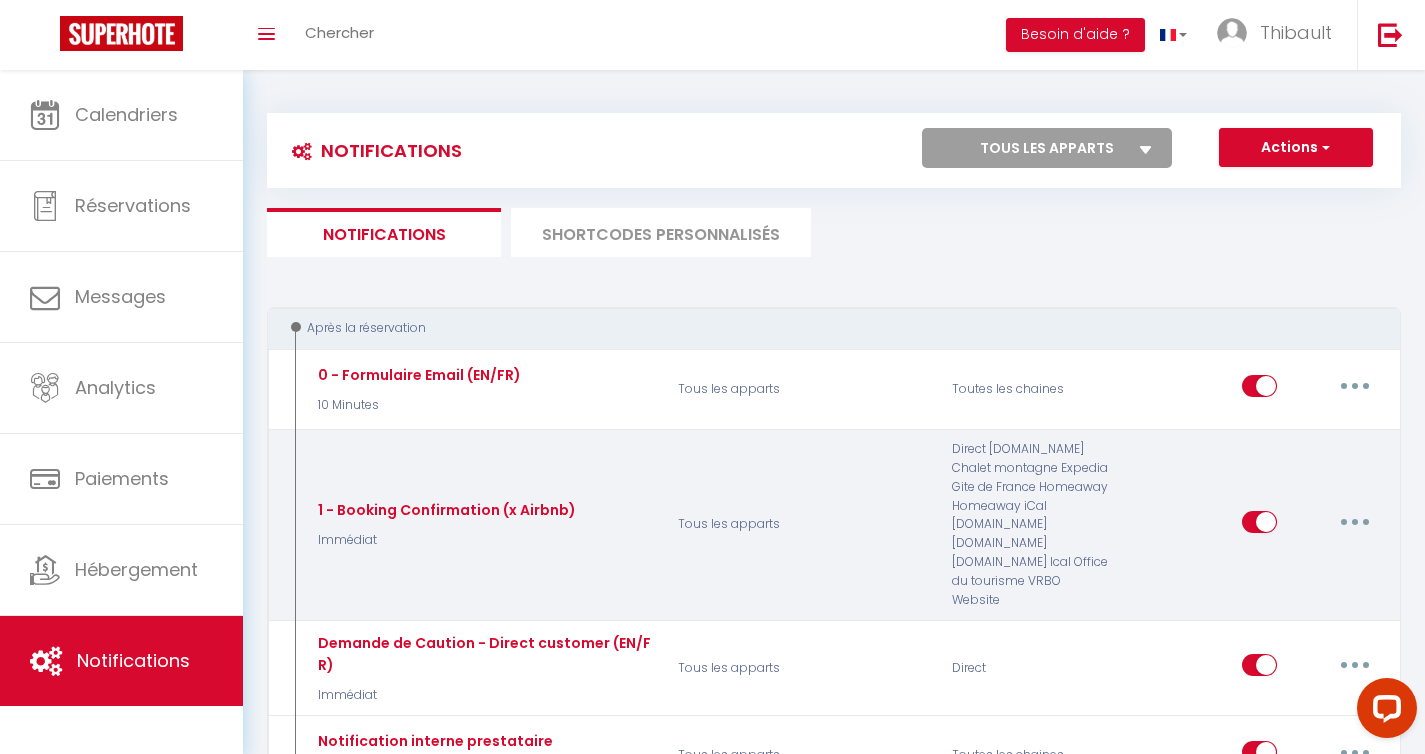 type on "1 - Booking Confirmation (x Airbnb)" 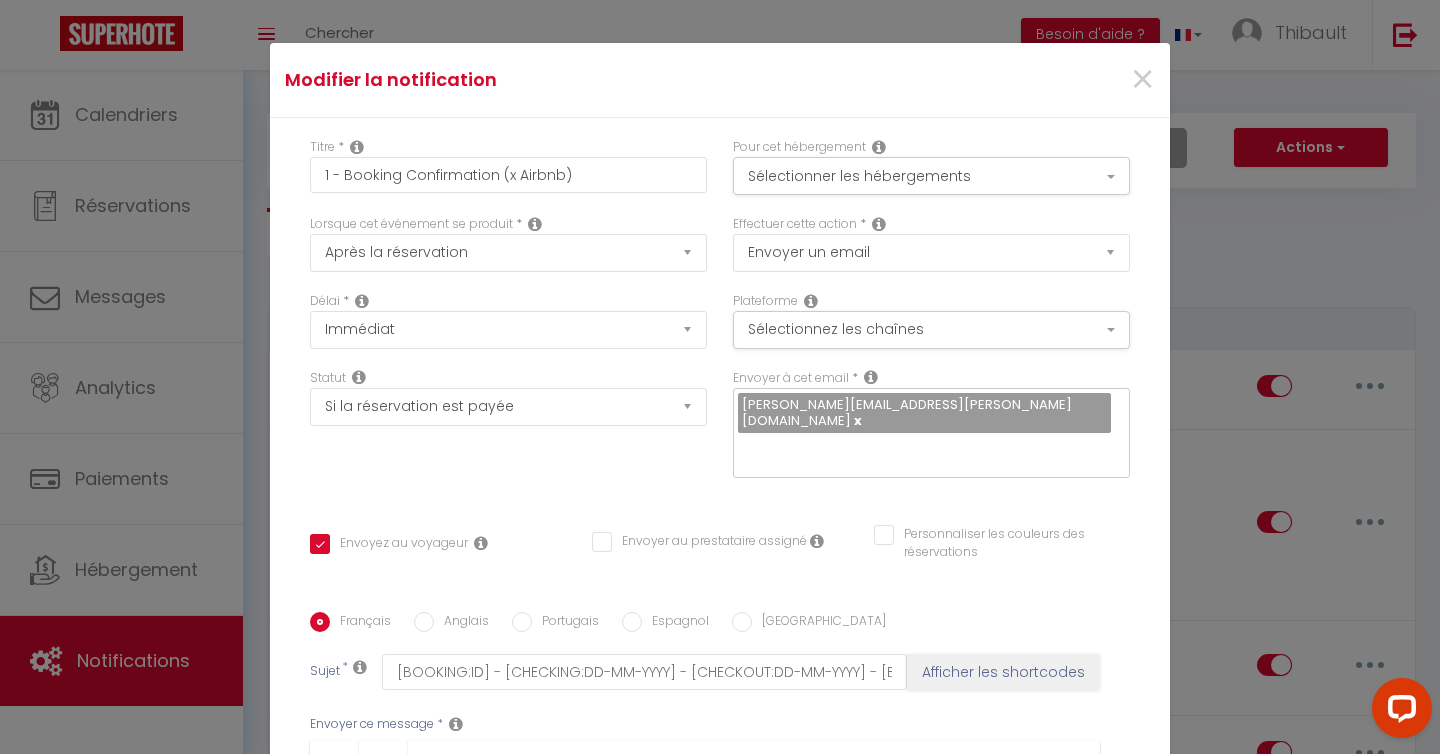 scroll, scrollTop: 310, scrollLeft: 0, axis: vertical 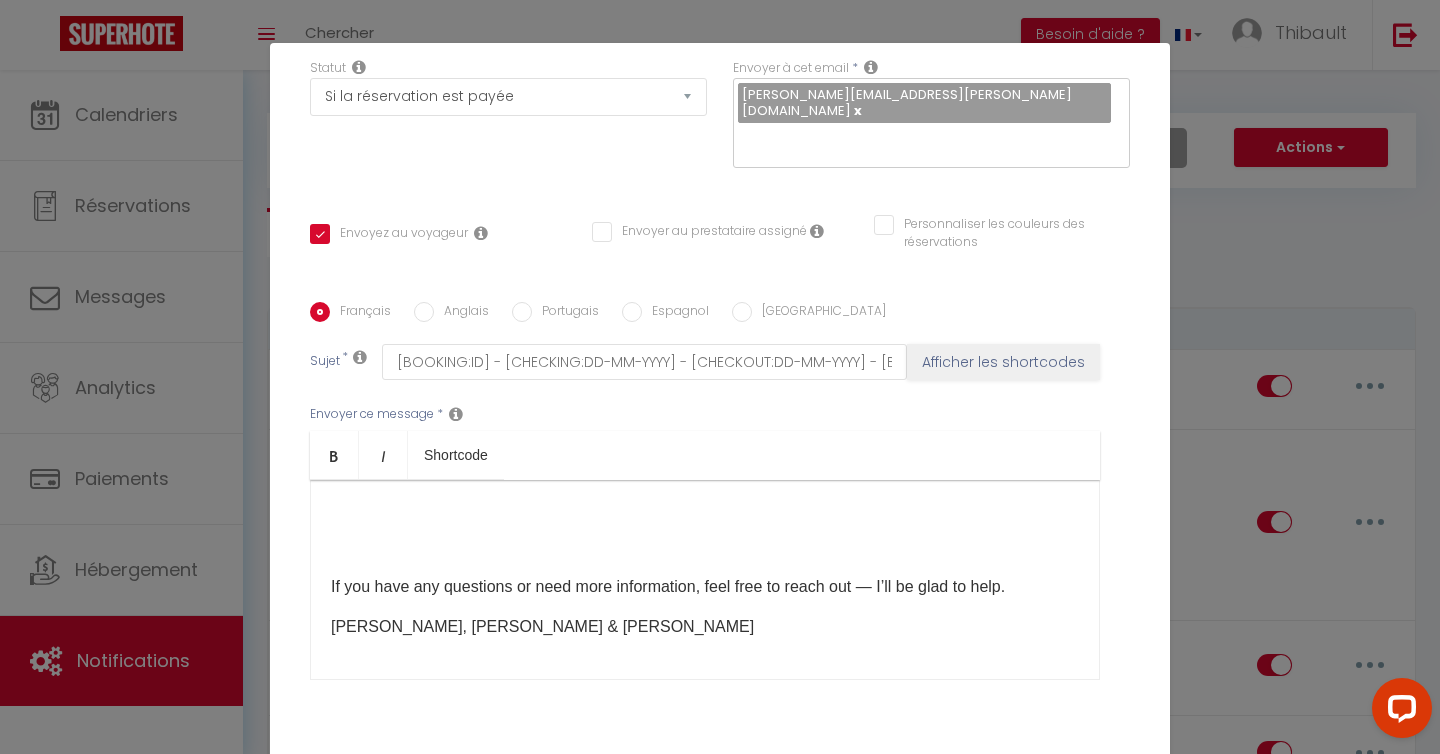 click at bounding box center [705, 547] 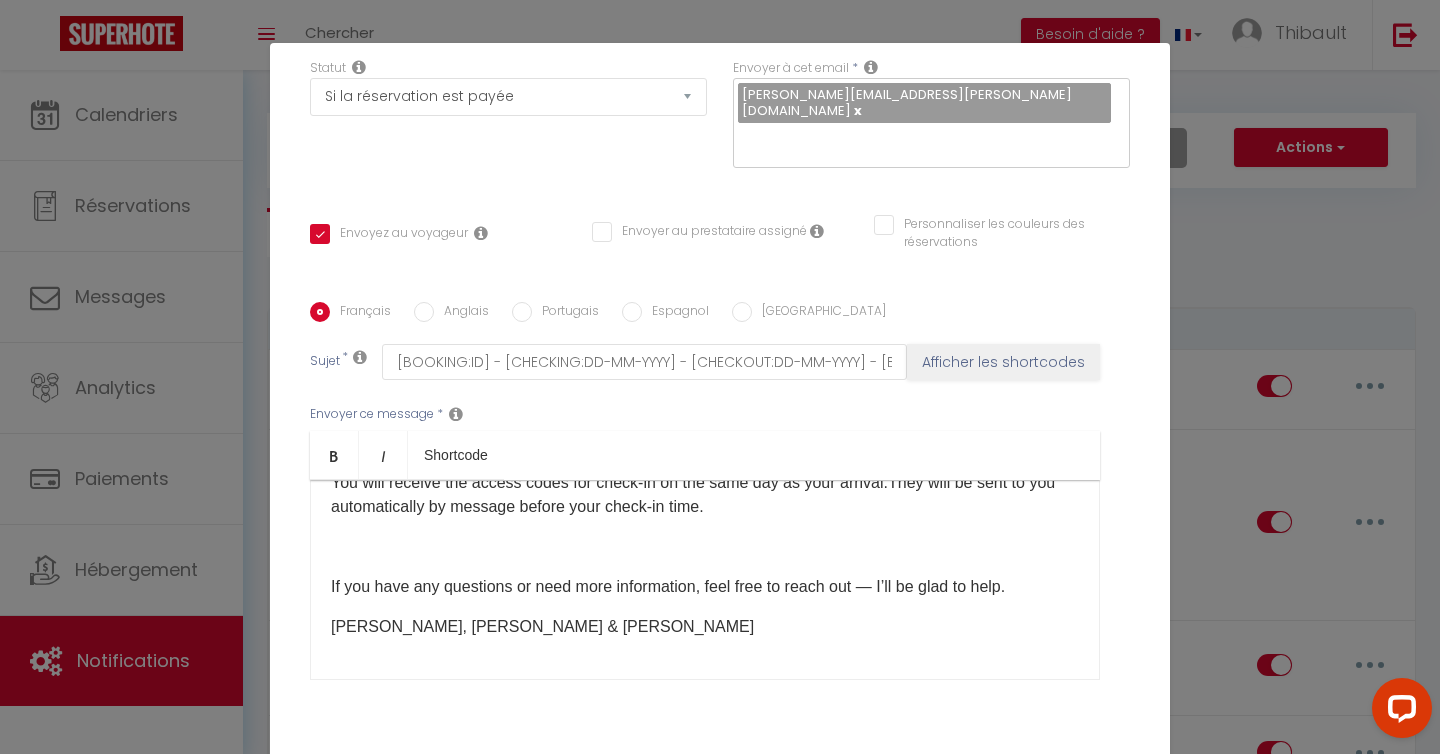 scroll, scrollTop: 1630, scrollLeft: 0, axis: vertical 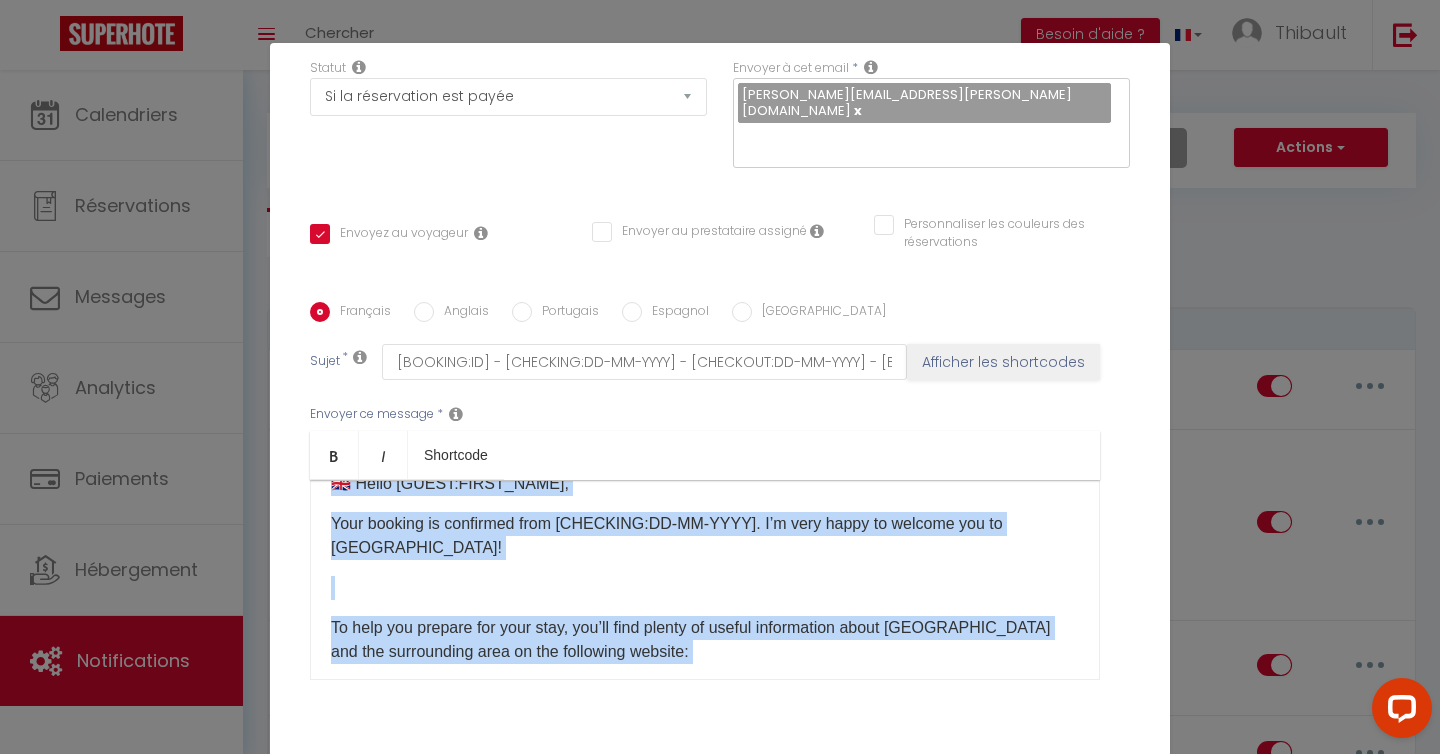 drag, startPoint x: 545, startPoint y: 591, endPoint x: 316, endPoint y: 473, distance: 257.61404 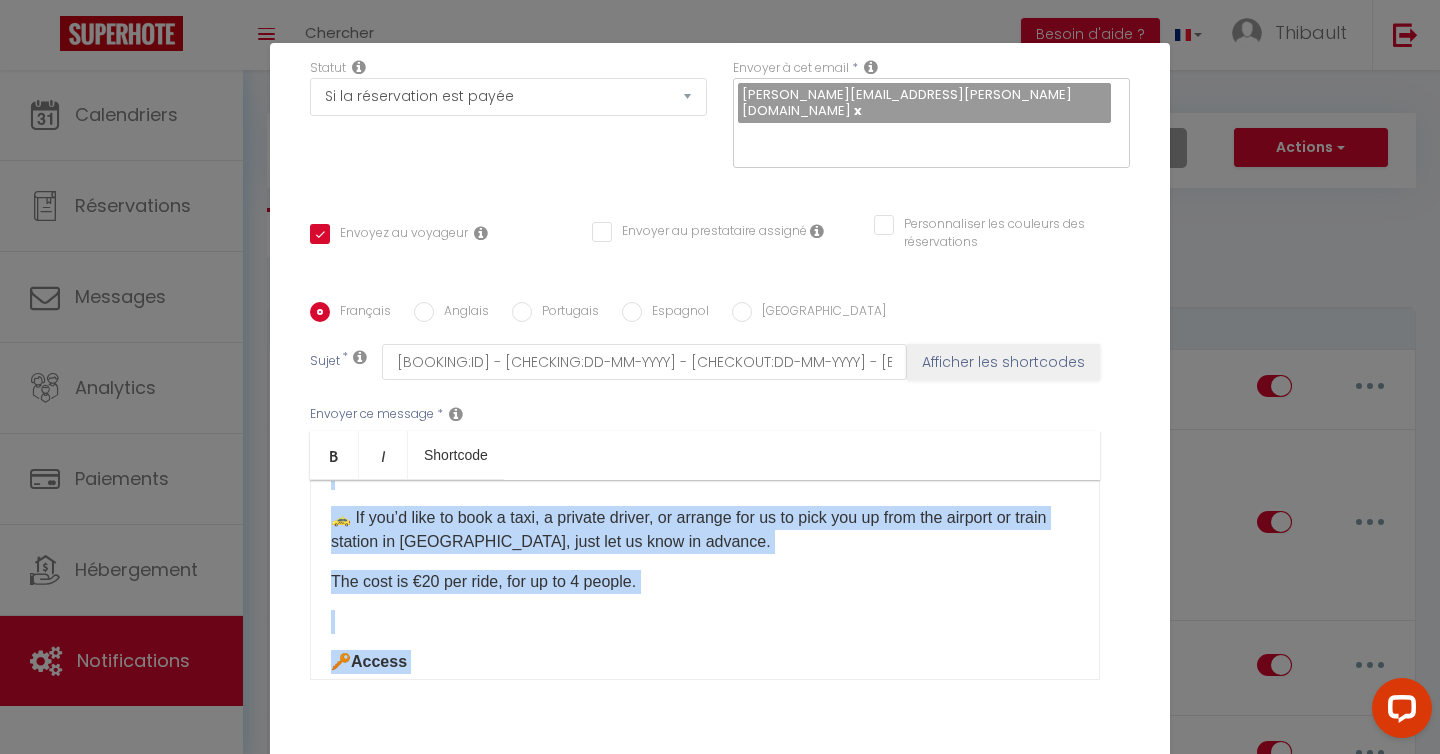 scroll, scrollTop: 1630, scrollLeft: 0, axis: vertical 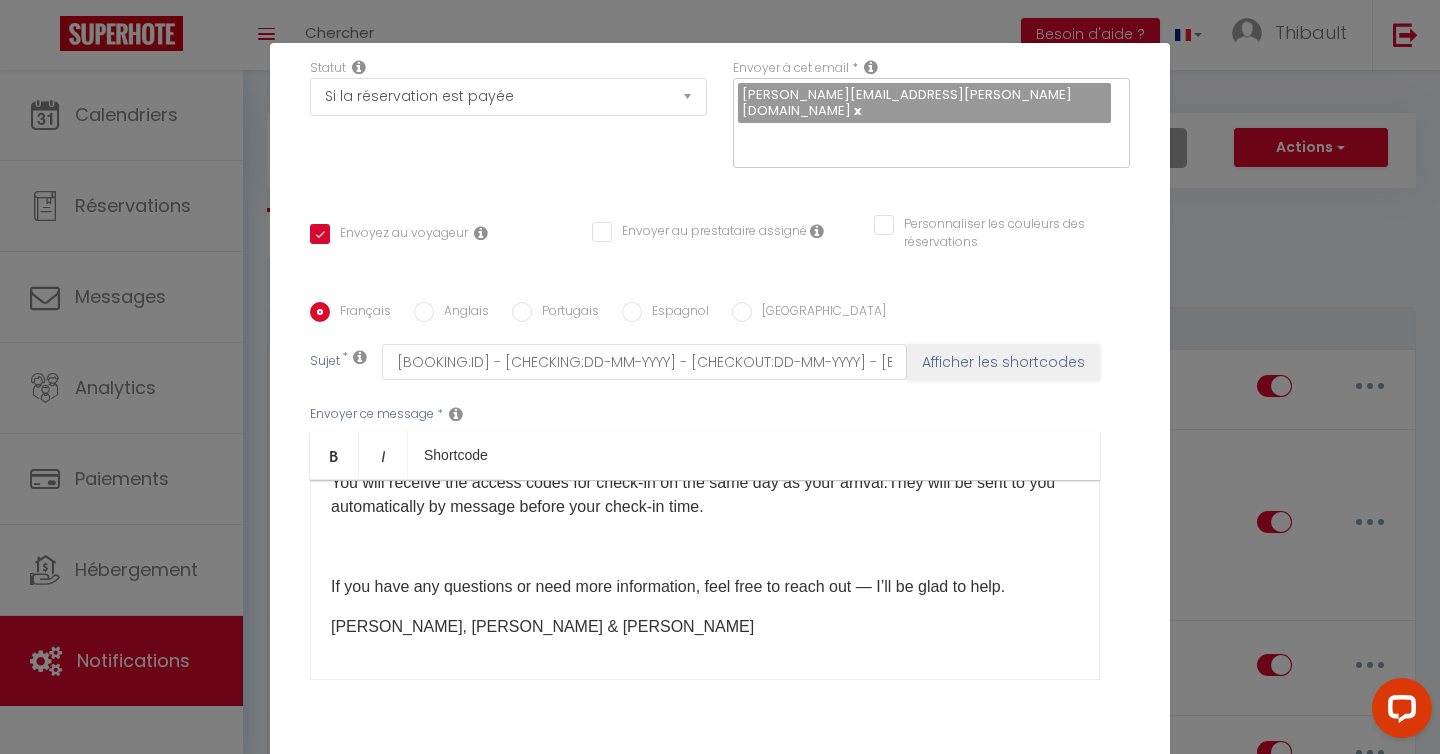 click on "​[PERSON_NAME], [PERSON_NAME] & [PERSON_NAME]" at bounding box center (705, 627) 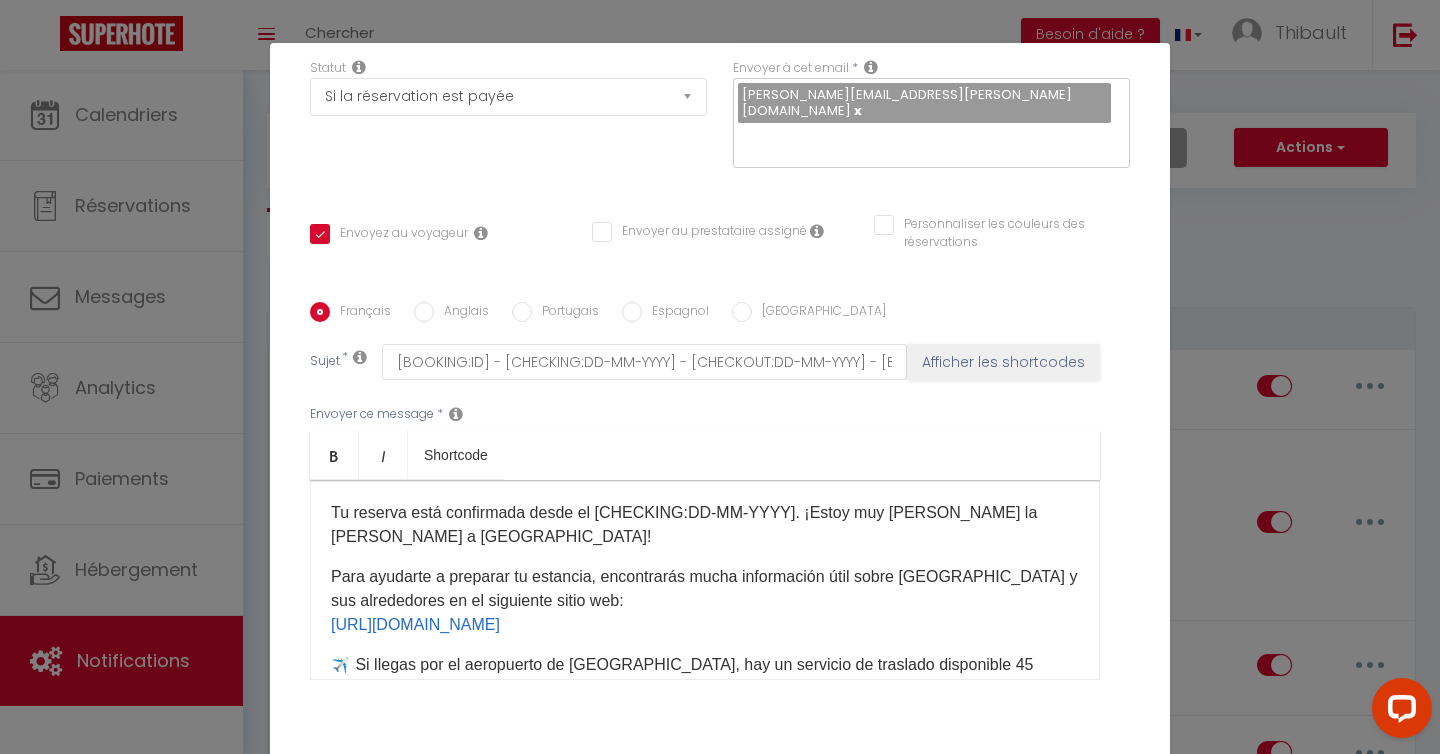 scroll, scrollTop: 1851, scrollLeft: 0, axis: vertical 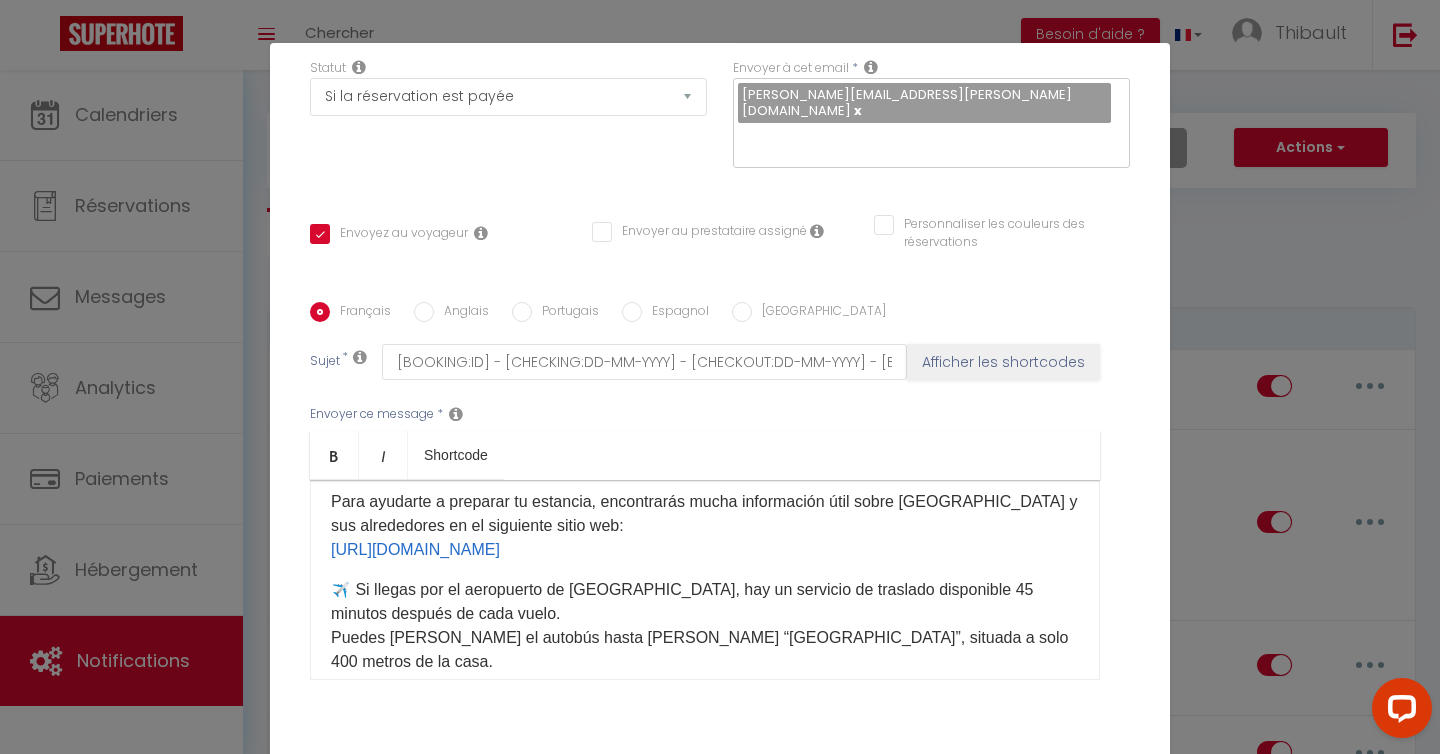 click on "Bonjour [GUEST:FIRST_NAME],​ Votre réservation est confirmée à partir du [CHECKING:DD-MM-YYYY]​.  C’est avec grand plaisir que je vous accueillerai à [GEOGRAPHIC_DATA]. Pour commencer à préparer votre séjour, vous trouverez de nombreuses informations sur [GEOGRAPHIC_DATA] et les alentours en vous rendant sur le site suivant: [URL][DOMAIN_NAME] ✈️ Si vous prévoyez d'arriver depuis l'aéroport de [GEOGRAPHIC_DATA], il y a un service de navettes 45 minutes après chaque vol.  Vous pourrez prendre la navette jusqu'à l'arrêt "[GEOGRAPHIC_DATA]" qui se situe à 400m de la maison. Tarif: 6 euros par personne. 🅿️Parking : En voiture, vous pourrez stationner gratuitement devant la maison pendant toute la durée de votre séjour. 🚕 Si vous souhaitez réserver un taxi, un chauffeur privé ou que nous venions vous chercher, à l'aéroport ou la gare de [GEOGRAPHIC_DATA], faites nous le savoir avant votre arrivée.  Le tarif pratiqué est de 20€ par trajet jusqu'à 4 personnes. ​🔑  Accès" at bounding box center [705, 580] 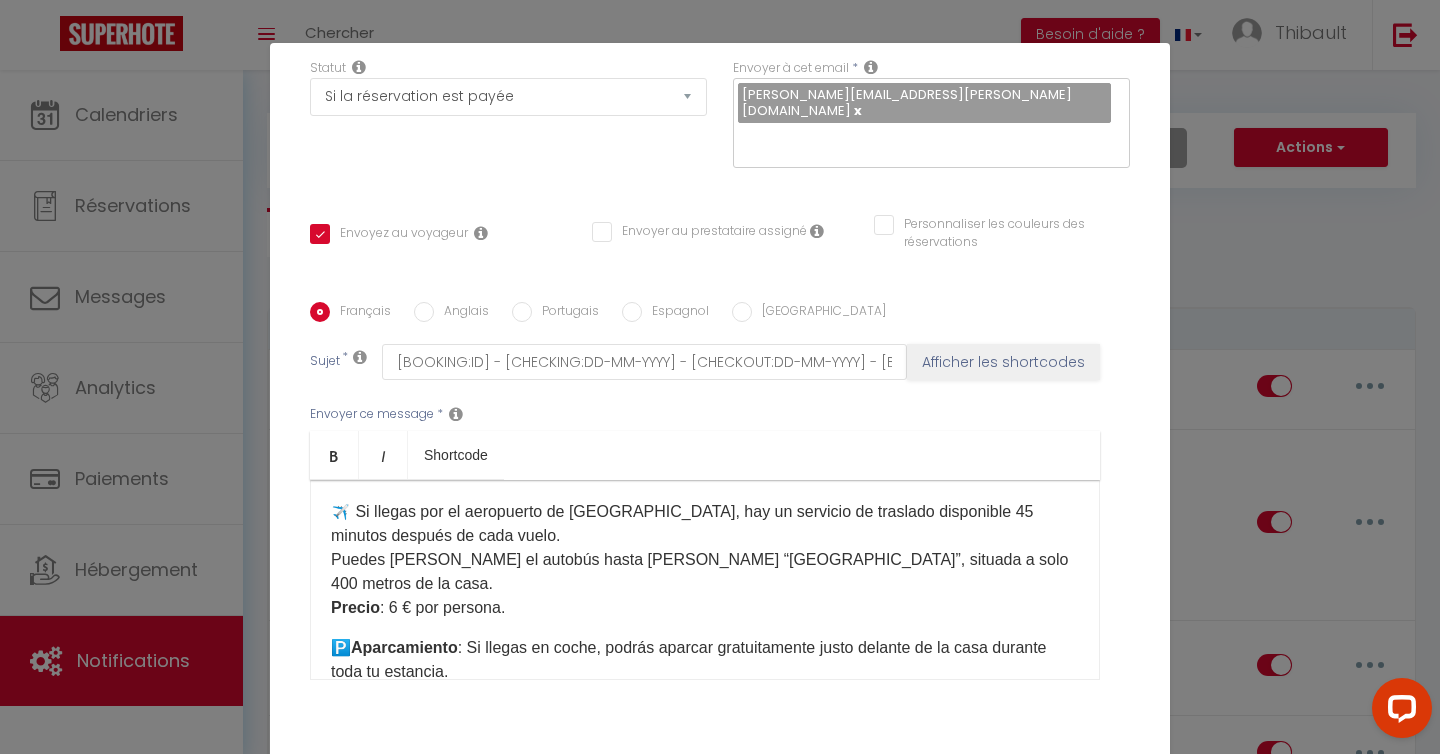 scroll, scrollTop: 1986, scrollLeft: 0, axis: vertical 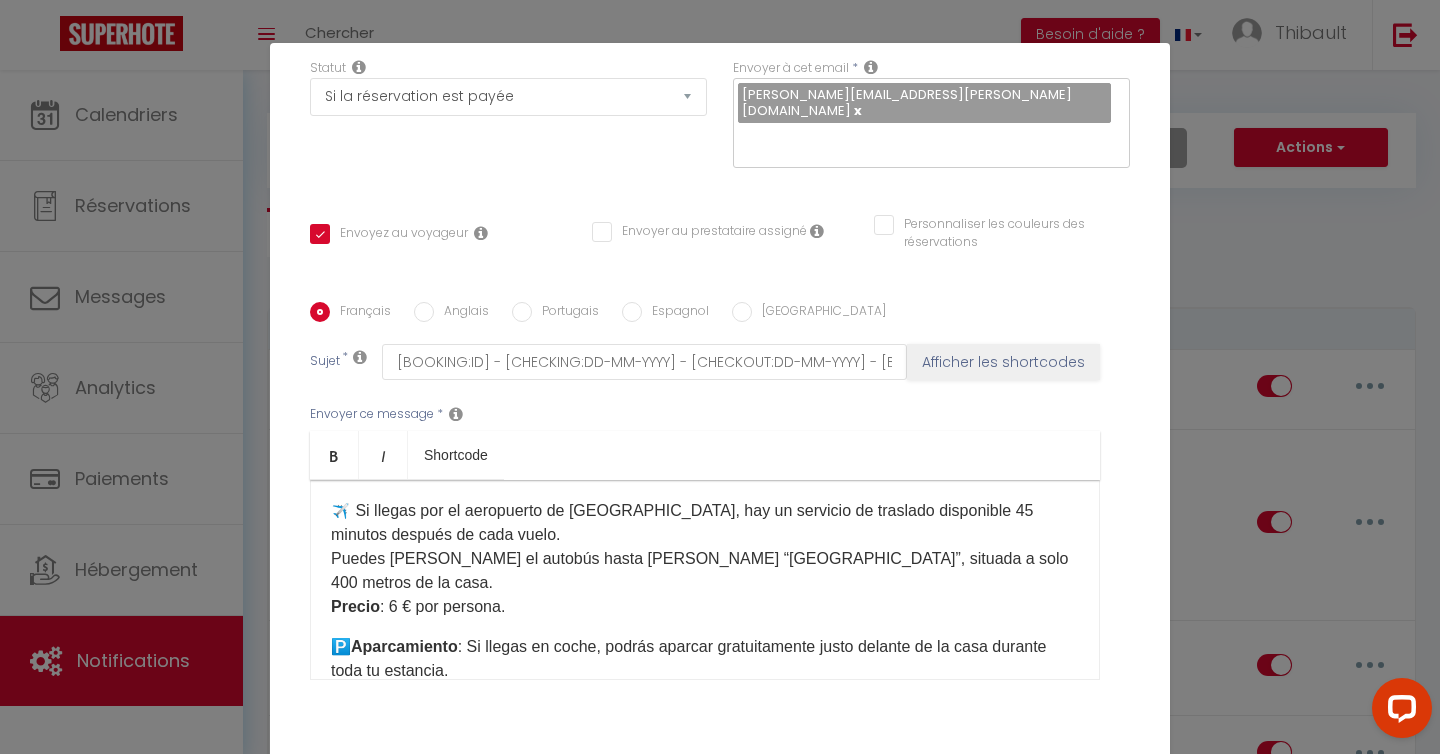 click on "[URL][DOMAIN_NAME]" at bounding box center [705, 471] 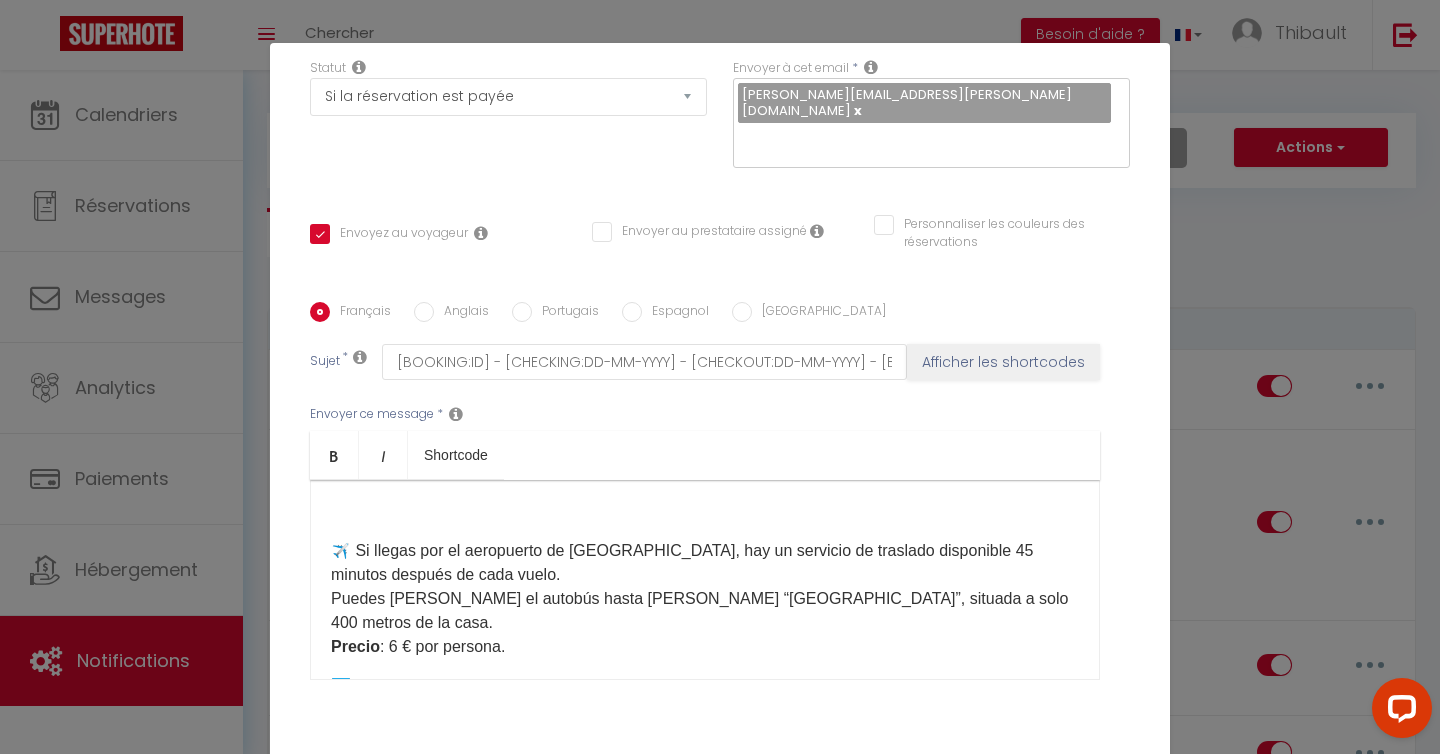 drag, startPoint x: 712, startPoint y: 471, endPoint x: 268, endPoint y: 474, distance: 444.01013 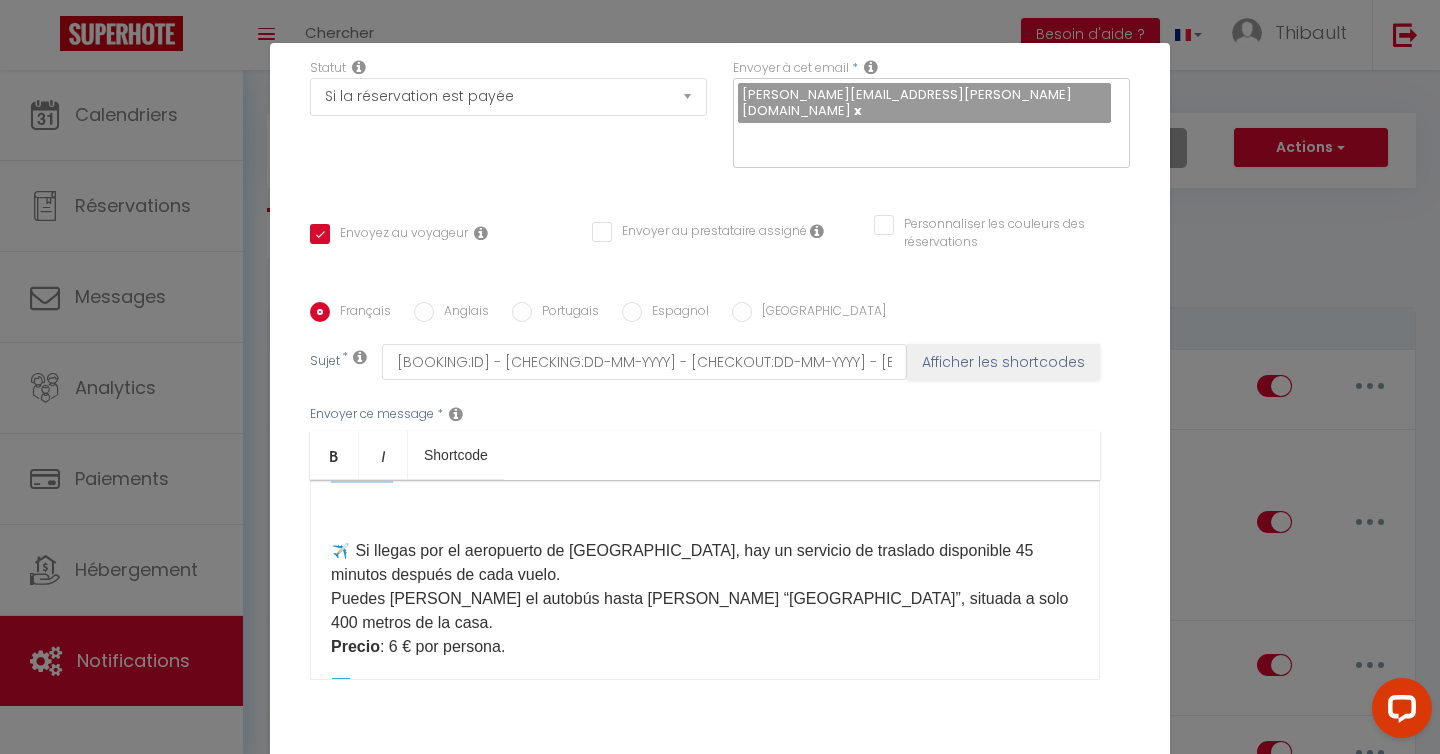 drag, startPoint x: 670, startPoint y: 482, endPoint x: 322, endPoint y: 482, distance: 348 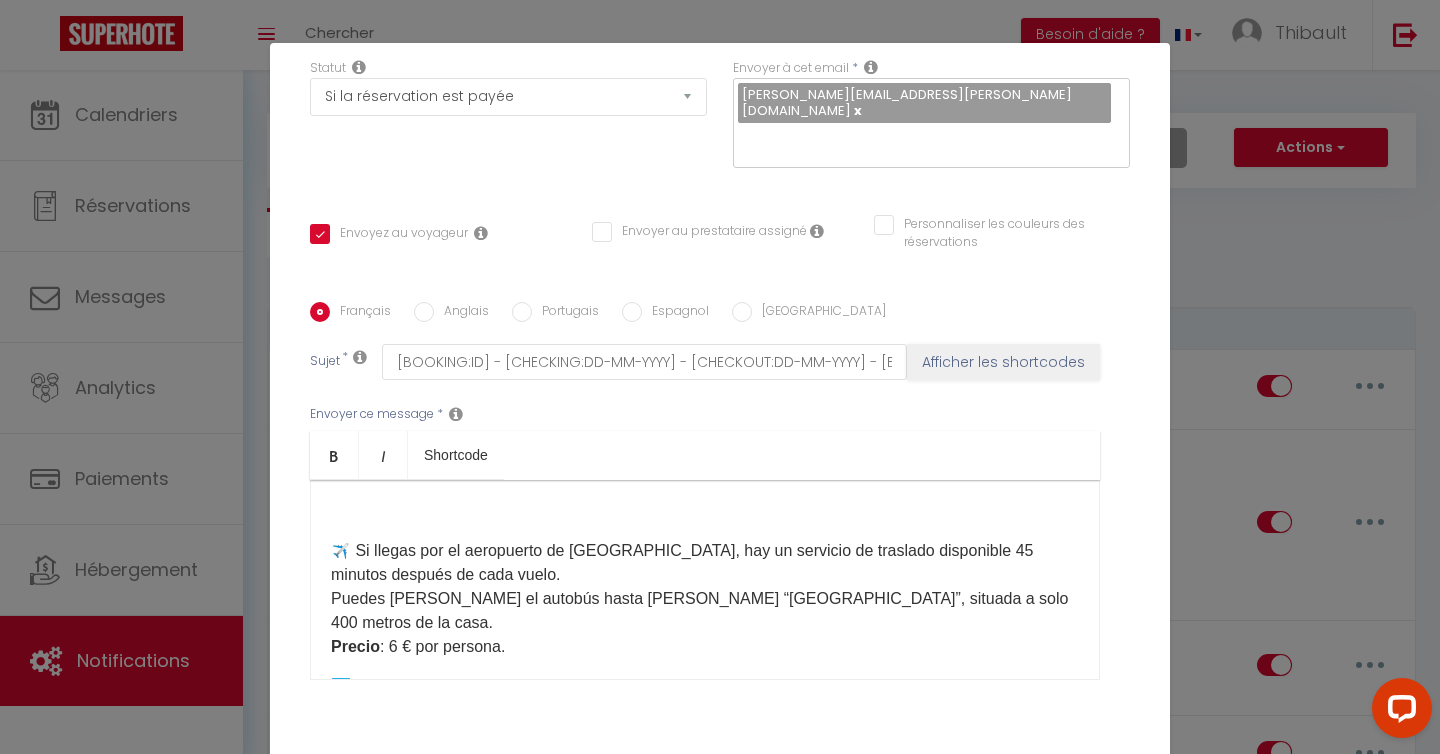 scroll, scrollTop: 1986, scrollLeft: 0, axis: vertical 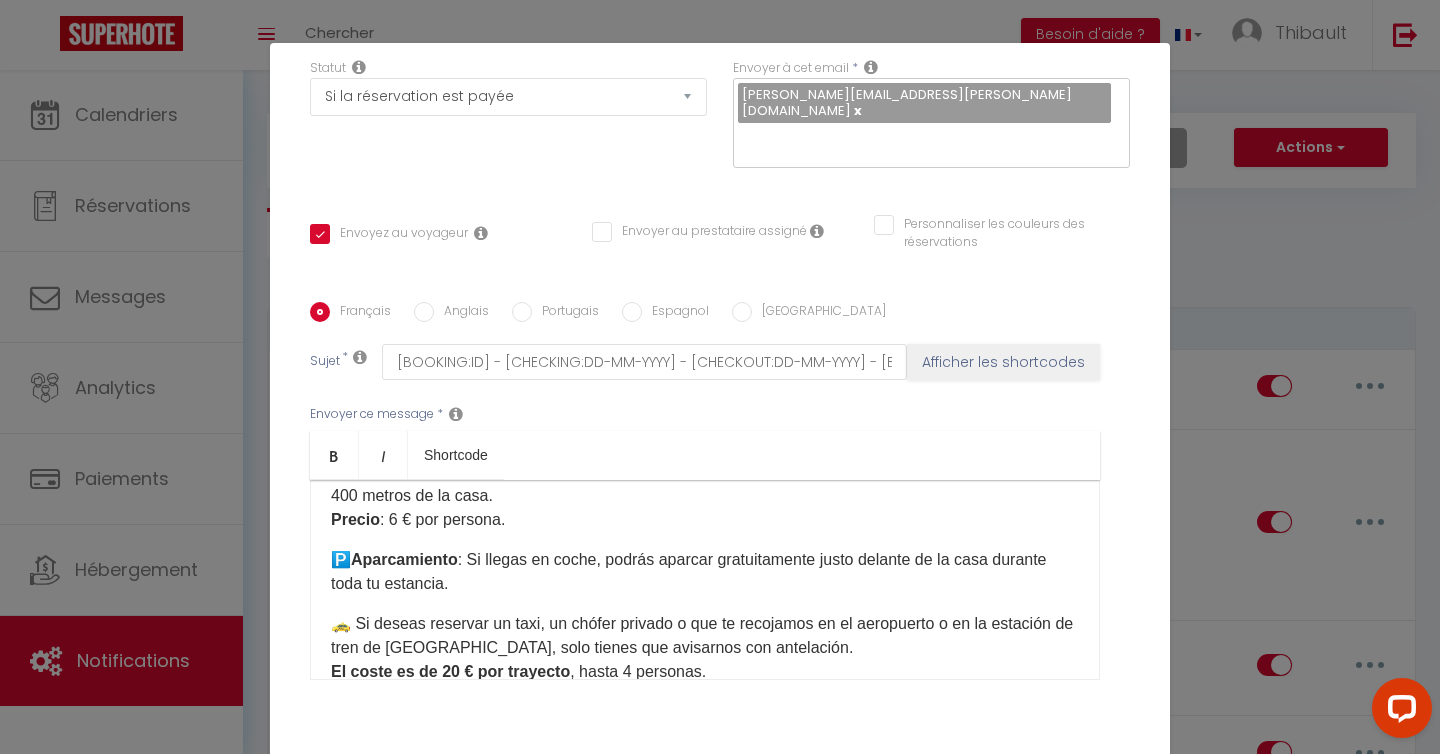 click on "✈️ Si llegas por el aeropuerto de [GEOGRAPHIC_DATA], hay un servicio de traslado disponible 45 minutos después de cada vuelo.
Puedes [PERSON_NAME] el autobús hasta [PERSON_NAME] “[GEOGRAPHIC_DATA]”, situada a solo 400 metros de la casa.
Precio : 6 € por persona." at bounding box center (705, 472) 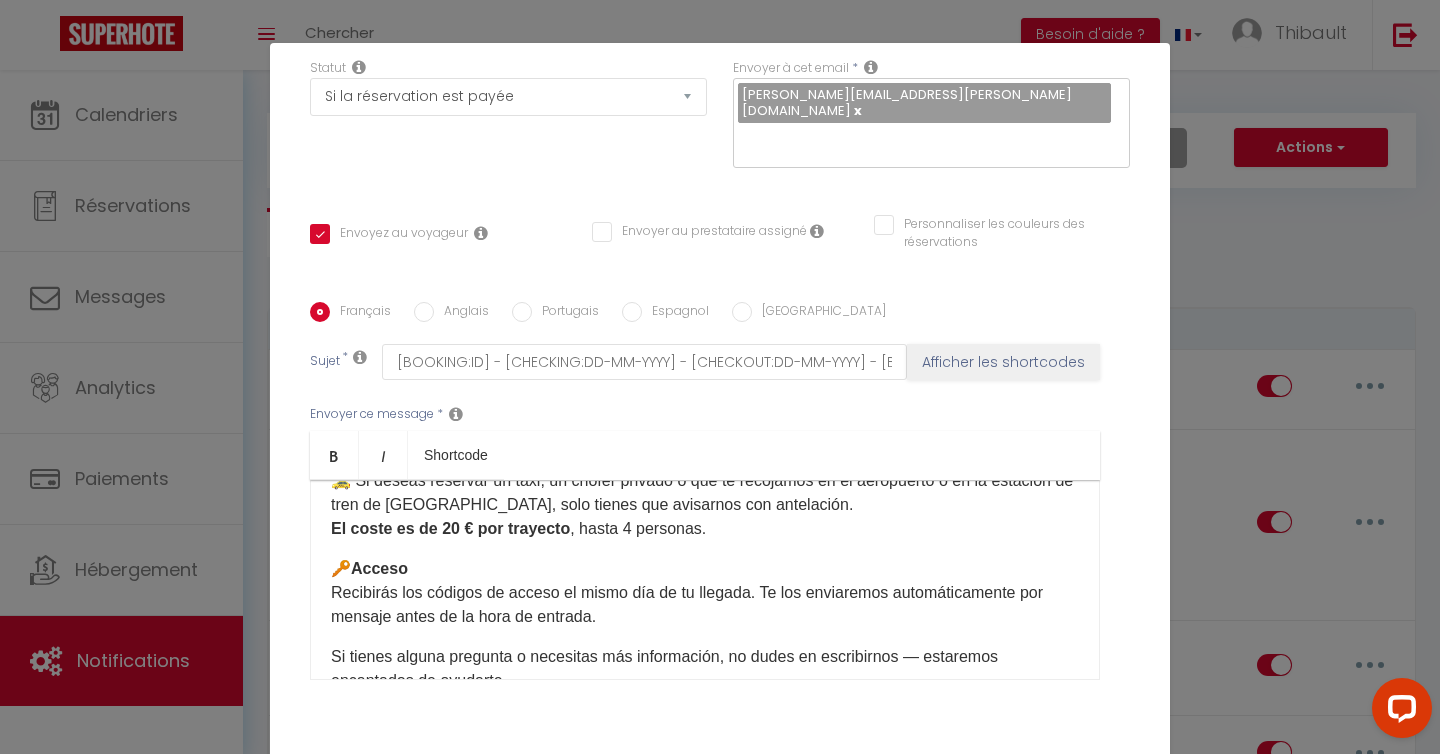scroll, scrollTop: 2299, scrollLeft: 0, axis: vertical 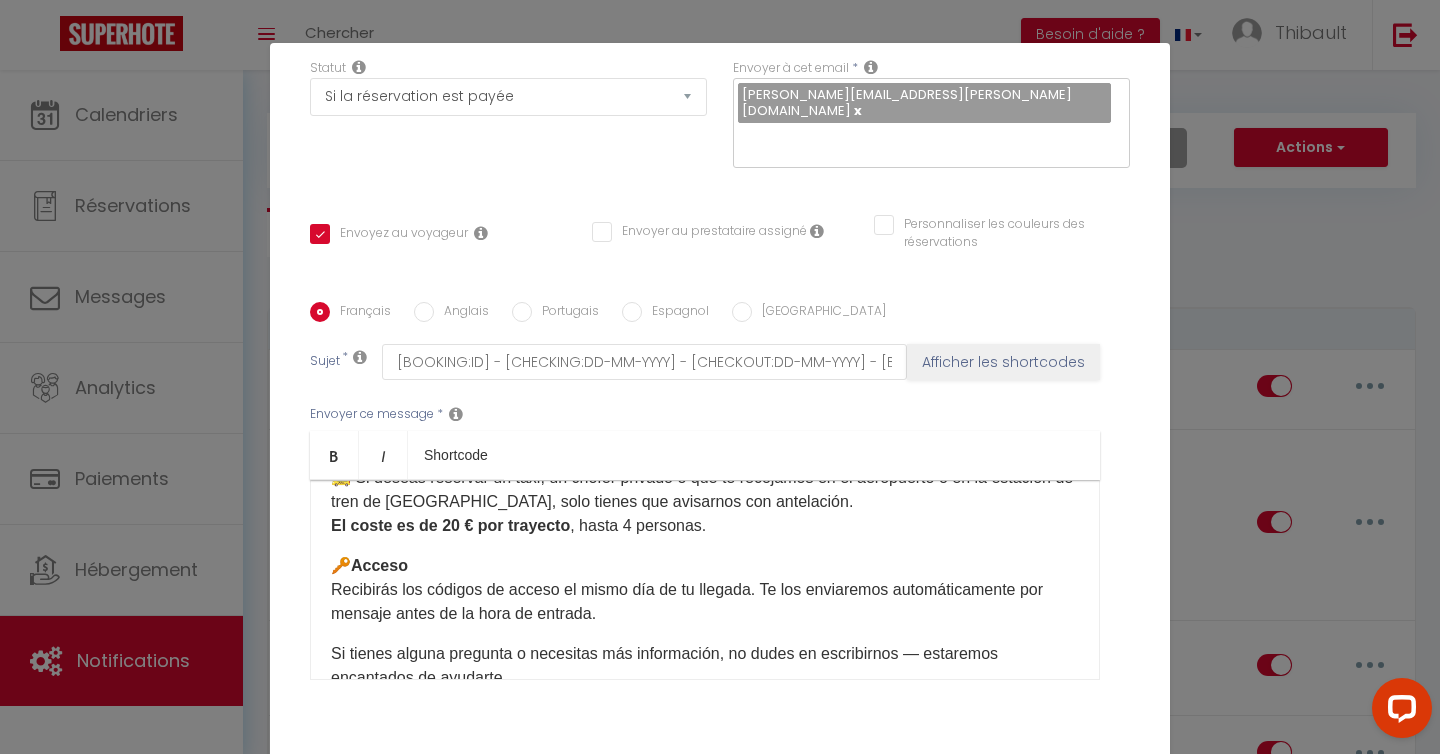 click on "🚕 Si deseas reservar un taxi, un chófer privado o que te recojamos en el aeropuerto o en la estación de tren de [GEOGRAPHIC_DATA], solo tienes que avisarnos con antelación.
El coste es de 20 € por trayecto , hasta 4 personas." at bounding box center (705, 502) 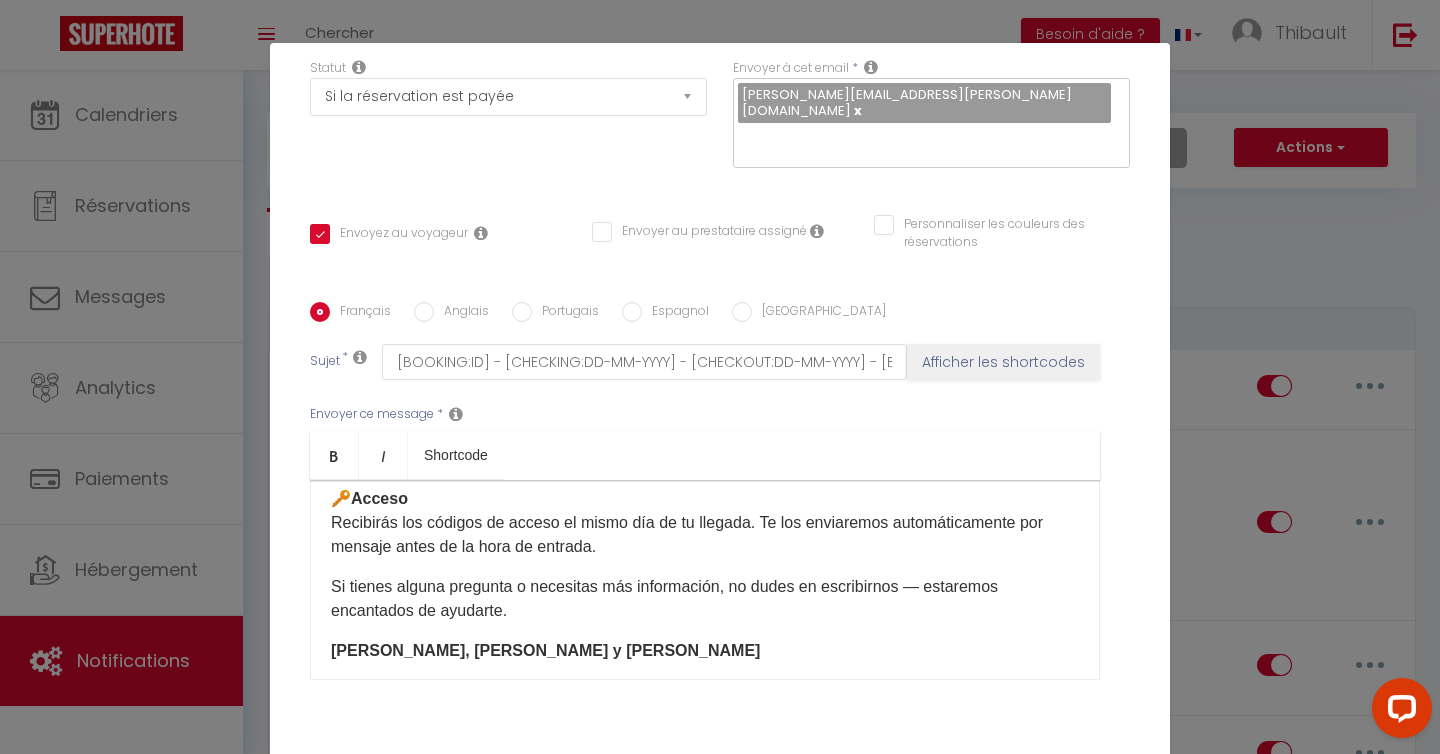 scroll, scrollTop: 2408, scrollLeft: 0, axis: vertical 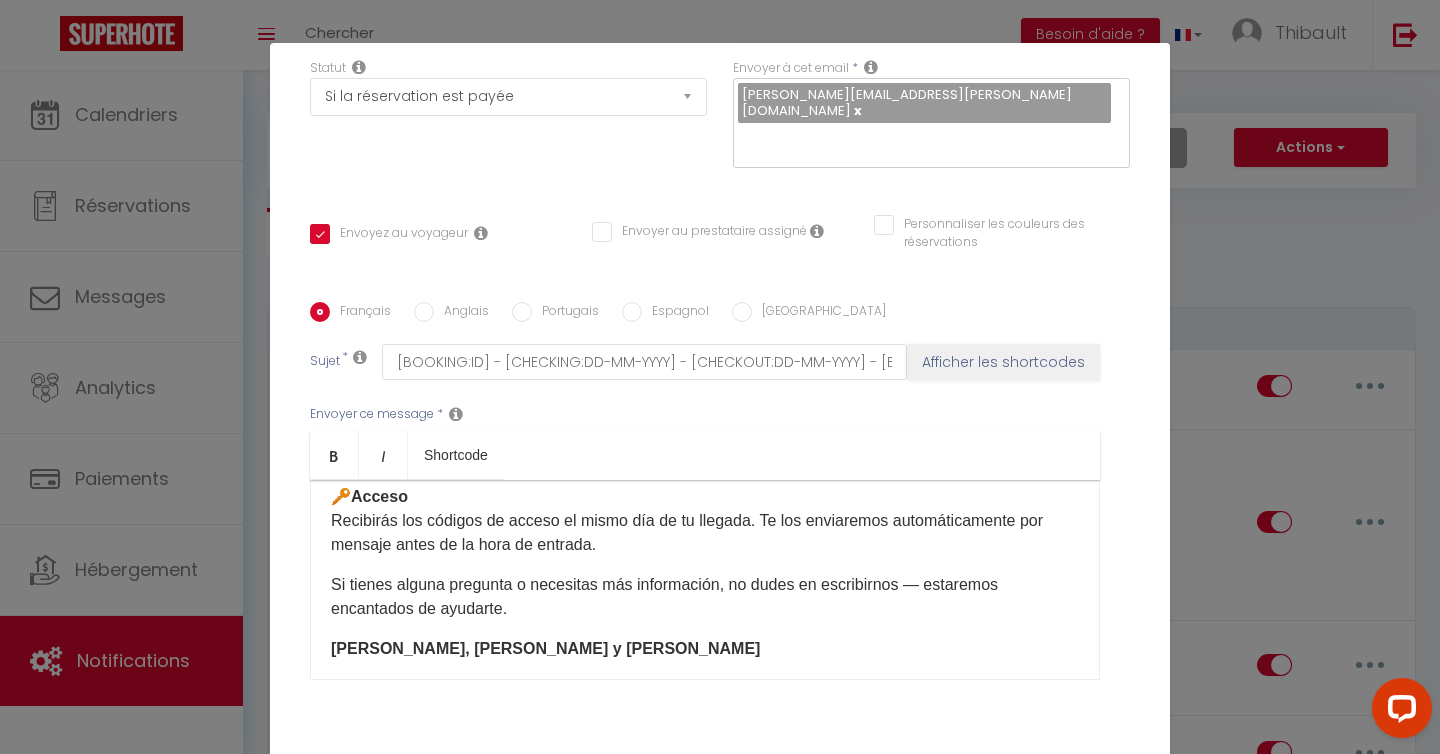 click on "🔑  Acceso
Recibirás los códigos de acceso el mismo día de tu llegada. Te los enviaremos automáticamente por mensaje antes de la hora de entrada." at bounding box center [705, 521] 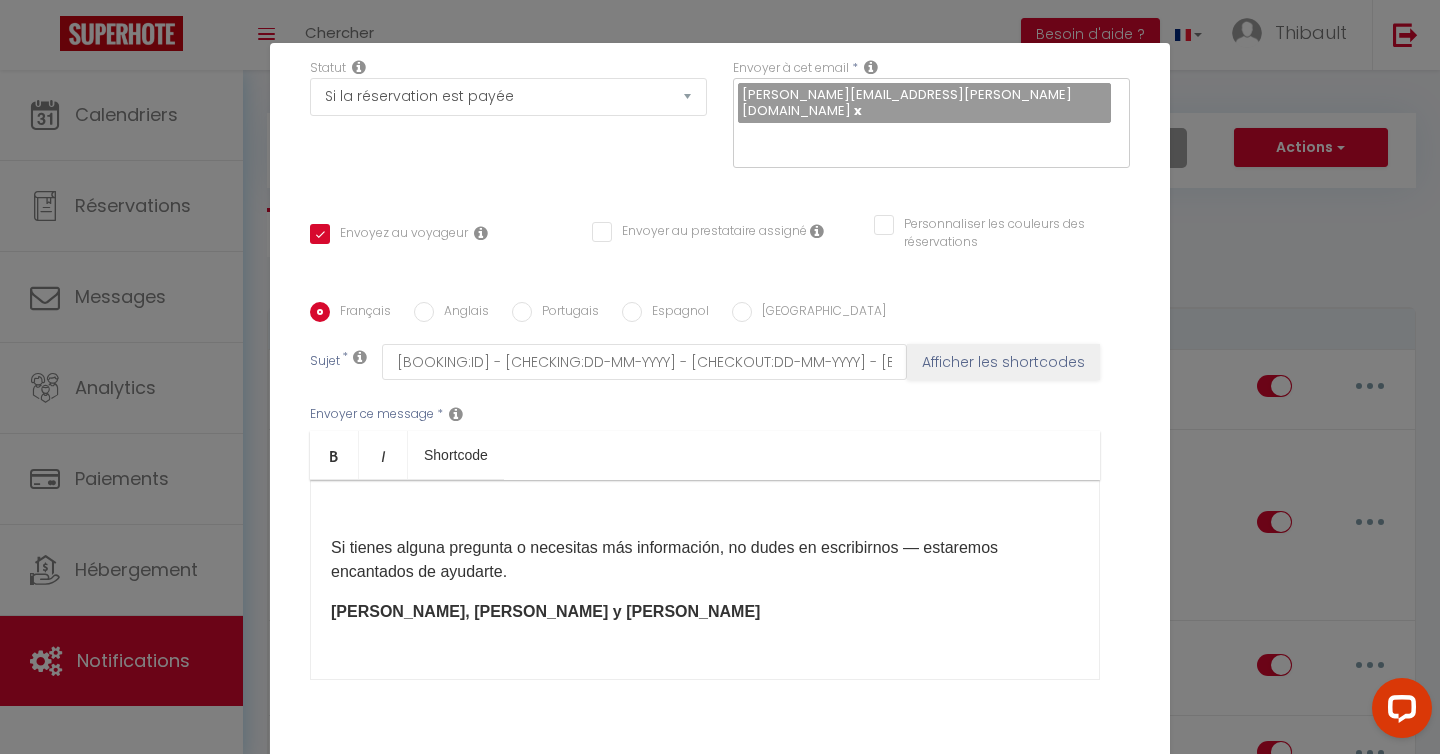 scroll, scrollTop: 2505, scrollLeft: 0, axis: vertical 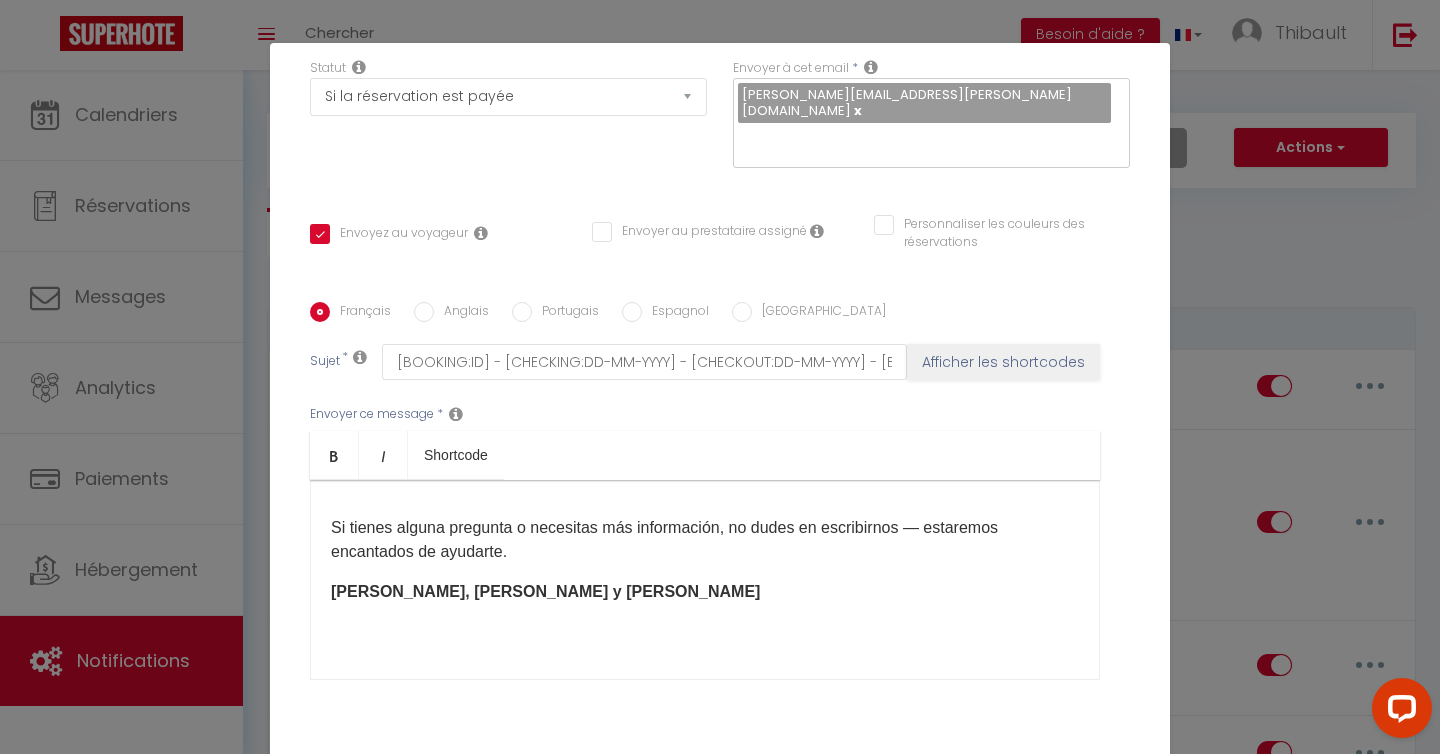 click on "[PERSON_NAME], [PERSON_NAME] y [PERSON_NAME]" at bounding box center [545, 591] 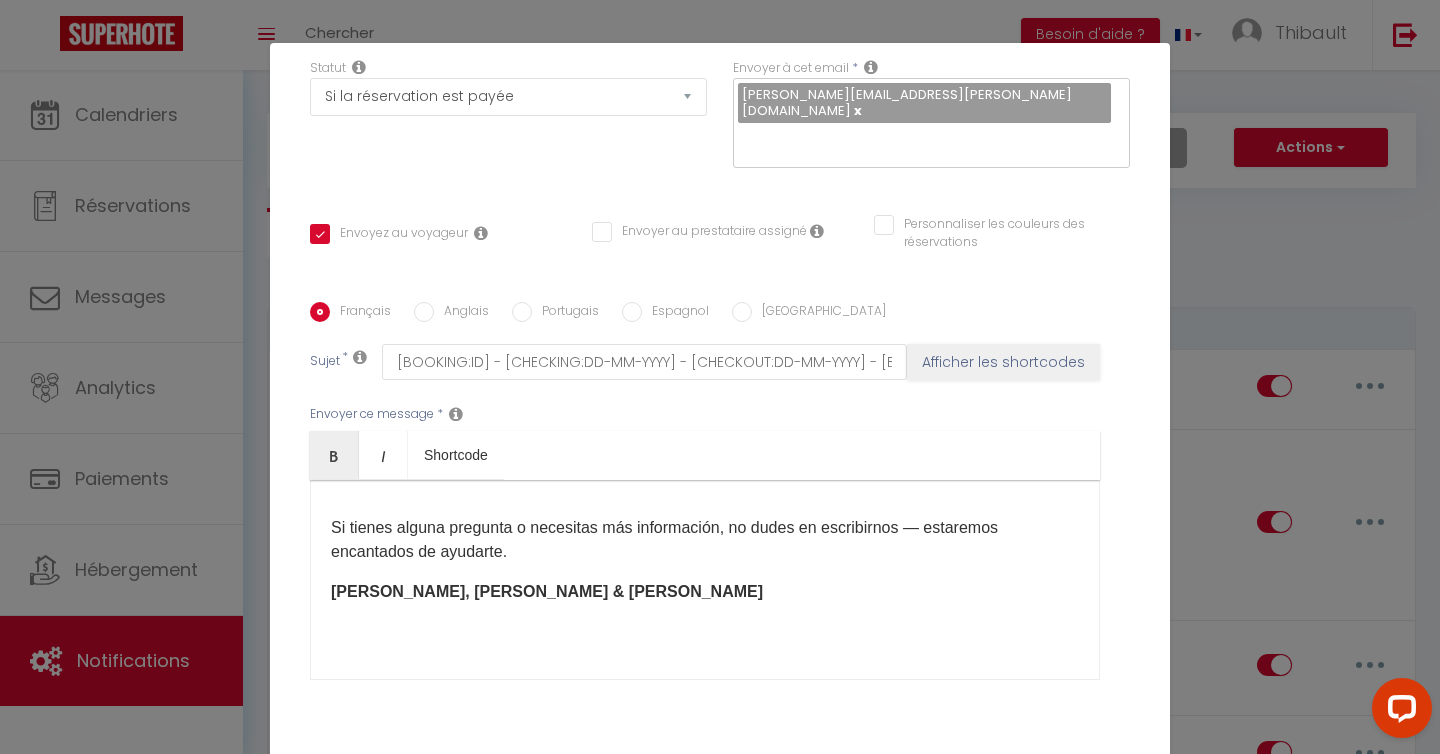 click on "Si tienes alguna pregunta o necesitas más información, no dudes en escribirnos — estaremos encantados de ayudarte." at bounding box center (705, 540) 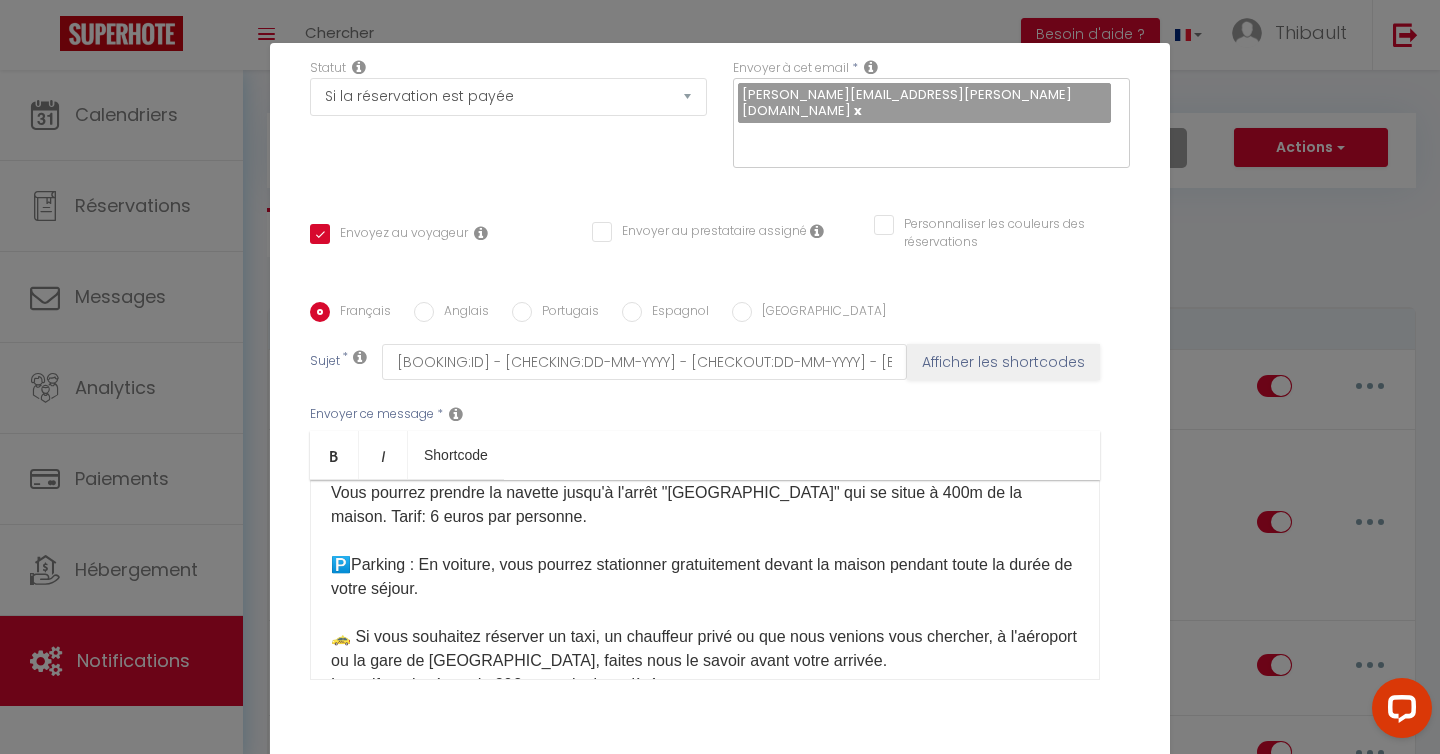 scroll, scrollTop: 309, scrollLeft: 0, axis: vertical 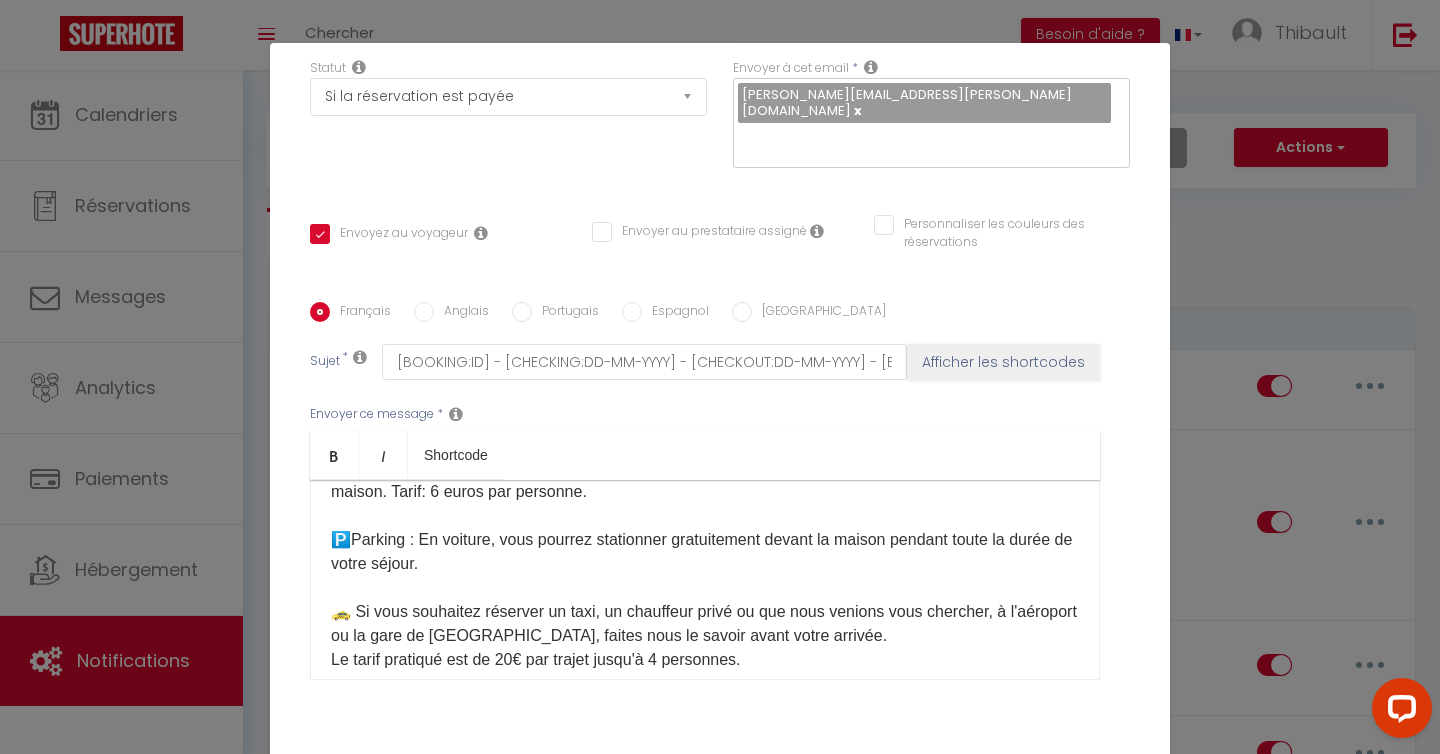 click on "Bonjour [GUEST:FIRST_NAME],​ Votre réservation est confirmée à partir du [CHECKING:DD-MM-YYYY]​.  C’est avec grand plaisir que je vous accueillerai à [GEOGRAPHIC_DATA]. Pour commencer à préparer votre séjour, vous trouverez de nombreuses informations sur [GEOGRAPHIC_DATA] et les alentours en vous rendant sur le site suivant: [URL][DOMAIN_NAME] ✈️ Si vous prévoyez d'arriver depuis l'aéroport de [GEOGRAPHIC_DATA], il y a un service de navettes 45 minutes après chaque vol.  Vous pourrez prendre la navette jusqu'à l'arrêt "[GEOGRAPHIC_DATA]" qui se situe à 400m de la maison. Tarif: 6 euros par personne. 🅿️Parking : En voiture, vous pourrez stationner gratuitement devant la maison pendant toute la durée de votre séjour. 🚕 Si vous souhaitez réserver un taxi, un chauffeur privé ou que nous venions vous chercher, à l'aéroport ou la gare de [GEOGRAPHIC_DATA], faites nous le savoir avant votre arrivée.  Le tarif pratiqué est de 20€ par trajet jusqu'à 4 personnes." at bounding box center (705, 432) 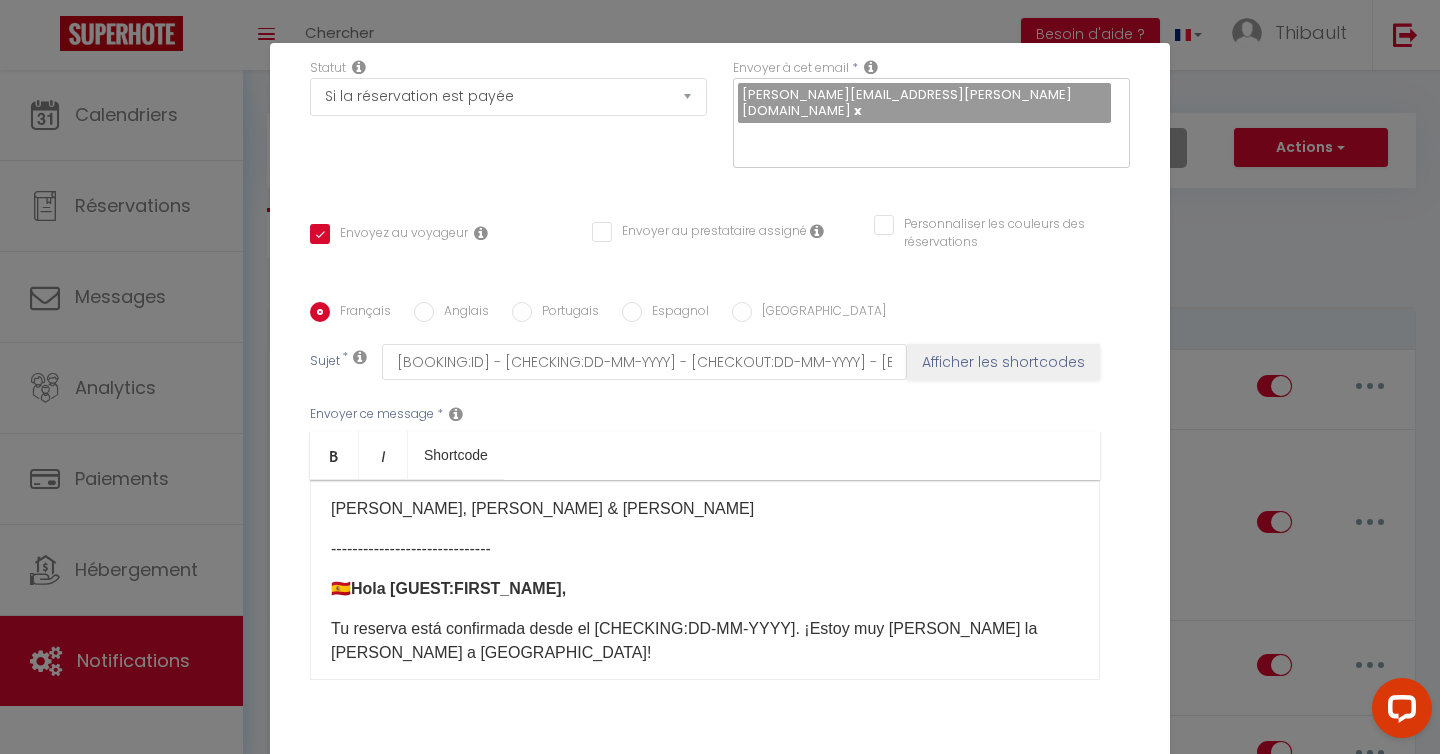 scroll, scrollTop: 1575, scrollLeft: 0, axis: vertical 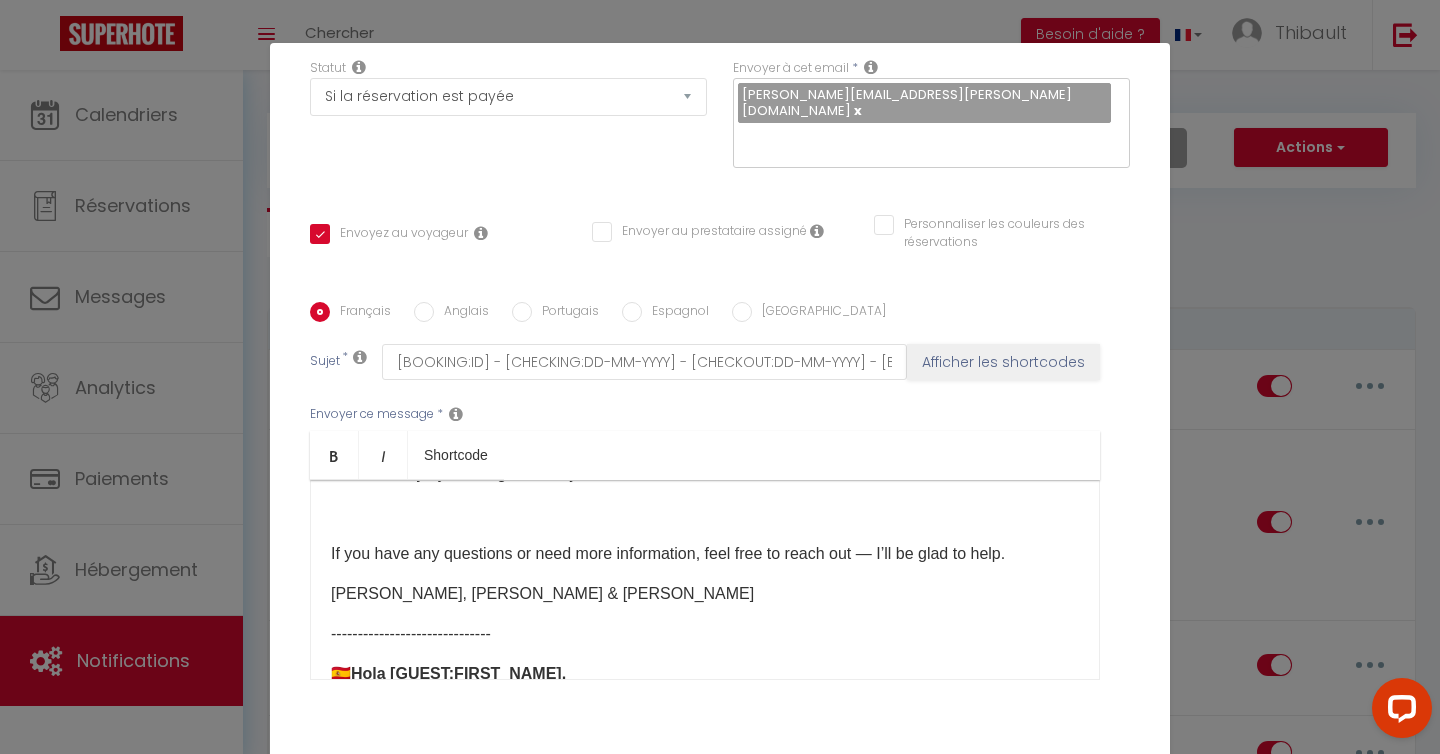click at bounding box center [705, 514] 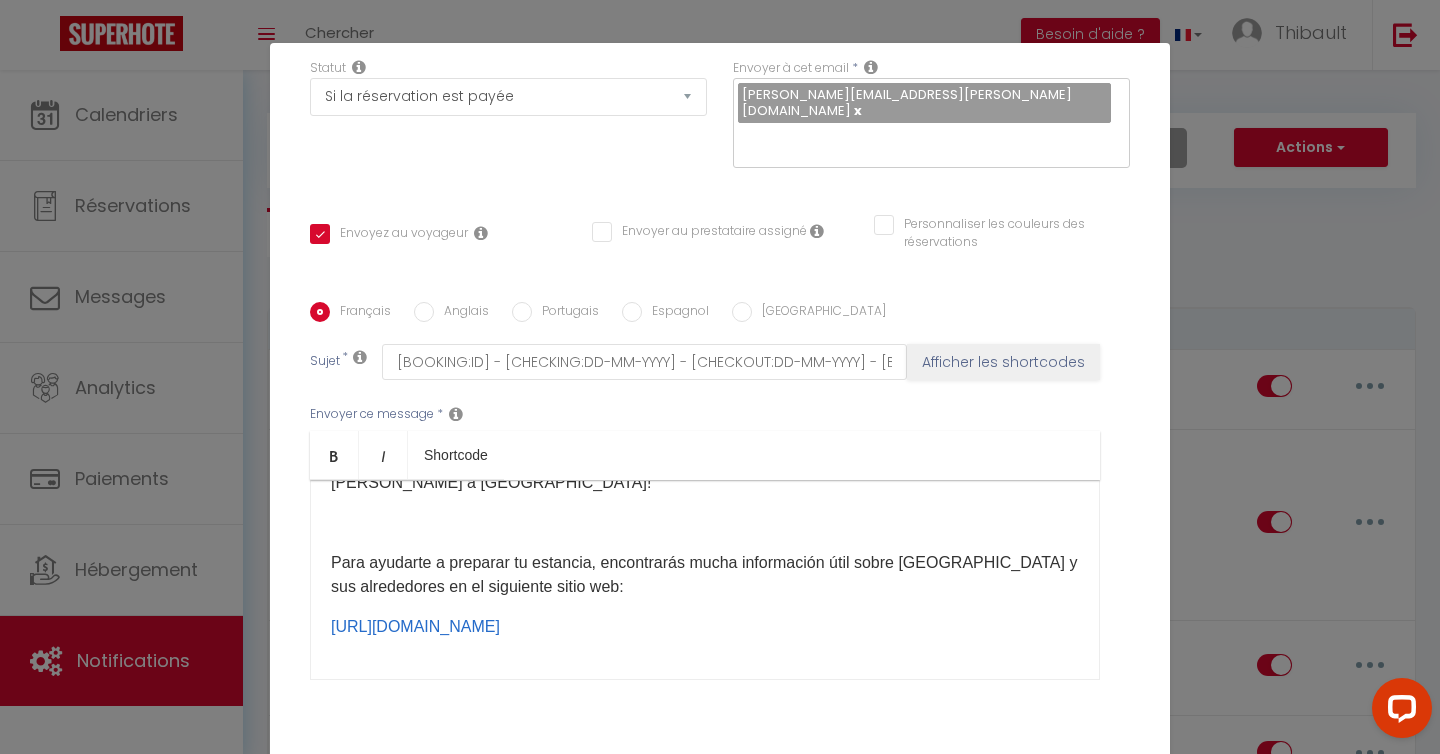 scroll, scrollTop: 1883, scrollLeft: 0, axis: vertical 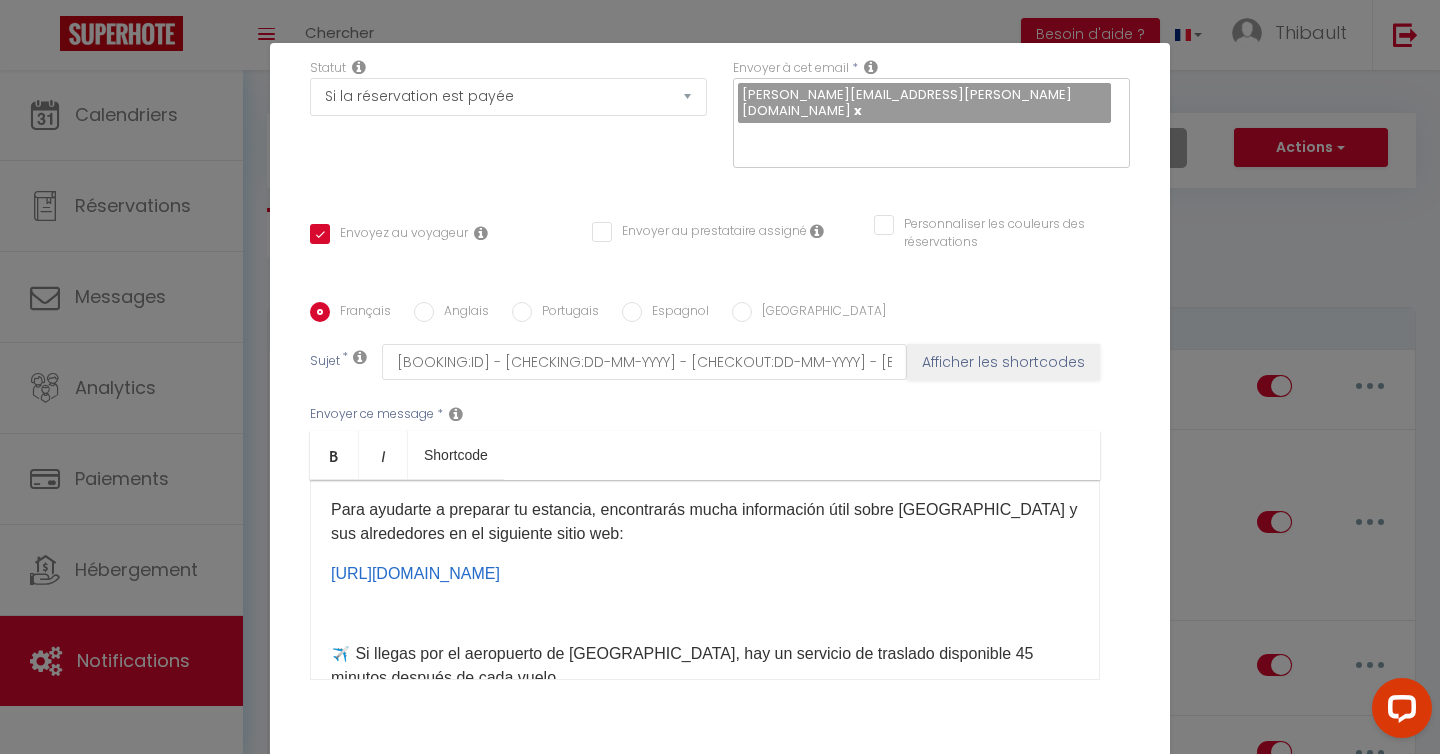 click on "Bonjour [GUEST:FIRST_NAME],​ Votre réservation est confirmée à partir du [CHECKING:DD-MM-YYYY]​.  C’est avec grand plaisir que je vous accueillerai à [GEOGRAPHIC_DATA]. Pour commencer à préparer votre séjour, vous trouverez de nombreuses informations sur [GEOGRAPHIC_DATA] et les alentours en vous rendant sur le site suivant: [URL][DOMAIN_NAME] ✈️ Si vous prévoyez d'arriver depuis l'aéroport de [GEOGRAPHIC_DATA], il y a un service de navettes 45 minutes après chaque vol.  Vous pourrez prendre la navette jusqu'à l'arrêt "[GEOGRAPHIC_DATA]" qui se situe à 400m de la maison. Tarif: 6 euros par personne. 🅿️Parking : En voiture, vous pourrez stationner gratuitement devant la maison pendant toute la durée de votre séjour. 🚕 Si vous souhaitez réserver un taxi, un chauffeur privé ou que nous venions vous chercher, à l'aéroport ou la gare de [GEOGRAPHIC_DATA], faites nous le savoir avant votre arrivée.  Le tarif pratiqué est de 20€ par trajet jusqu'à 4 personnes. ​🔑  Accès" at bounding box center (705, 580) 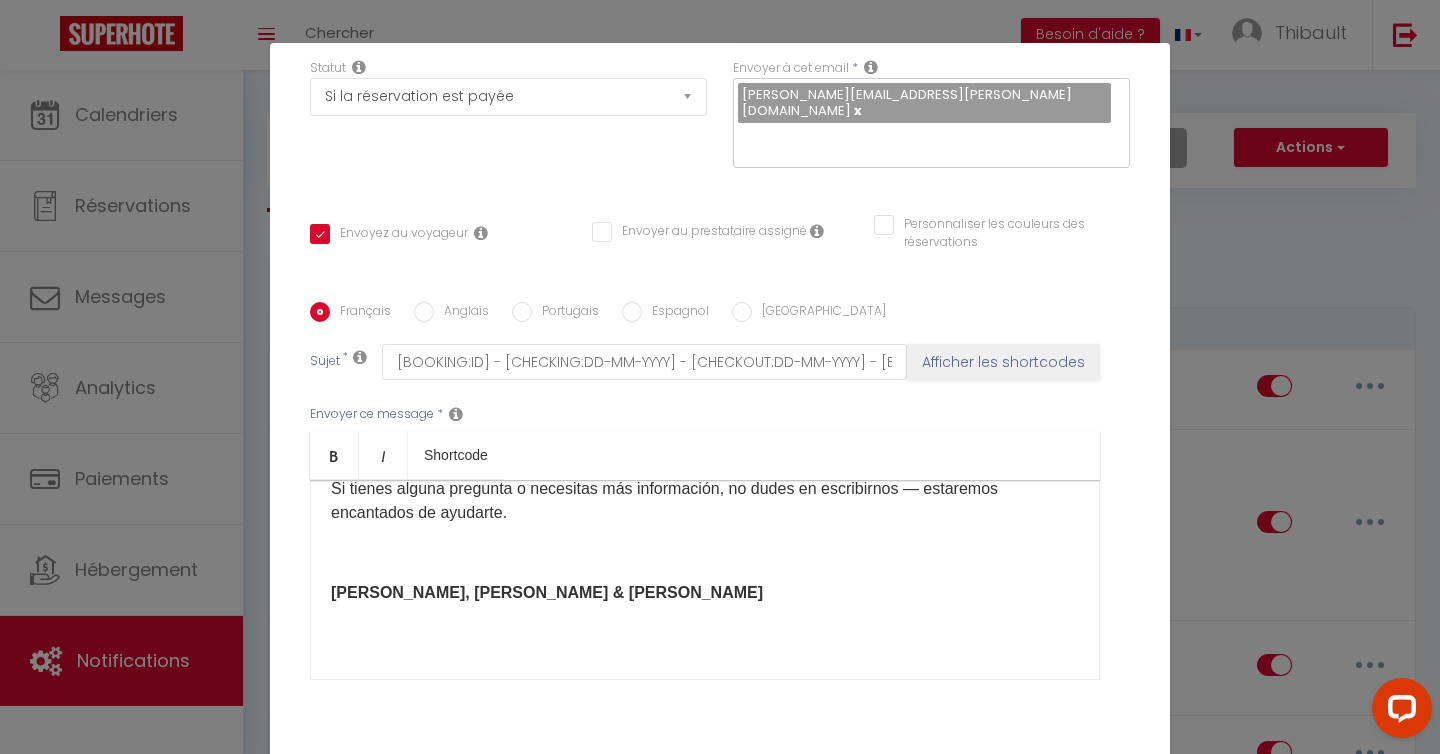 scroll, scrollTop: 2574, scrollLeft: 0, axis: vertical 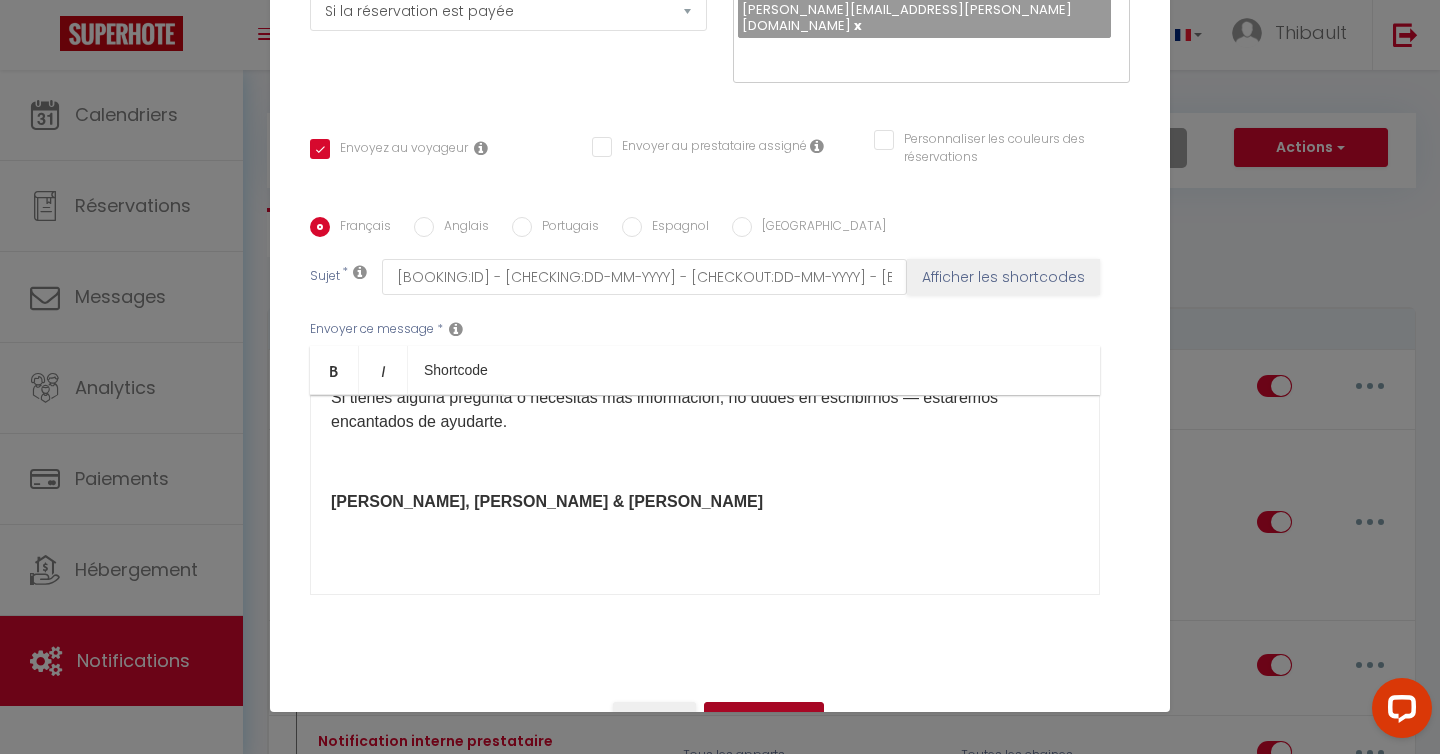 click on "Mettre à jour" at bounding box center (764, 719) 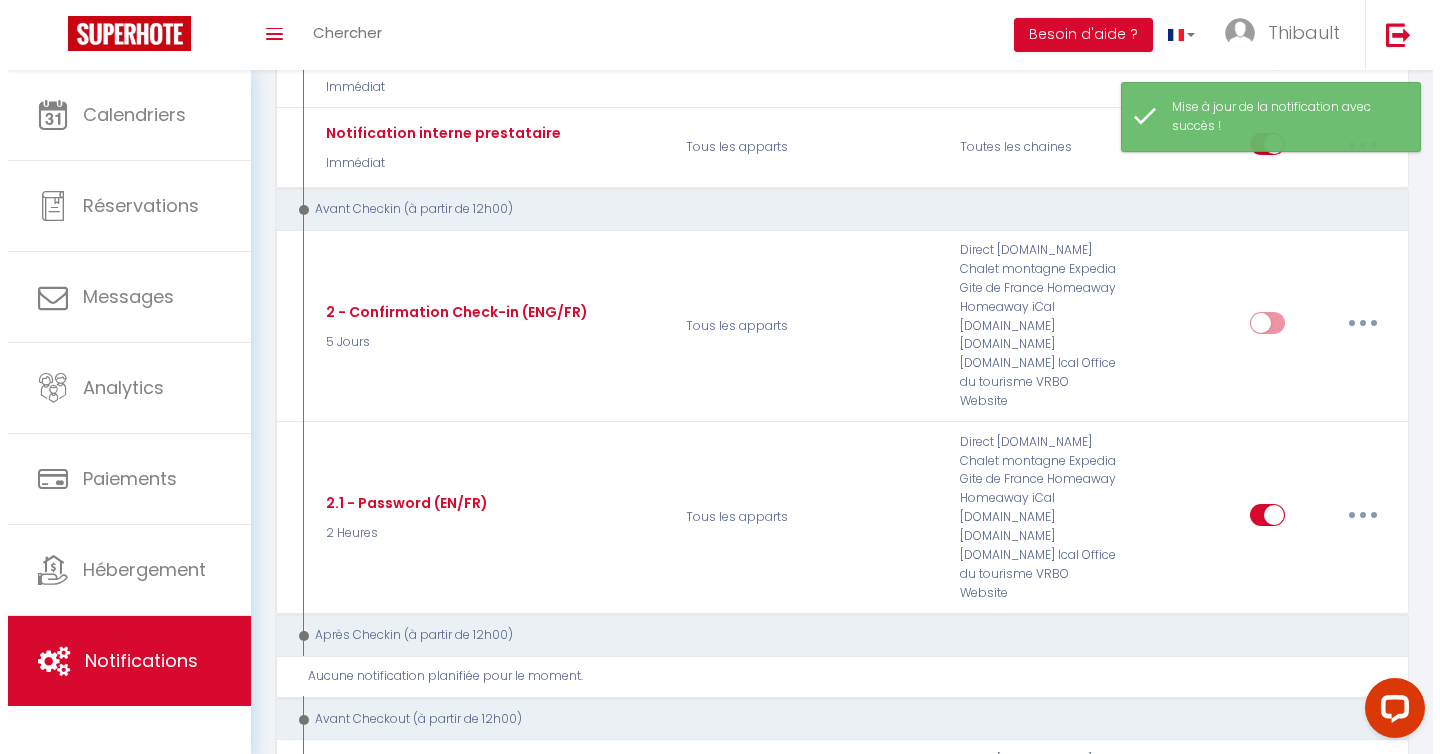 scroll, scrollTop: 609, scrollLeft: 0, axis: vertical 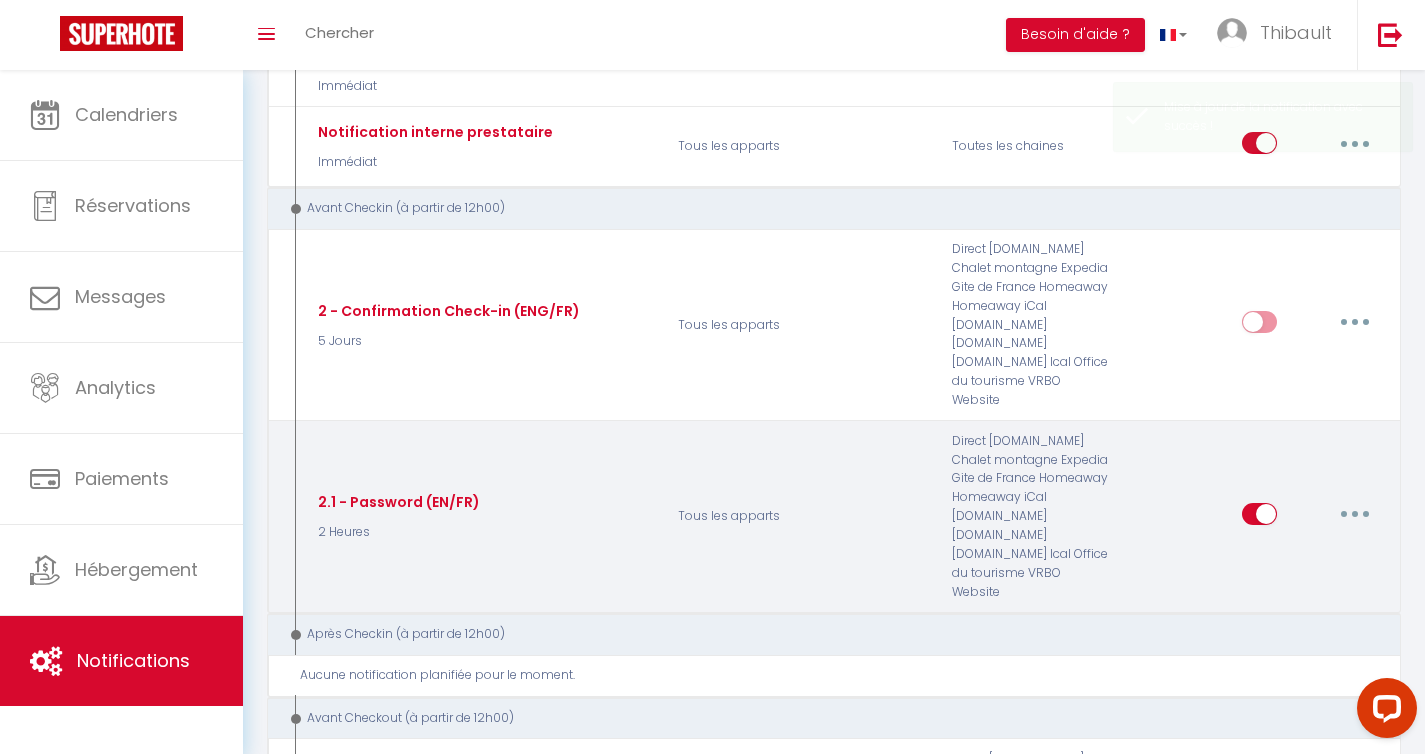 click at bounding box center (1355, 514) 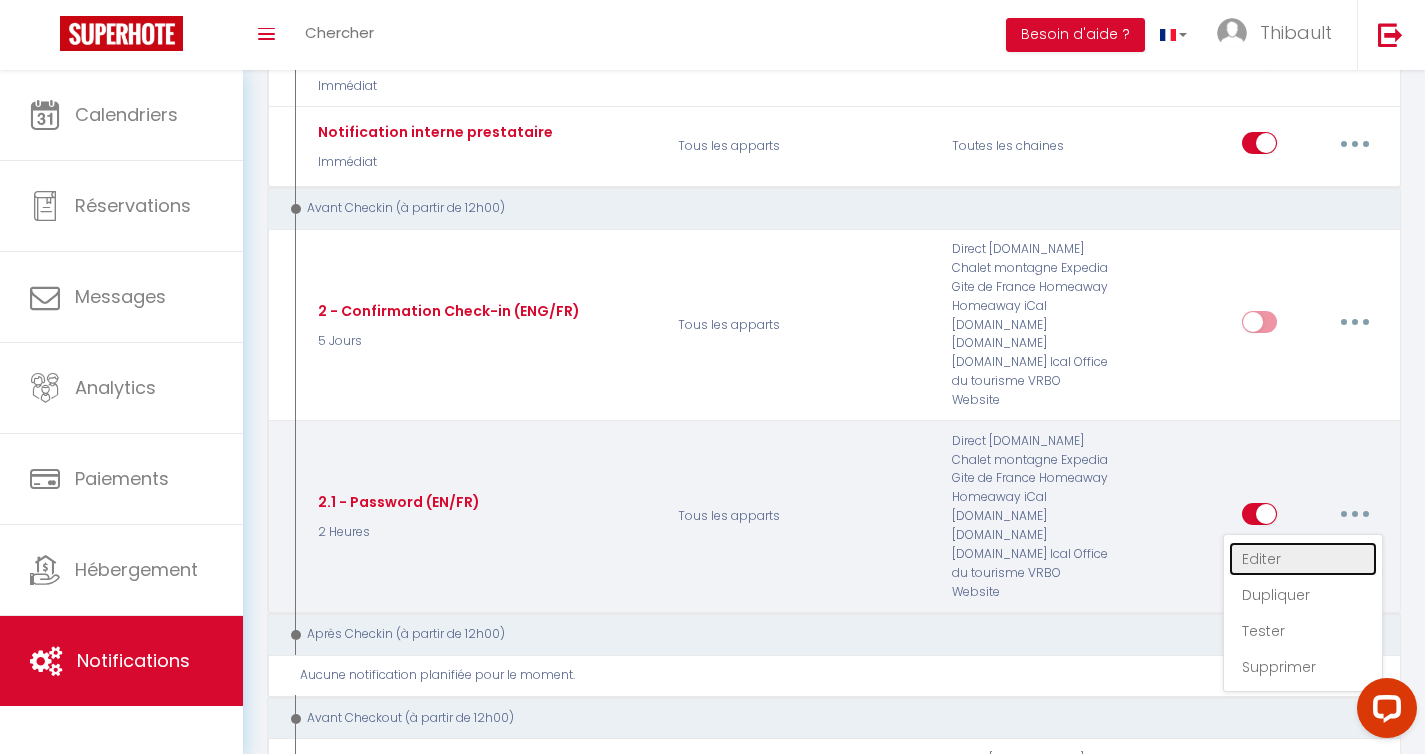 click on "Editer" at bounding box center [1303, 559] 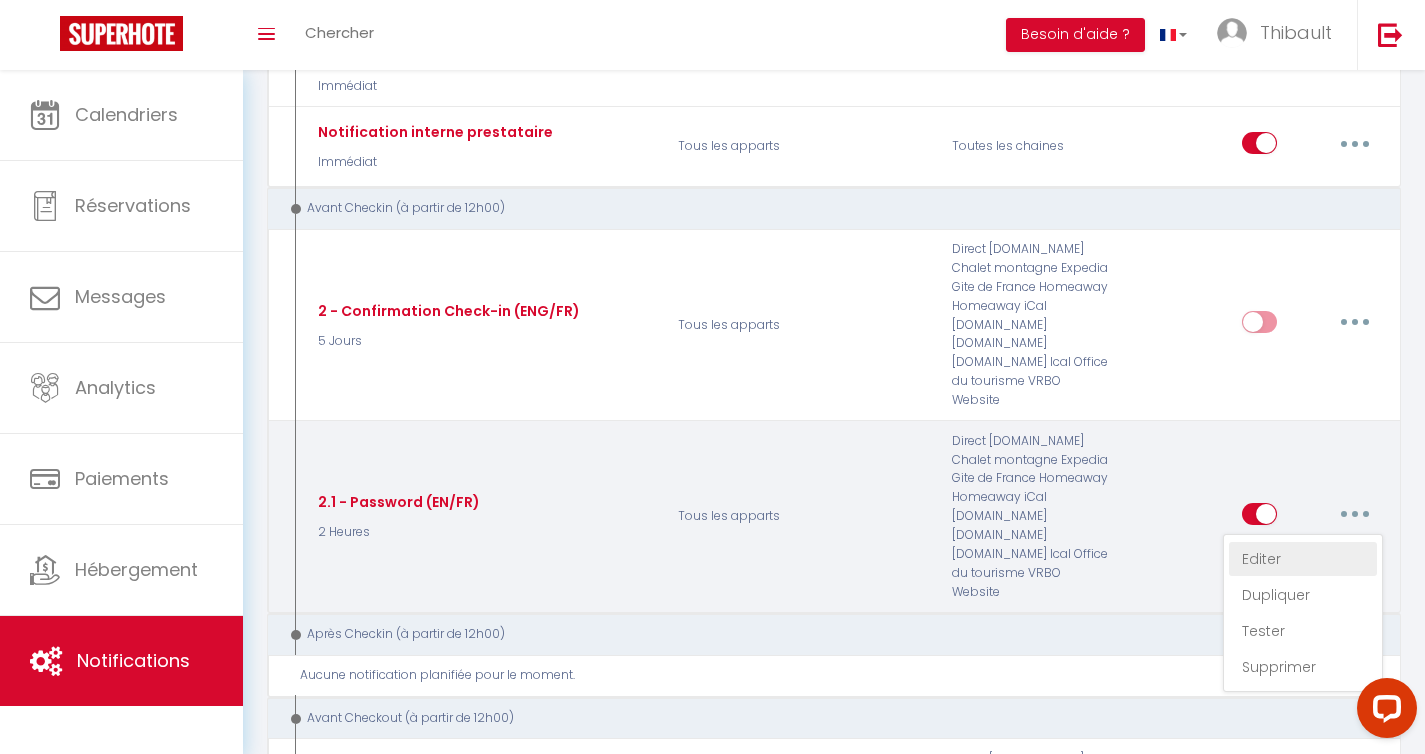 select on "2 Heures" 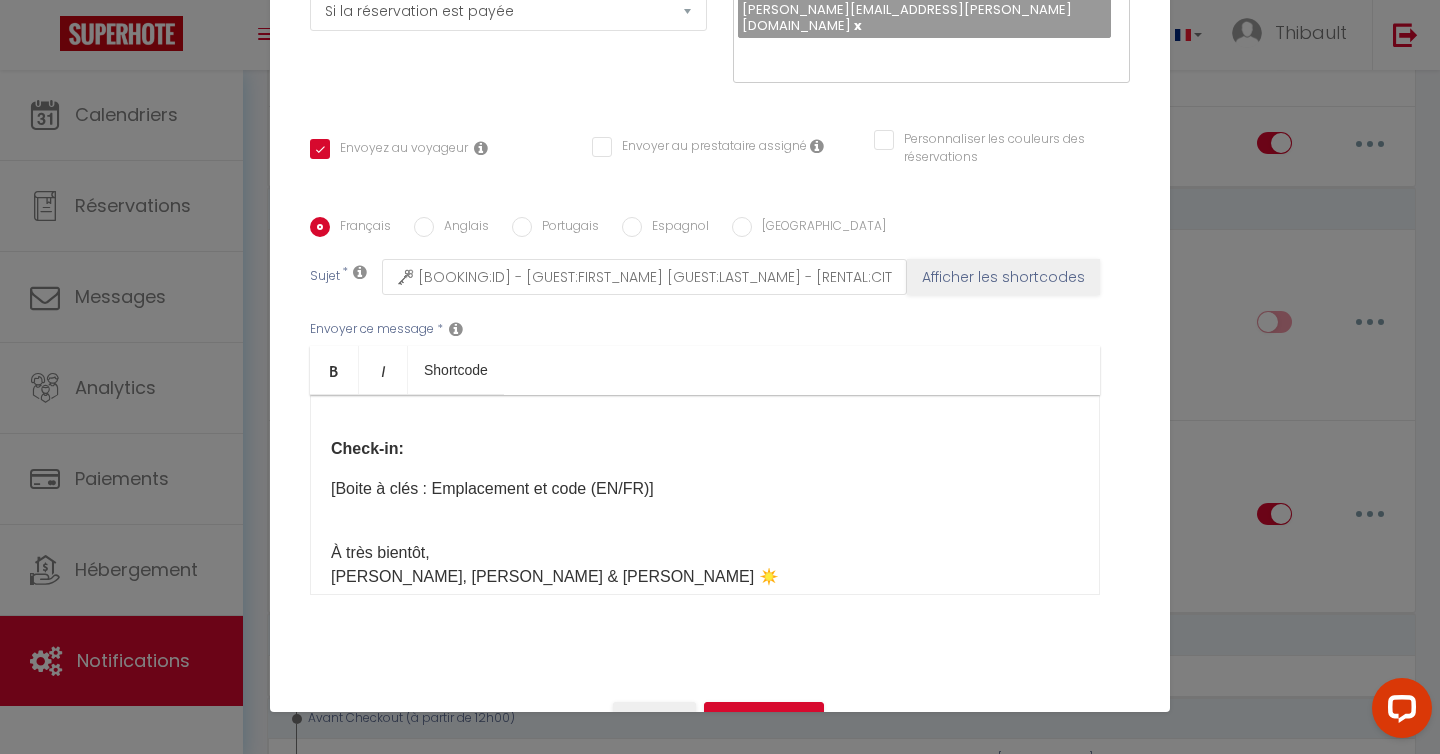 scroll, scrollTop: 0, scrollLeft: 0, axis: both 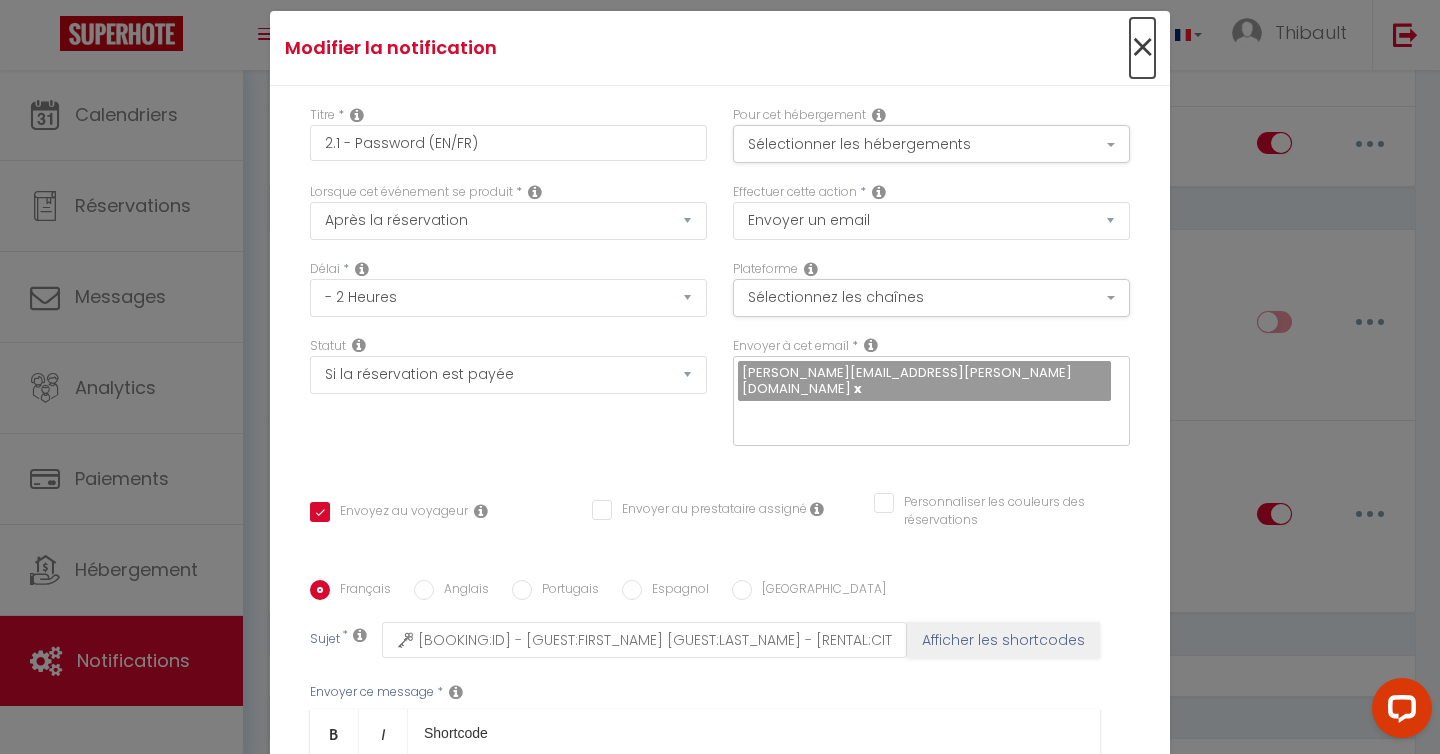 click on "×" at bounding box center [1142, 48] 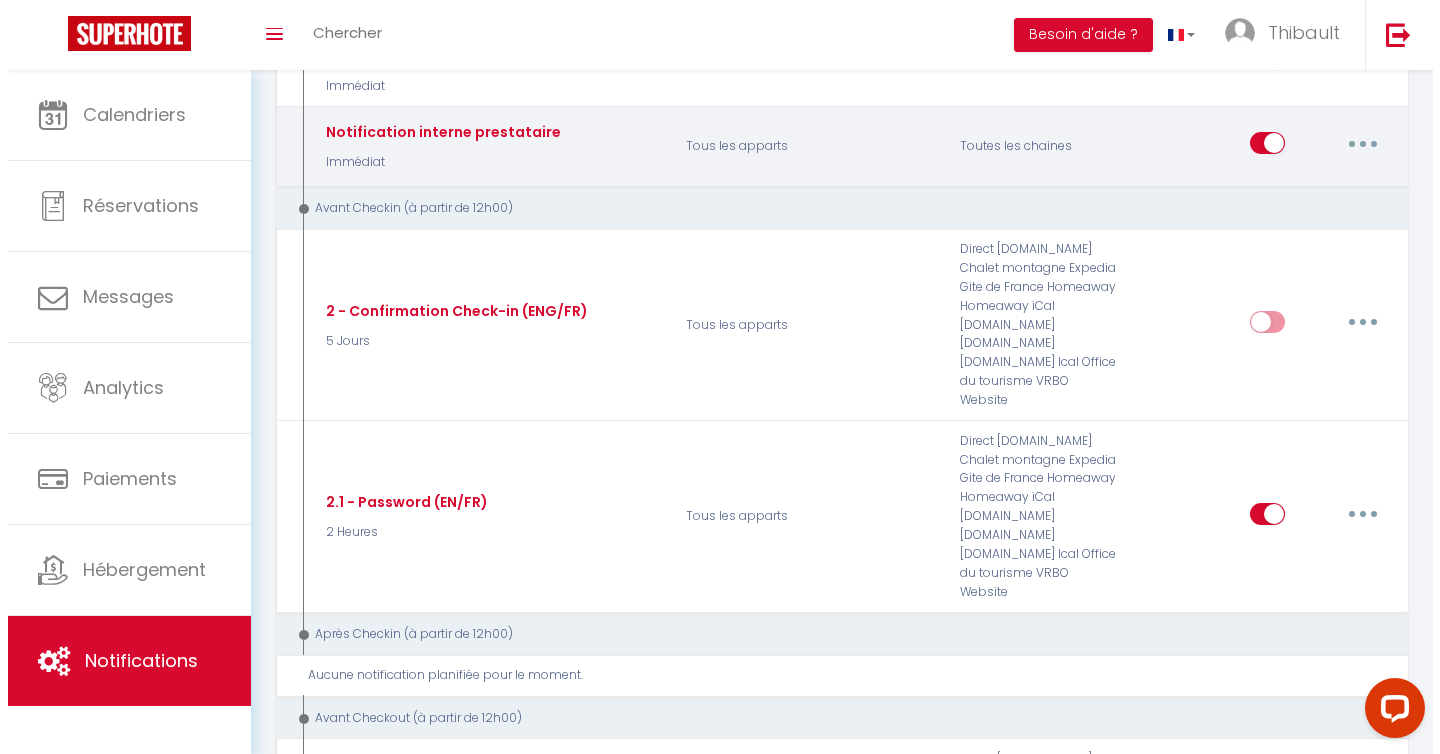 scroll, scrollTop: 0, scrollLeft: 0, axis: both 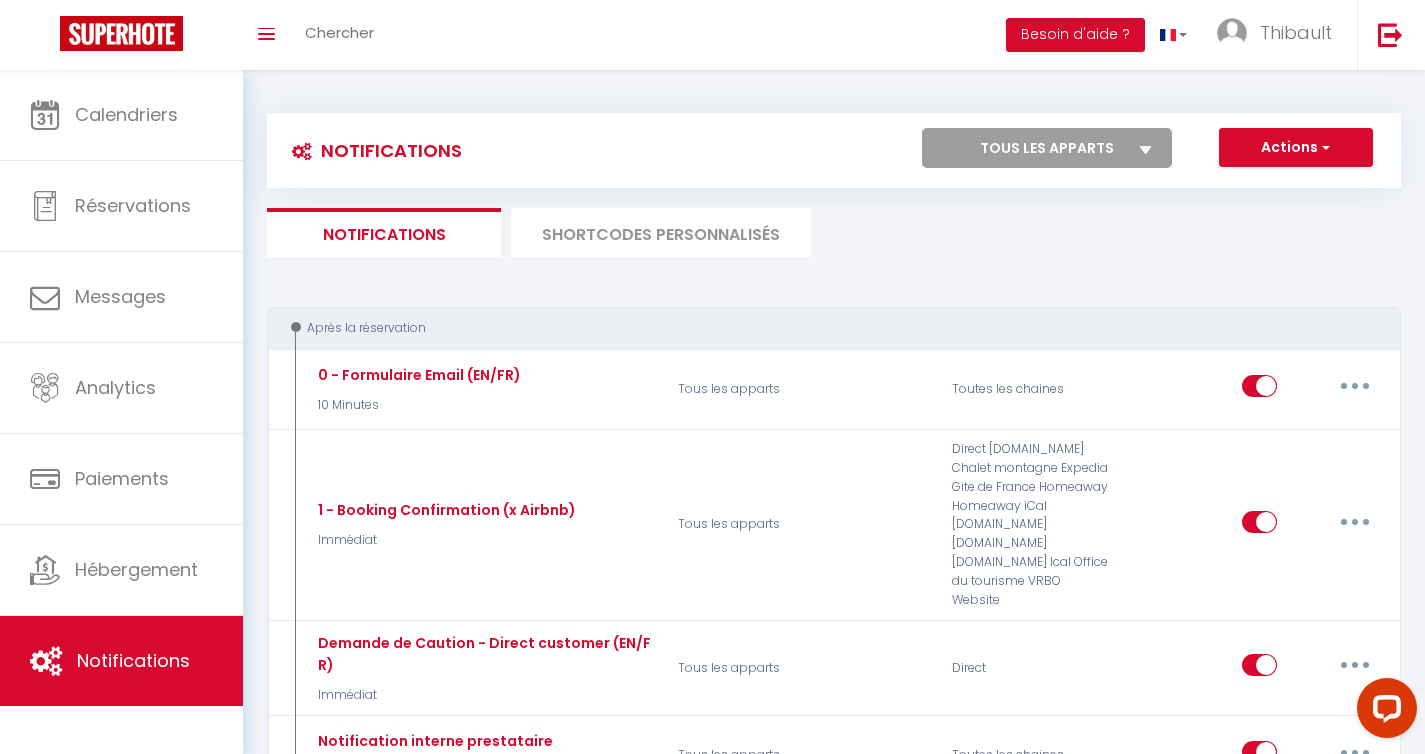 click on "SHORTCODES PERSONNALISÉS" at bounding box center (661, 232) 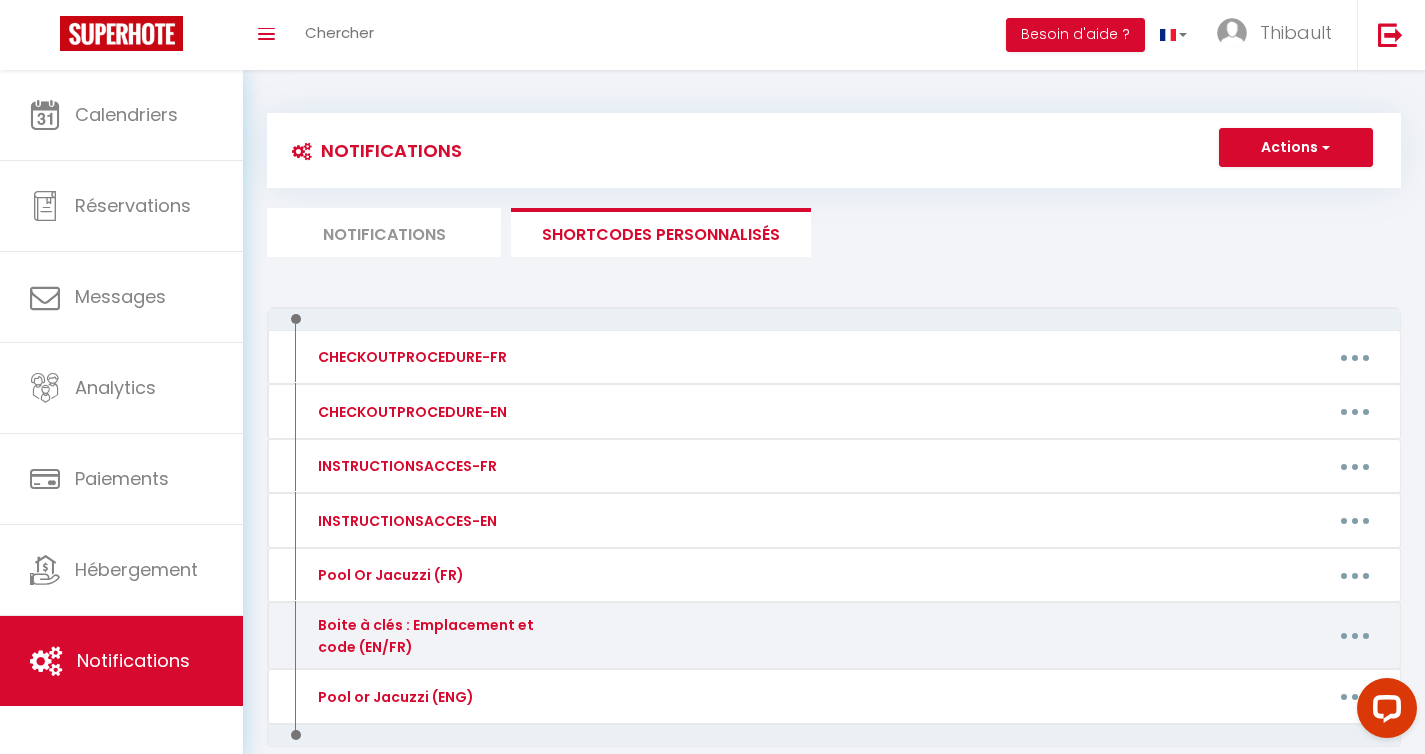 click at bounding box center [1355, 636] 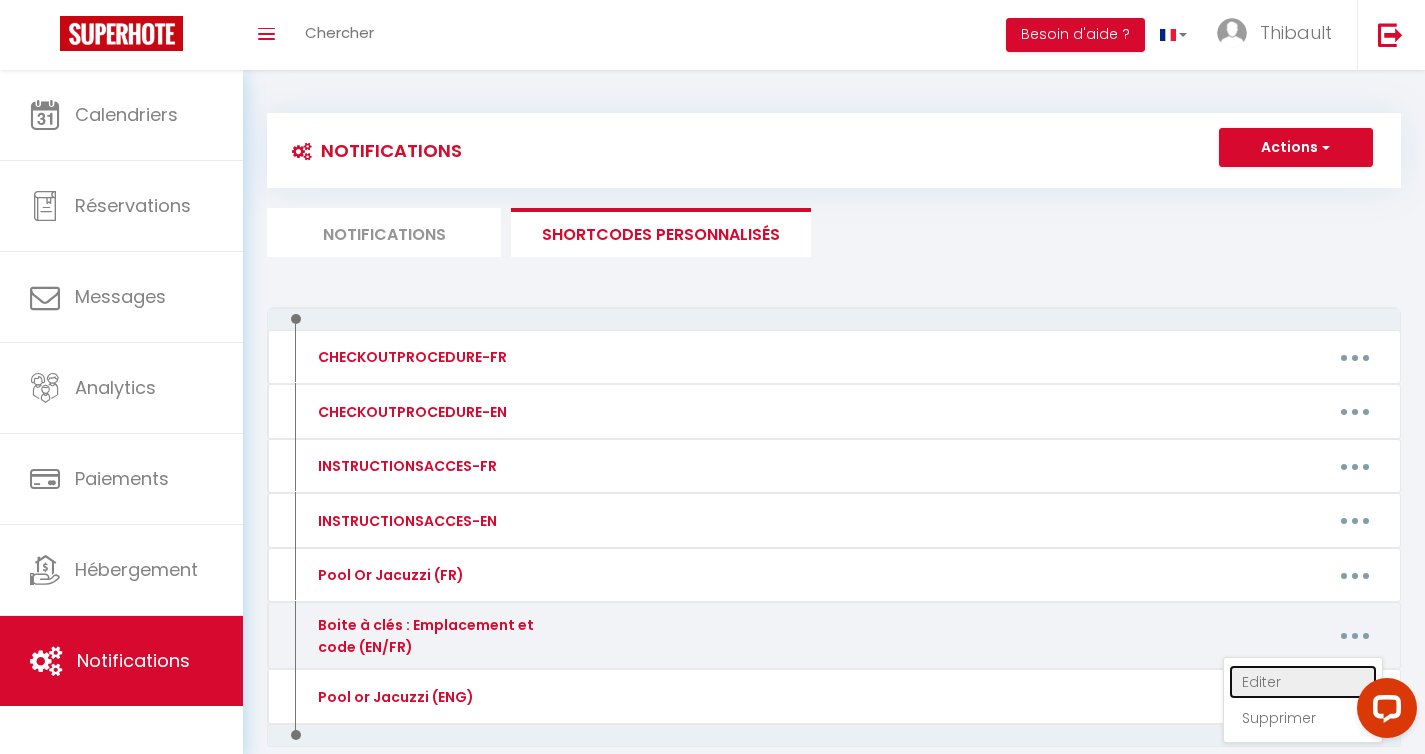 click on "Editer" at bounding box center [1303, 682] 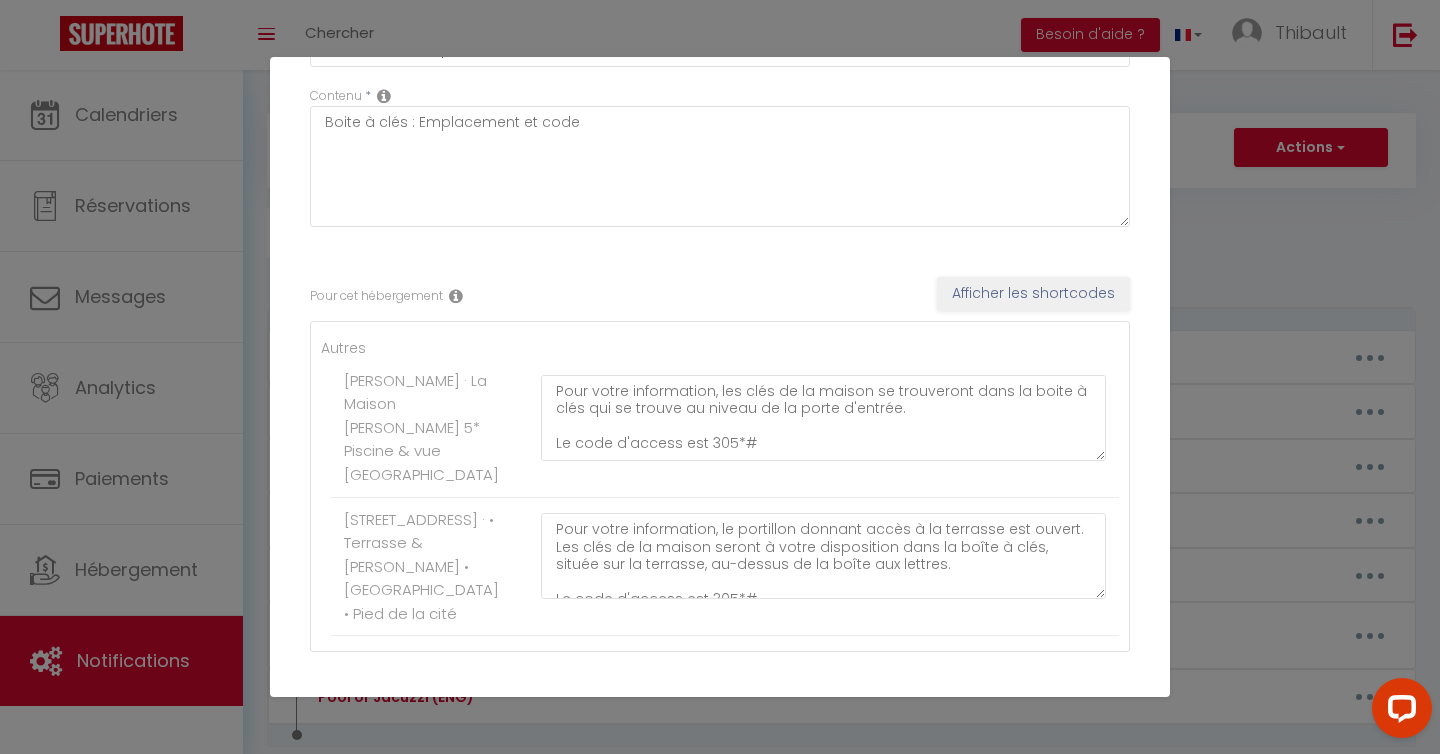 scroll, scrollTop: 141, scrollLeft: 0, axis: vertical 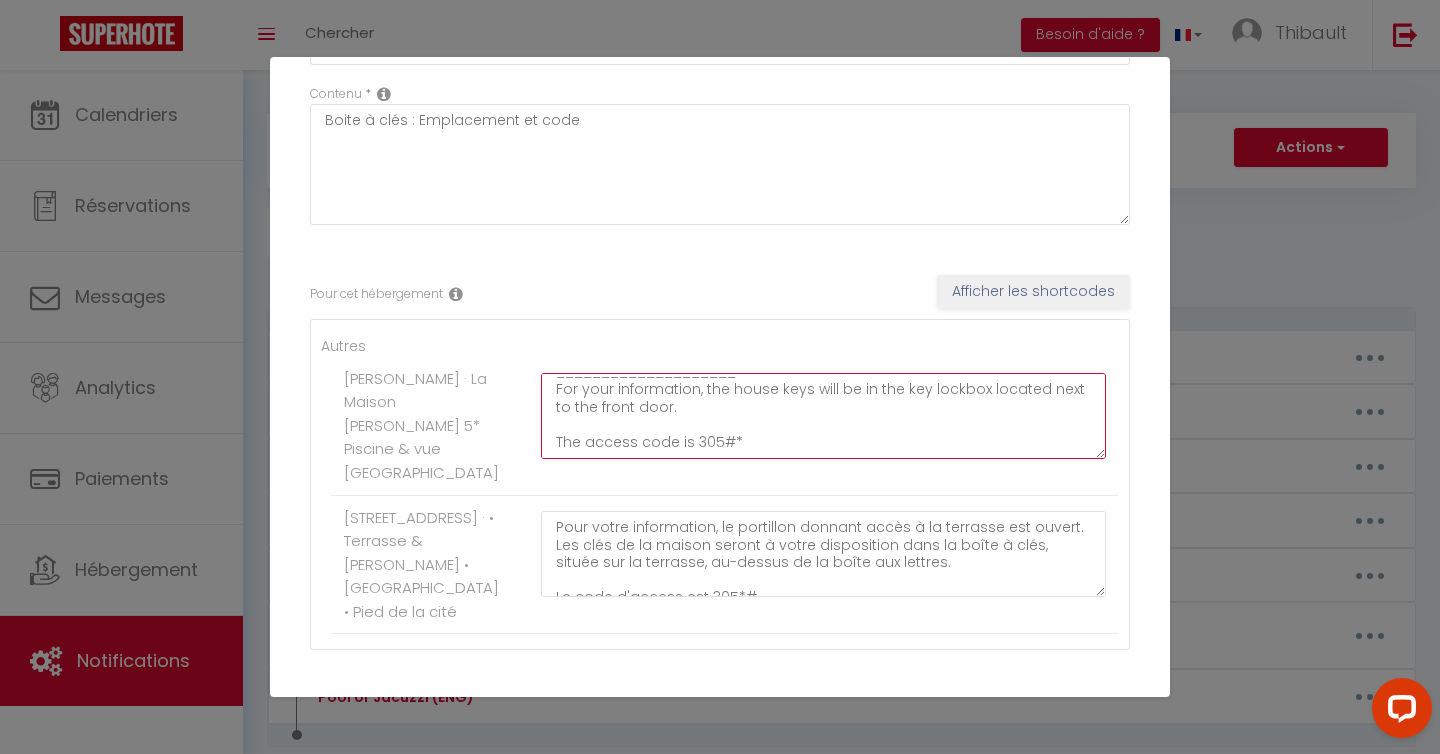 click on "Pour votre information, les clés de la maison se trouveront dans la boite à clés qui se trouve au niveau de la porte d'entrée.
Le code d'access est 305*#
____________________
For your information, the house keys will be in the key lockbox located next to the front door.
The access code is 305#*" at bounding box center (823, 416) 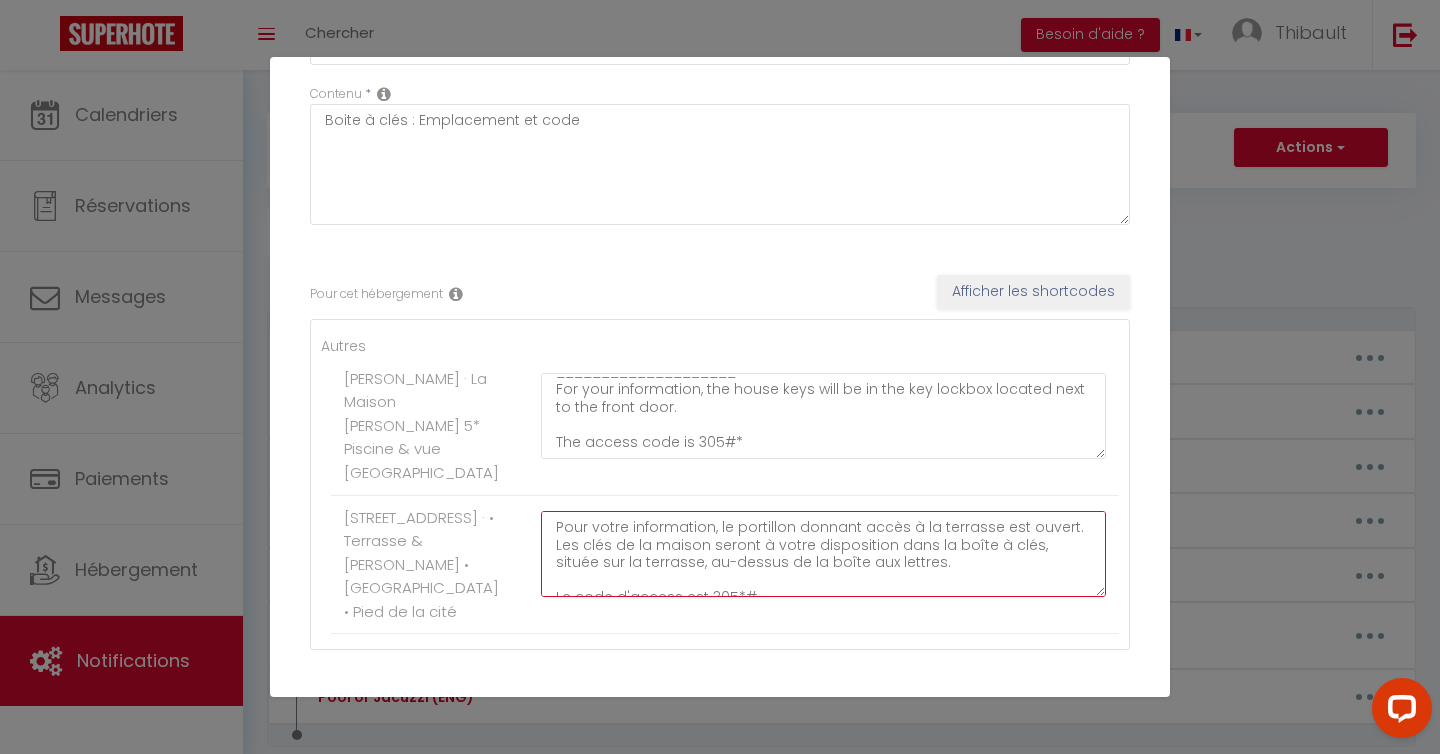 click on "Pour votre information, le portillon donnant accès à la terrasse est ouvert.
Les clés de la maison seront à votre disposition dans la boîte à clés, située sur la terrasse, au-dessus de la boîte aux lettres.
Le code d'access est 305*#
____________________
For your information, the gate providing access to the terrace is open.
The house keys will be available in the key box located on the terrace, above the mailbox.
The access code is 305#*." at bounding box center (823, 554) 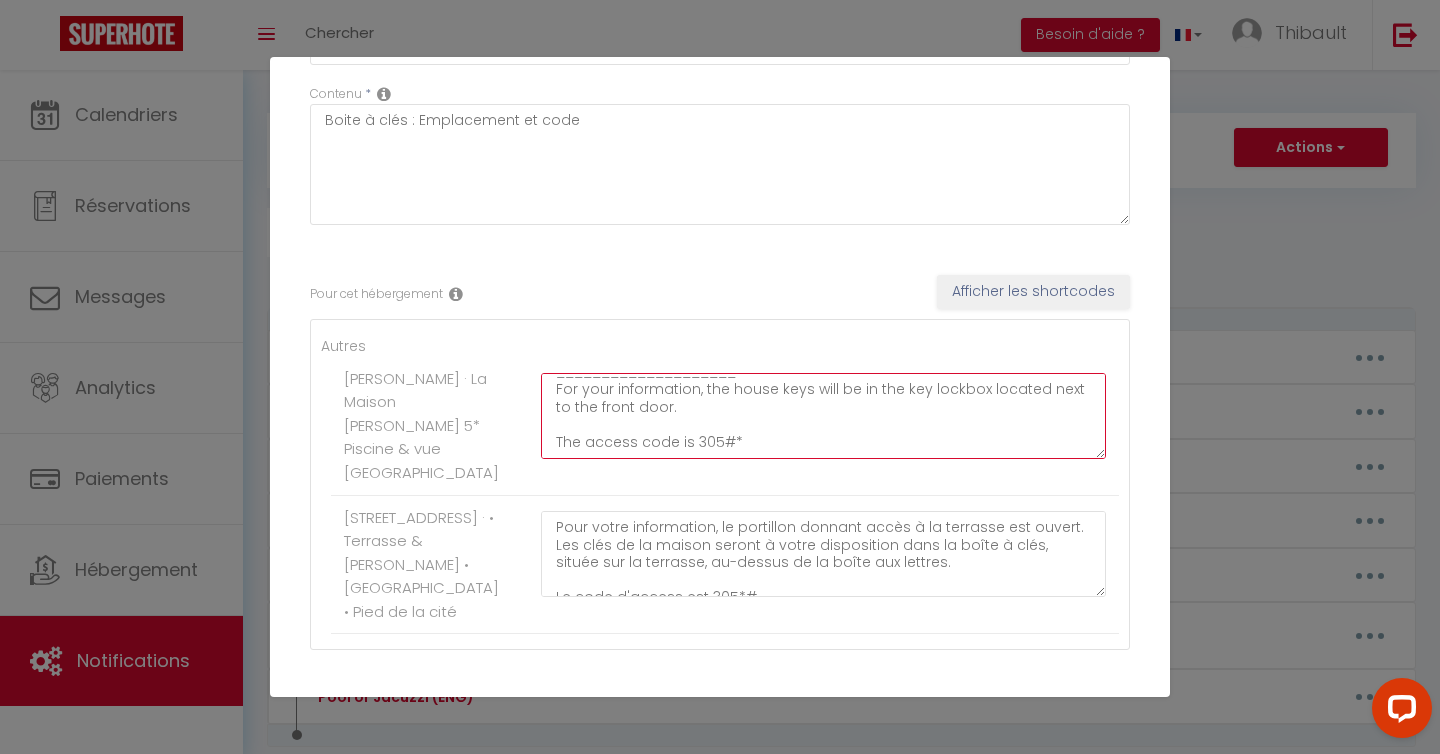 click on "Pour votre information, les clés de la maison se trouveront dans la boite à clés qui se trouve au niveau de la porte d'entrée.
Le code d'access est 305*#
____________________
For your information, the house keys will be in the key lockbox located next to the front door.
The access code is 305#*" at bounding box center (823, 416) 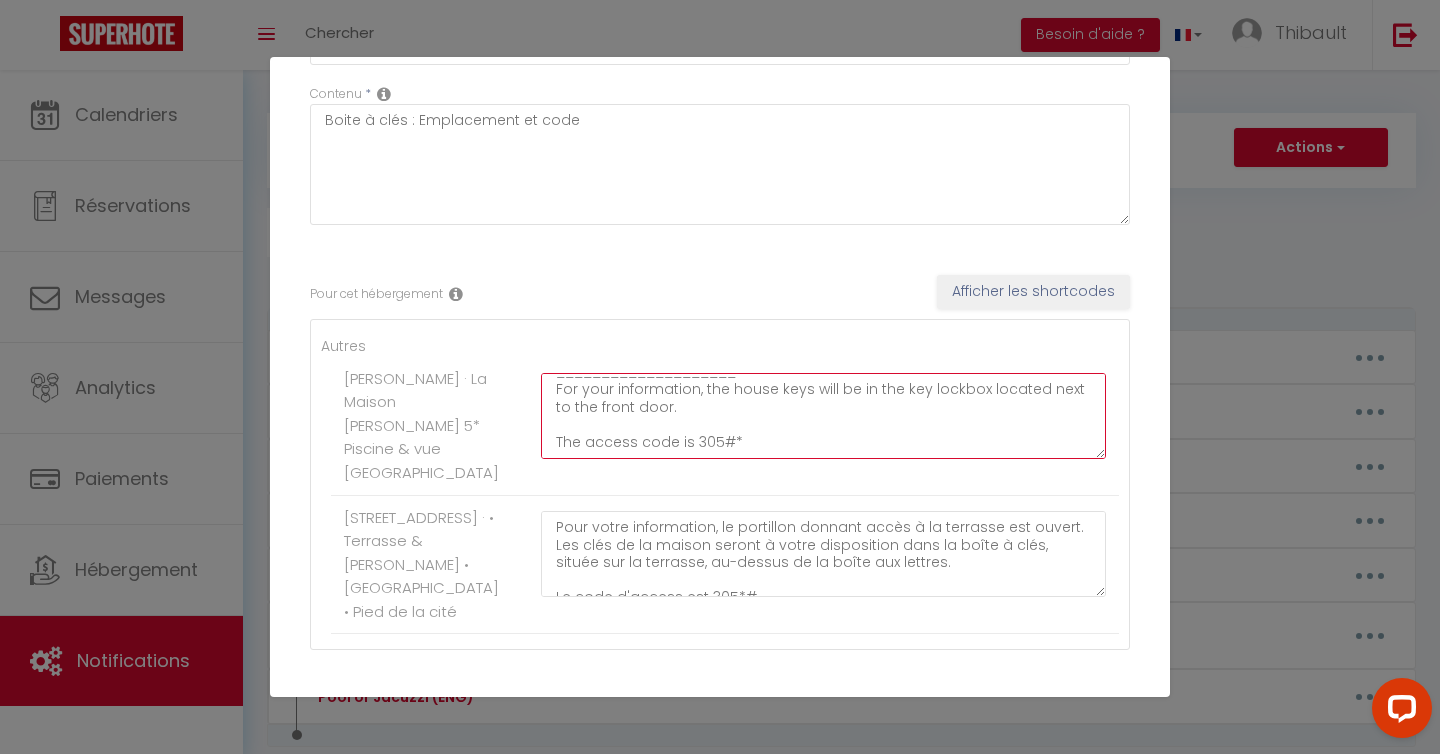click on "Pour votre information, les clés de la maison se trouveront dans la boite à clés qui se trouve au niveau de la porte d'entrée.
Le code d'access est 305*#
____________________
For your information, the house keys will be in the key lockbox located next to the front door.
The access code is 305#*" at bounding box center [823, 416] 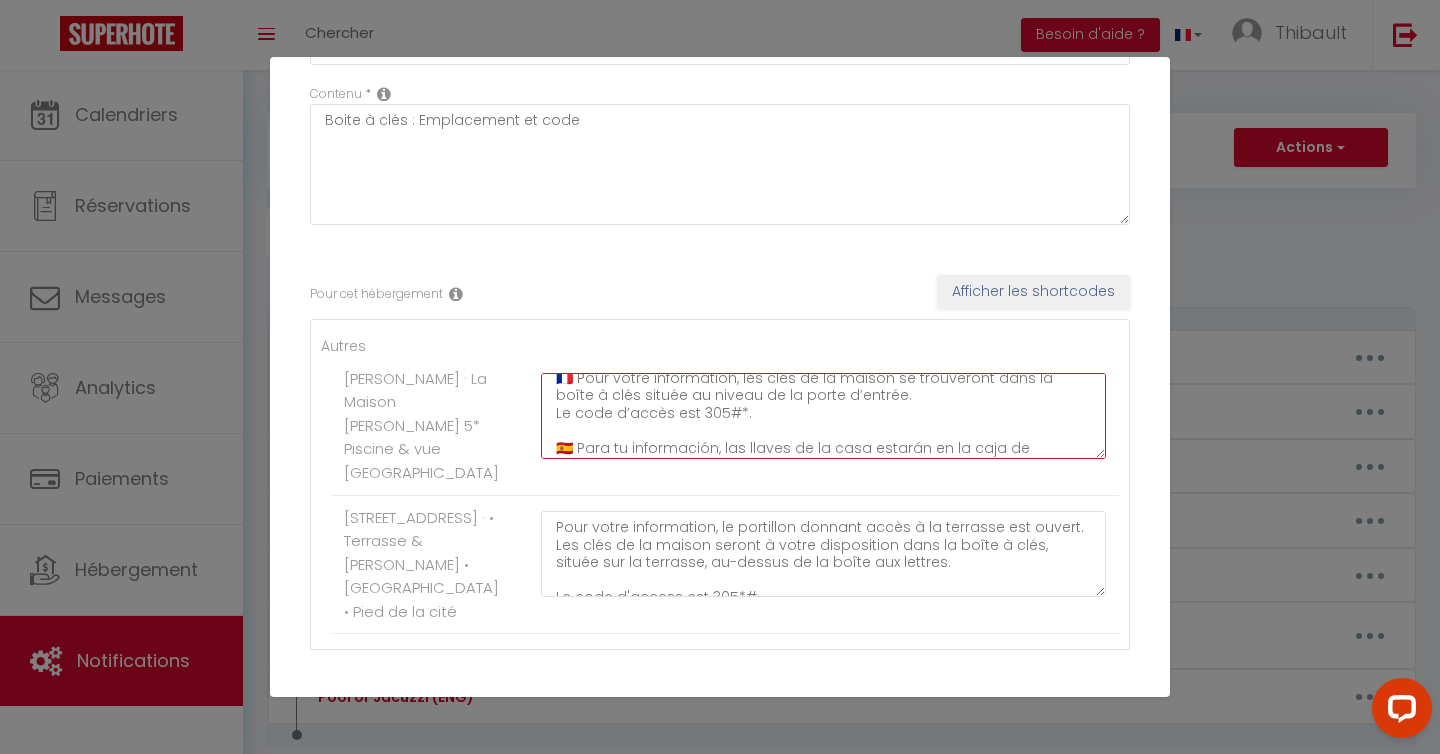 scroll, scrollTop: 0, scrollLeft: 0, axis: both 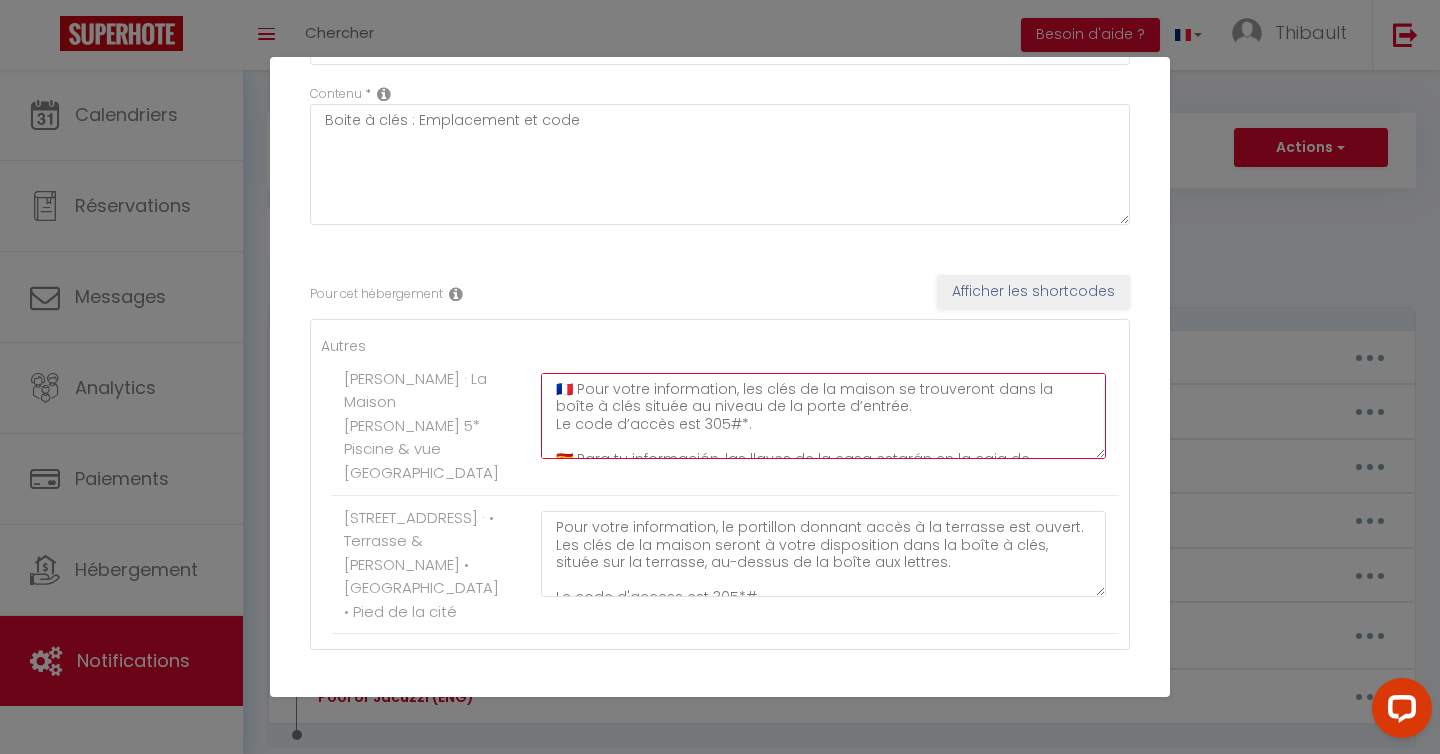 click on "🇫🇷 Pour votre information, les clés de la maison se trouveront dans la boîte à clés située au niveau de la porte d’entrée.
Le code d’accès est 305#*.
🇪🇸 Para tu información, las llaves de la casa estarán en la caja de seguridad situada junto a la puerta de entrada.
El código de acceso es 305#*.
🇬🇧 For your information, the house keys will be in the key lockbox located next to the front door.
The access code is 305#*." at bounding box center [823, 416] 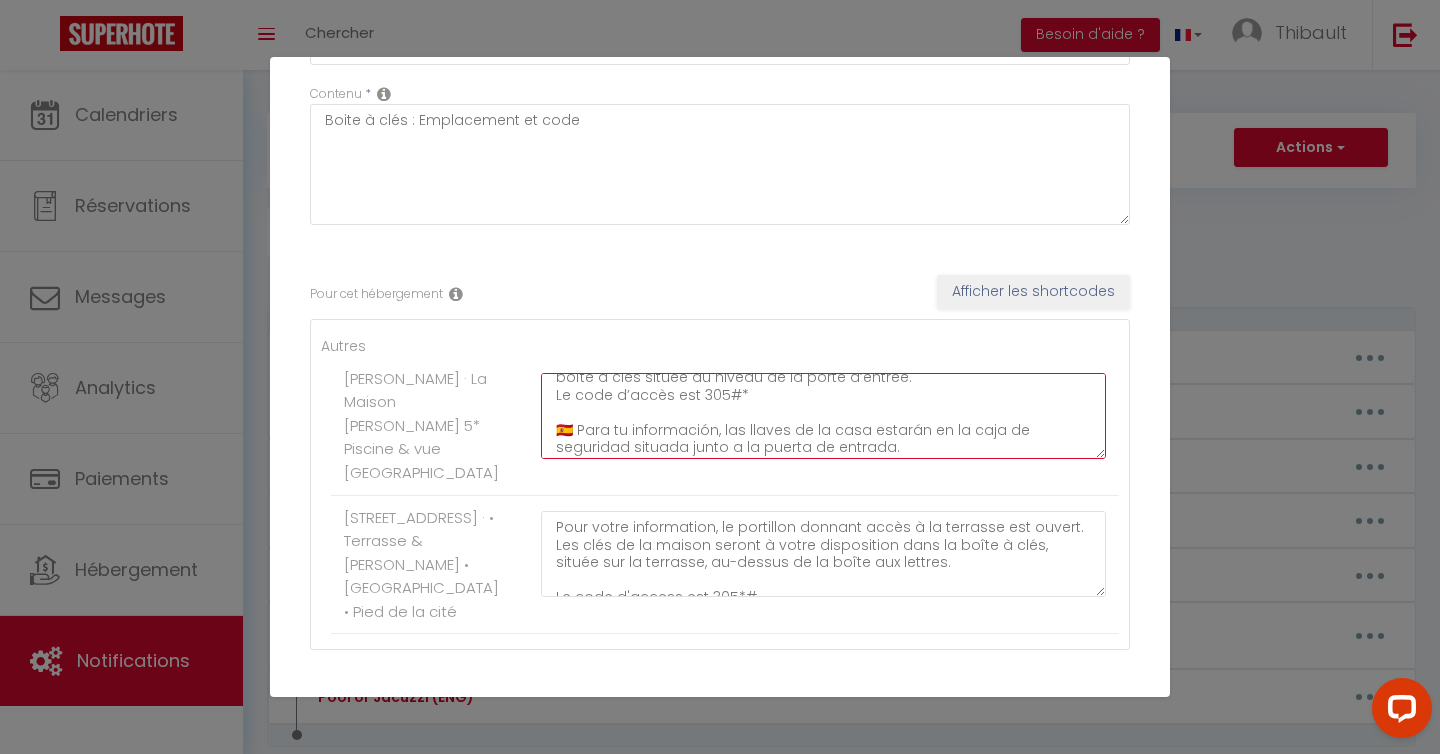 scroll, scrollTop: 25, scrollLeft: 0, axis: vertical 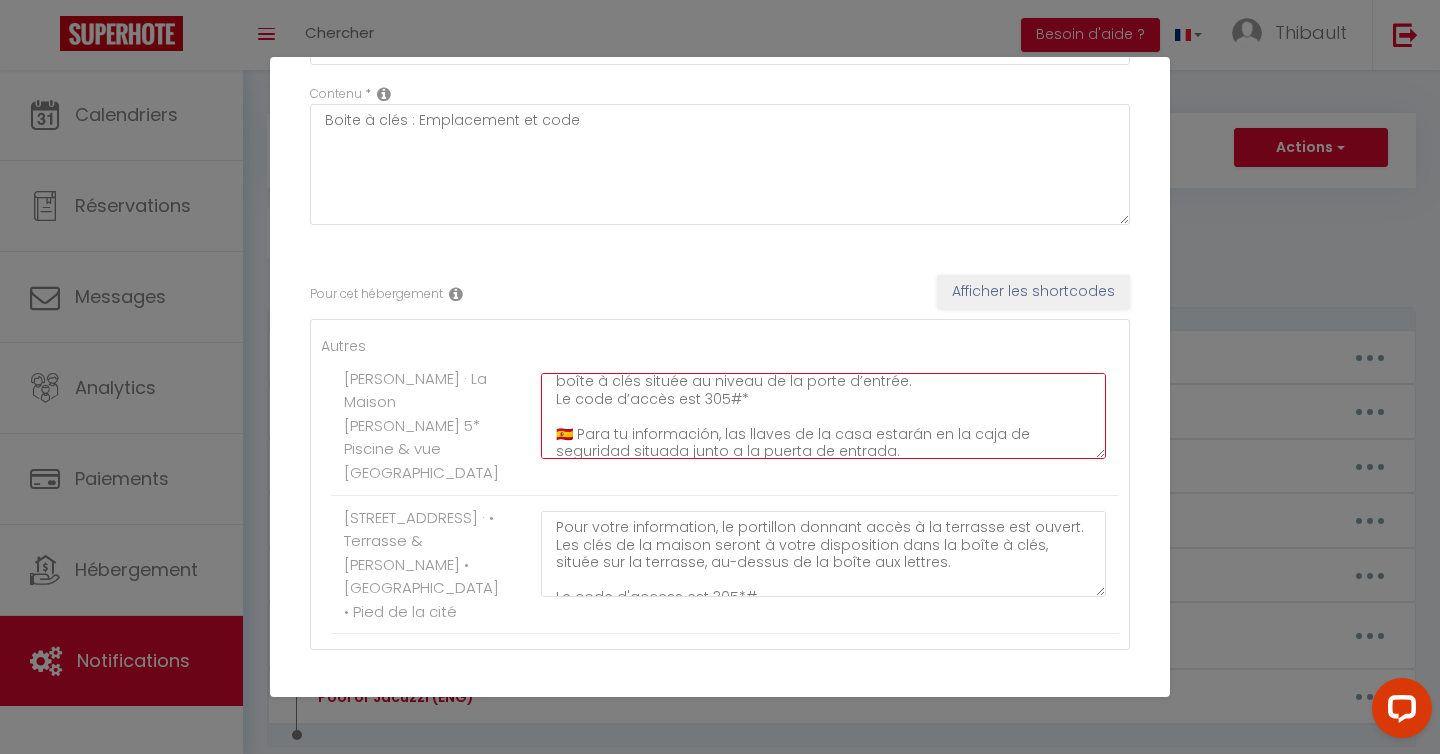 drag, startPoint x: 739, startPoint y: 415, endPoint x: 691, endPoint y: 417, distance: 48.04165 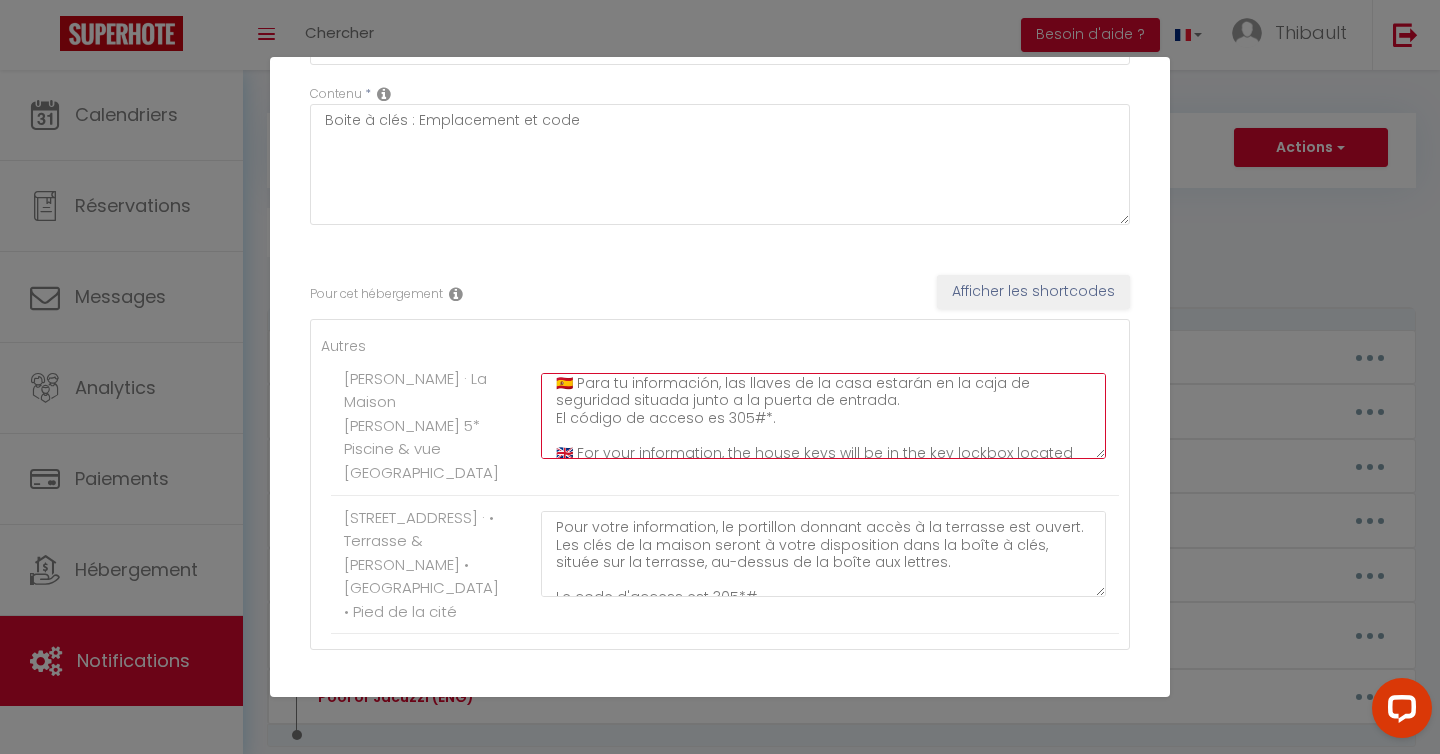 scroll, scrollTop: 78, scrollLeft: 0, axis: vertical 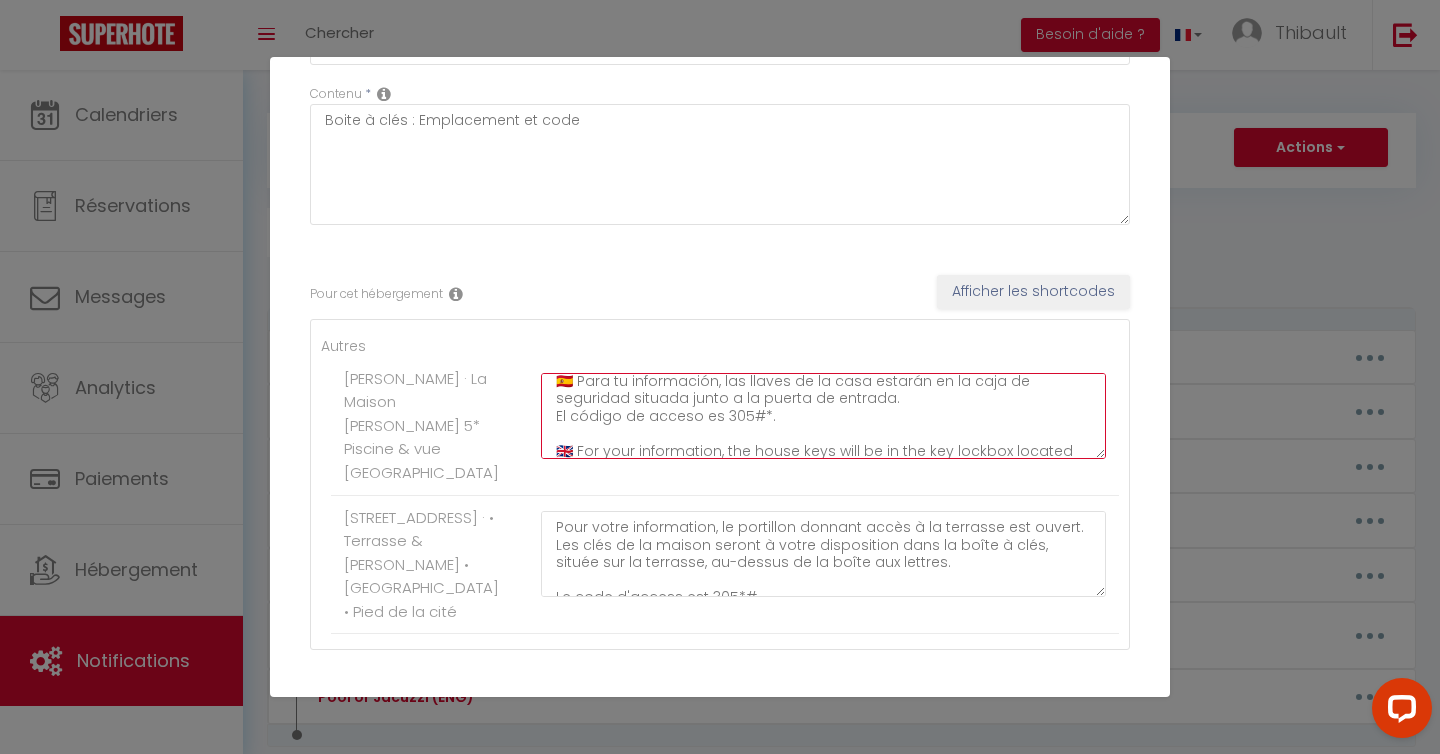 click on "🇫🇷 Pour votre information, les clés de la maison se trouveront dans la boîte à clés située au niveau de la porte d’entrée.
Le code d’accès est 305#*
🇪🇸 Para tu información, las llaves de la casa estarán en la caja de seguridad situada junto a la puerta de entrada.
El código de acceso es 305#*.
🇬🇧 For your information, the house keys will be in the key lockbox located next to the front door.
The access code is 305#*." at bounding box center (823, 416) 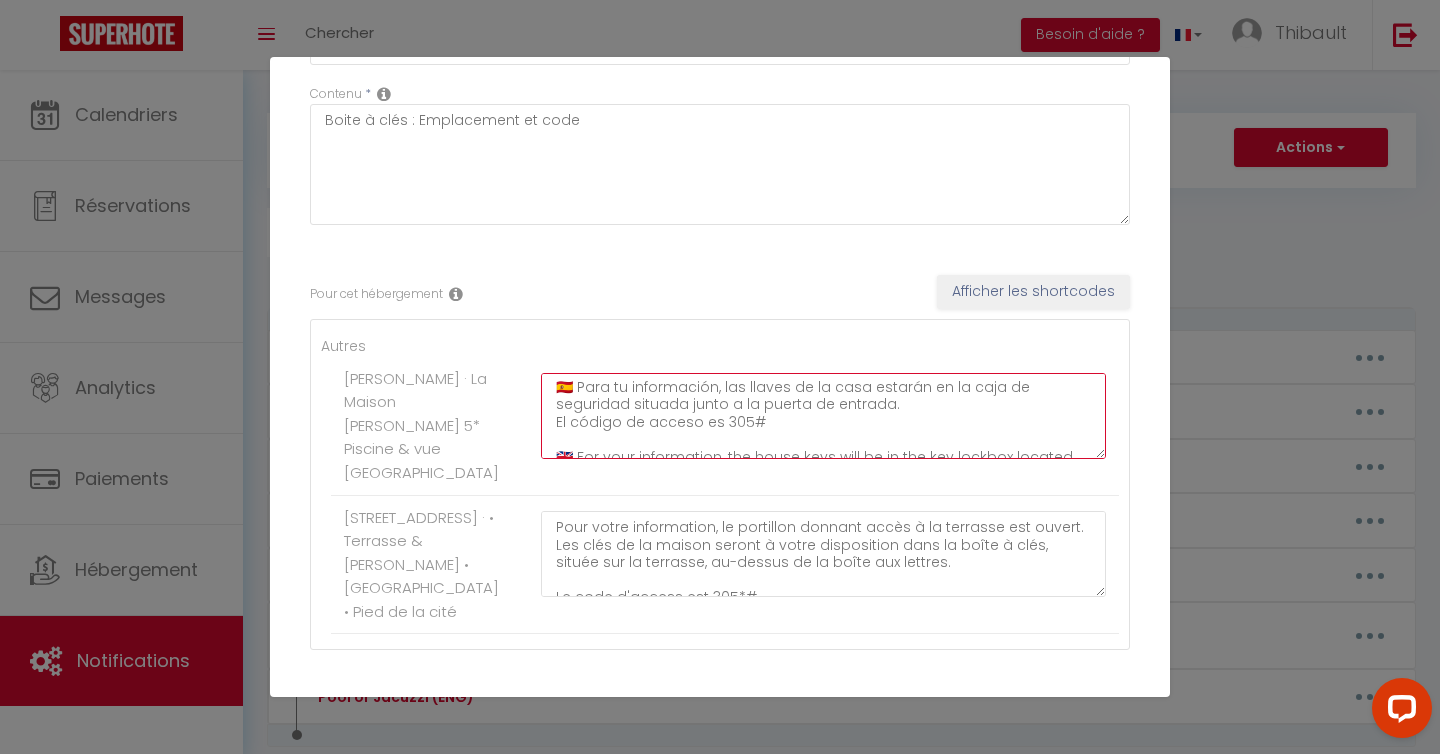 scroll, scrollTop: 12, scrollLeft: 0, axis: vertical 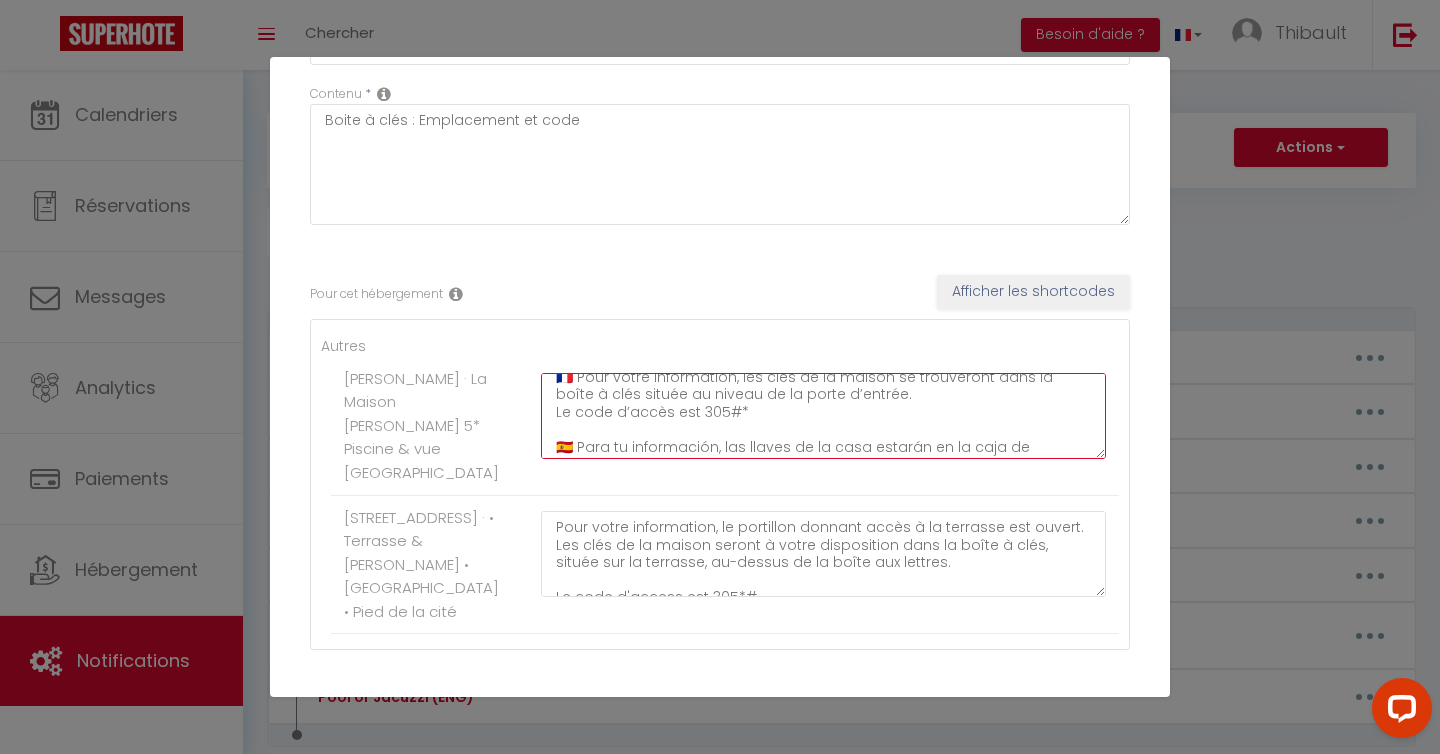drag, startPoint x: 753, startPoint y: 422, endPoint x: 695, endPoint y: 424, distance: 58.034473 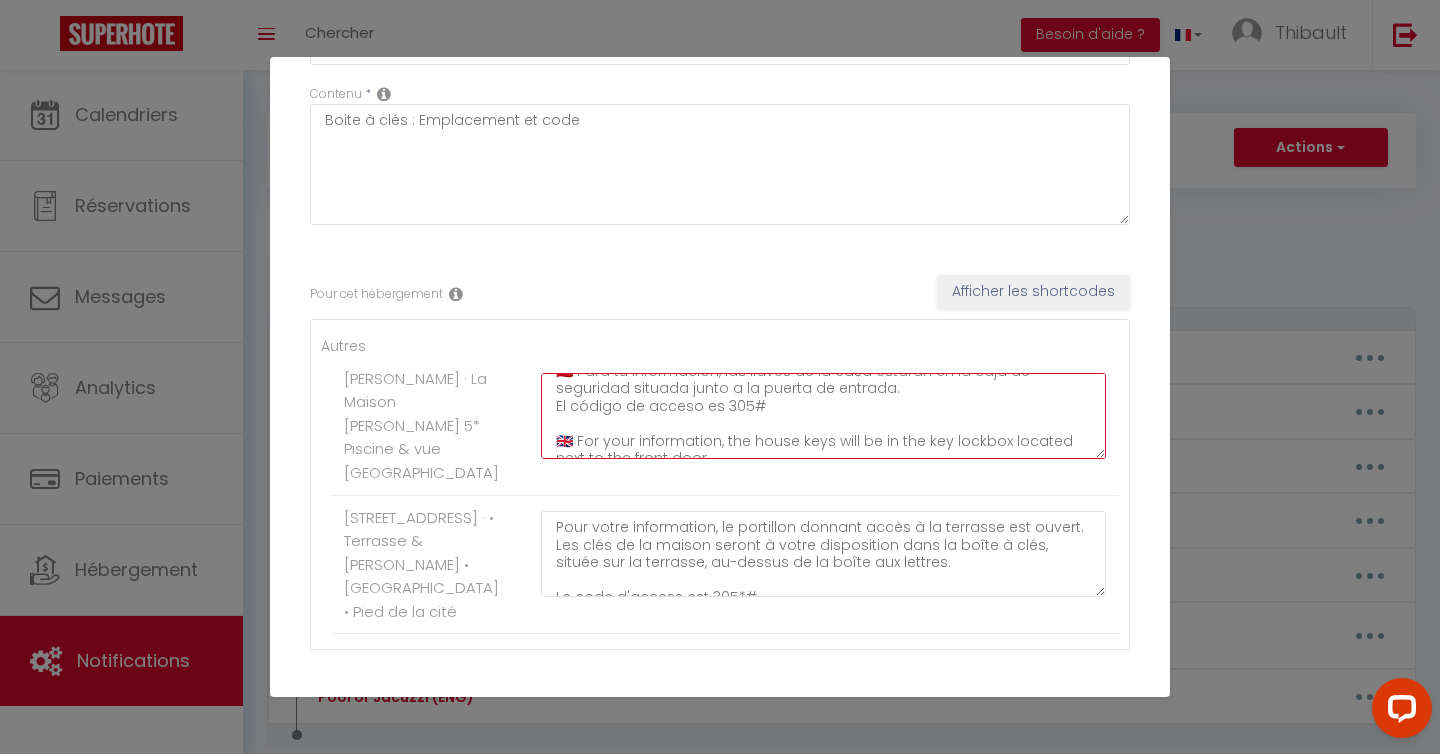 drag, startPoint x: 761, startPoint y: 421, endPoint x: 715, endPoint y: 422, distance: 46.010868 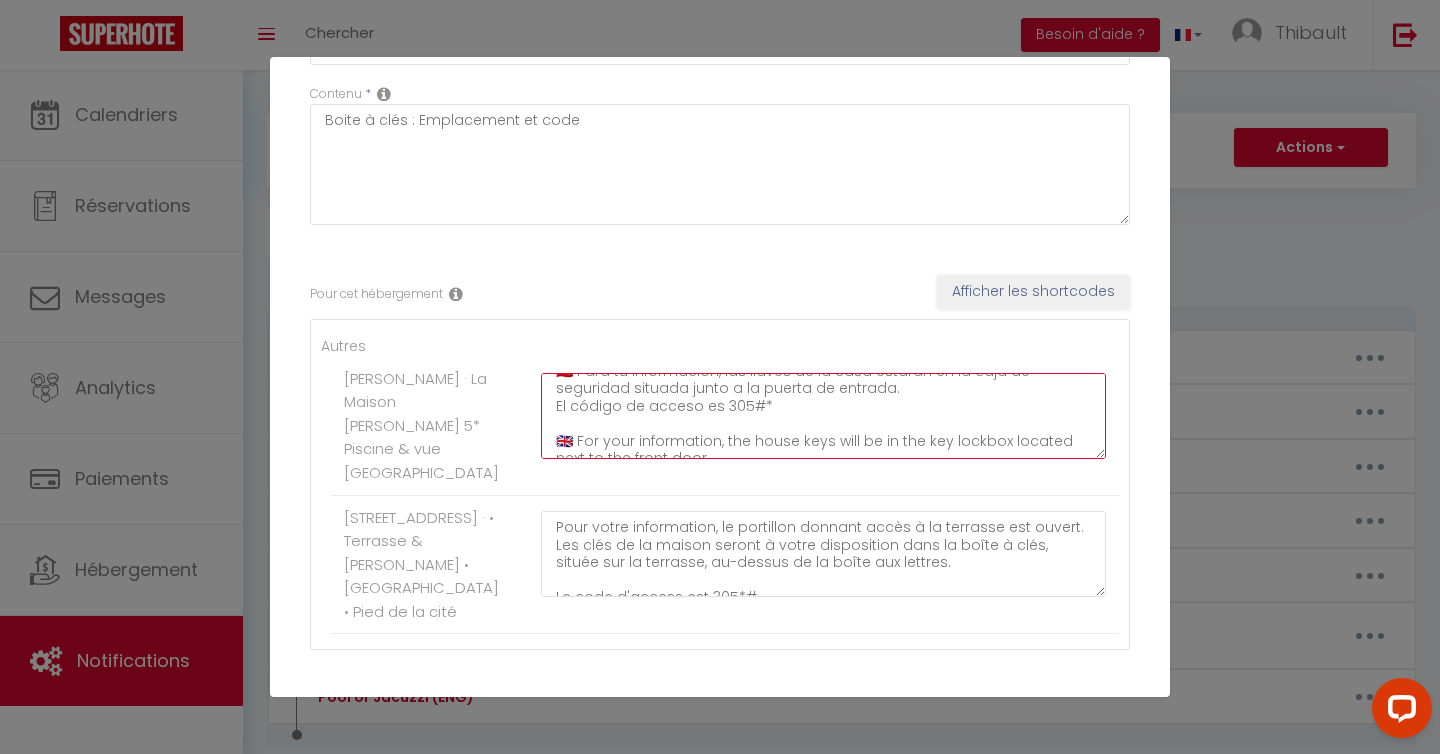 scroll, scrollTop: 122, scrollLeft: 0, axis: vertical 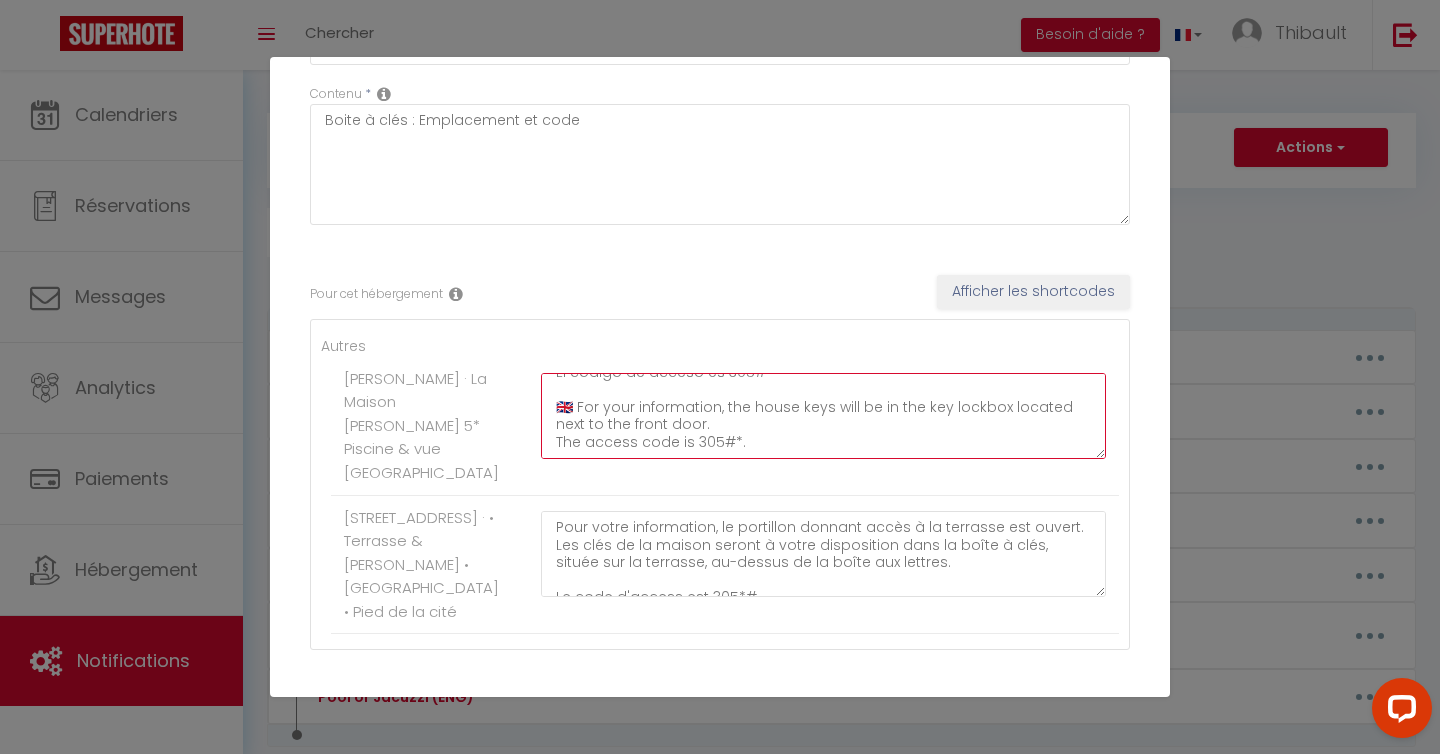 drag, startPoint x: 757, startPoint y: 454, endPoint x: 690, endPoint y: 457, distance: 67.06713 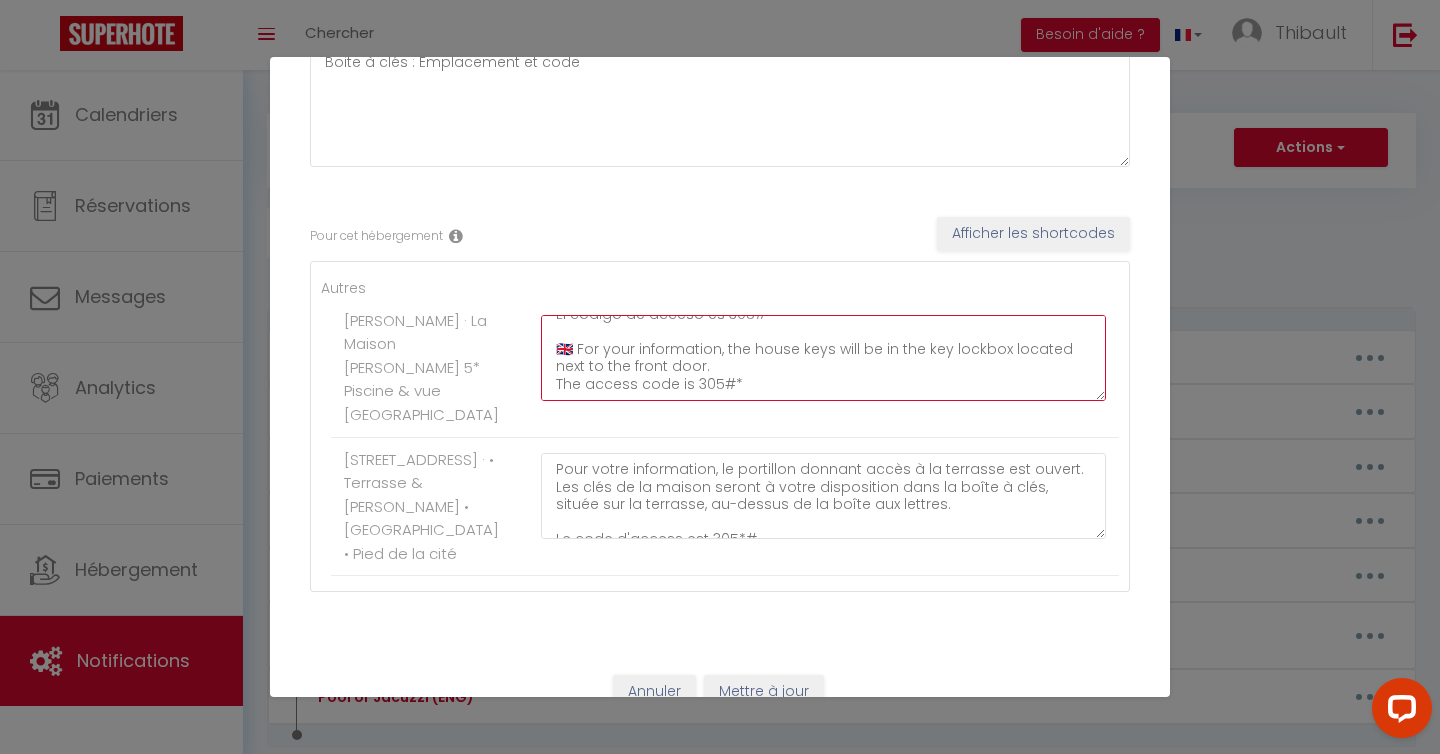 scroll, scrollTop: 200, scrollLeft: 0, axis: vertical 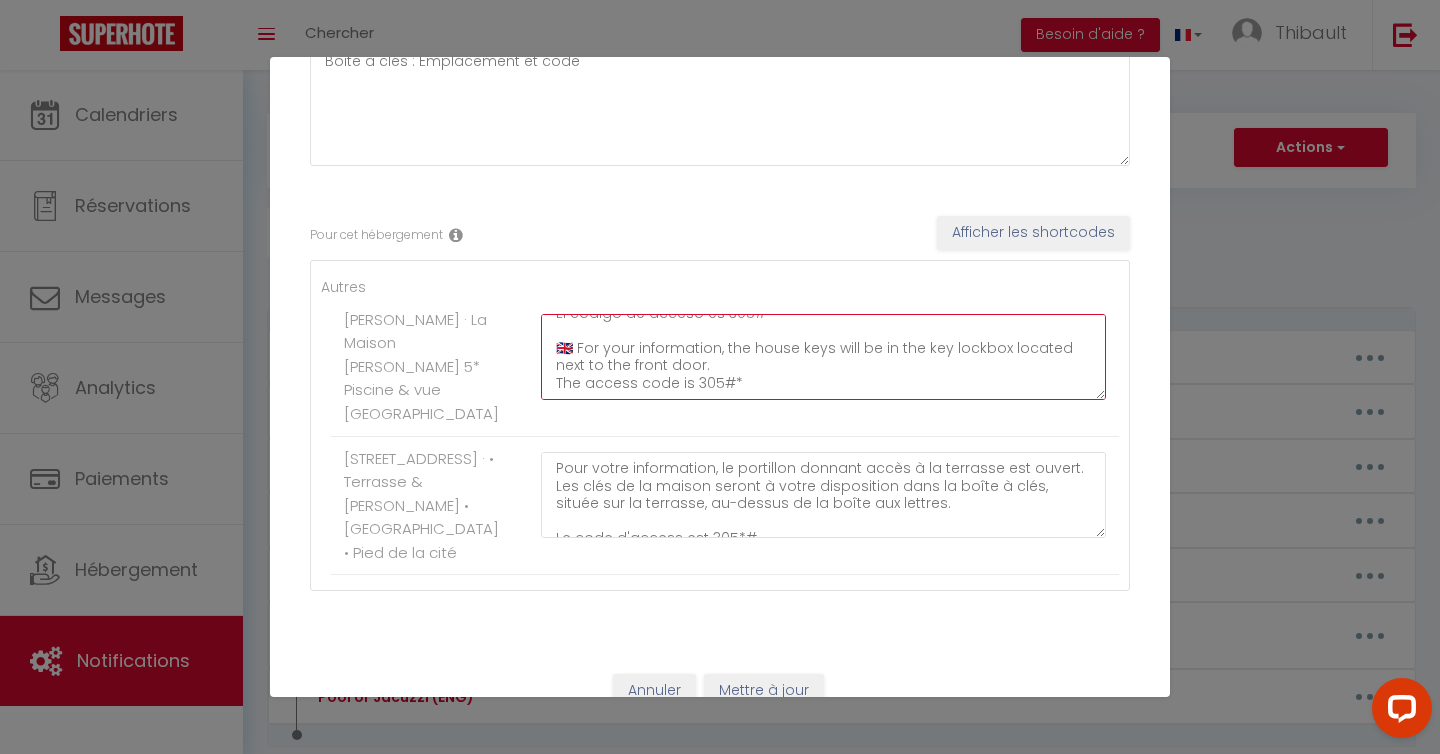 type on "🇫🇷 Pour votre information, les clés de la maison se trouveront dans la boîte à clés située au niveau de la porte d’entrée.
Le code d’accès est 305#*
🇪🇸 Para tu información, las llaves de la casa estarán en la caja de seguridad situada junto a la puerta de entrada.
El código de acceso es 305#*
🇬🇧 For your information, the house keys will be in the key lockbox located next to the front door.
The access code is 305#*" 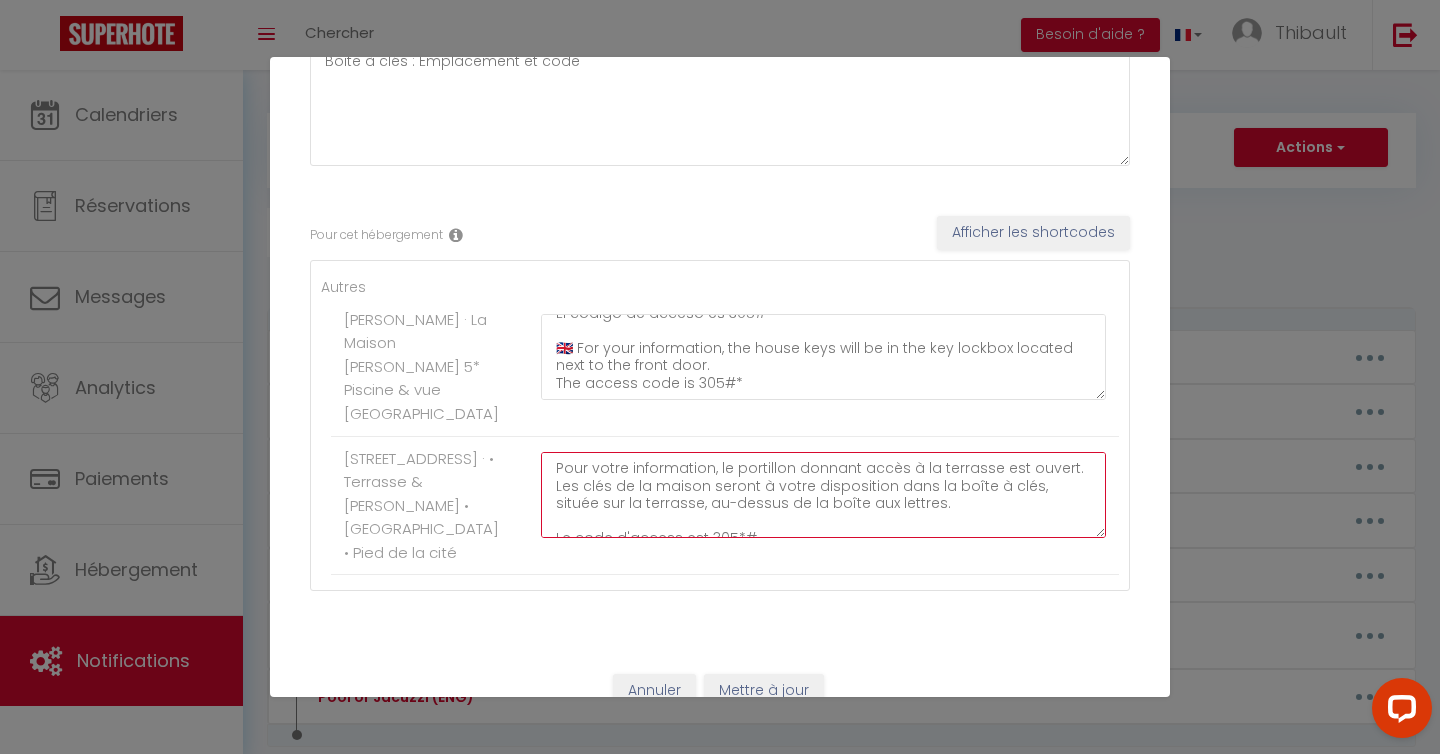 click on "Pour votre information, le portillon donnant accès à la terrasse est ouvert.
Les clés de la maison seront à votre disposition dans la boîte à clés, située sur la terrasse, au-dessus de la boîte aux lettres.
Le code d'access est 305*#
____________________
For your information, the gate providing access to the terrace is open.
The house keys will be available in the key box located on the terrace, above the mailbox.
The access code is 305#*." at bounding box center (823, 495) 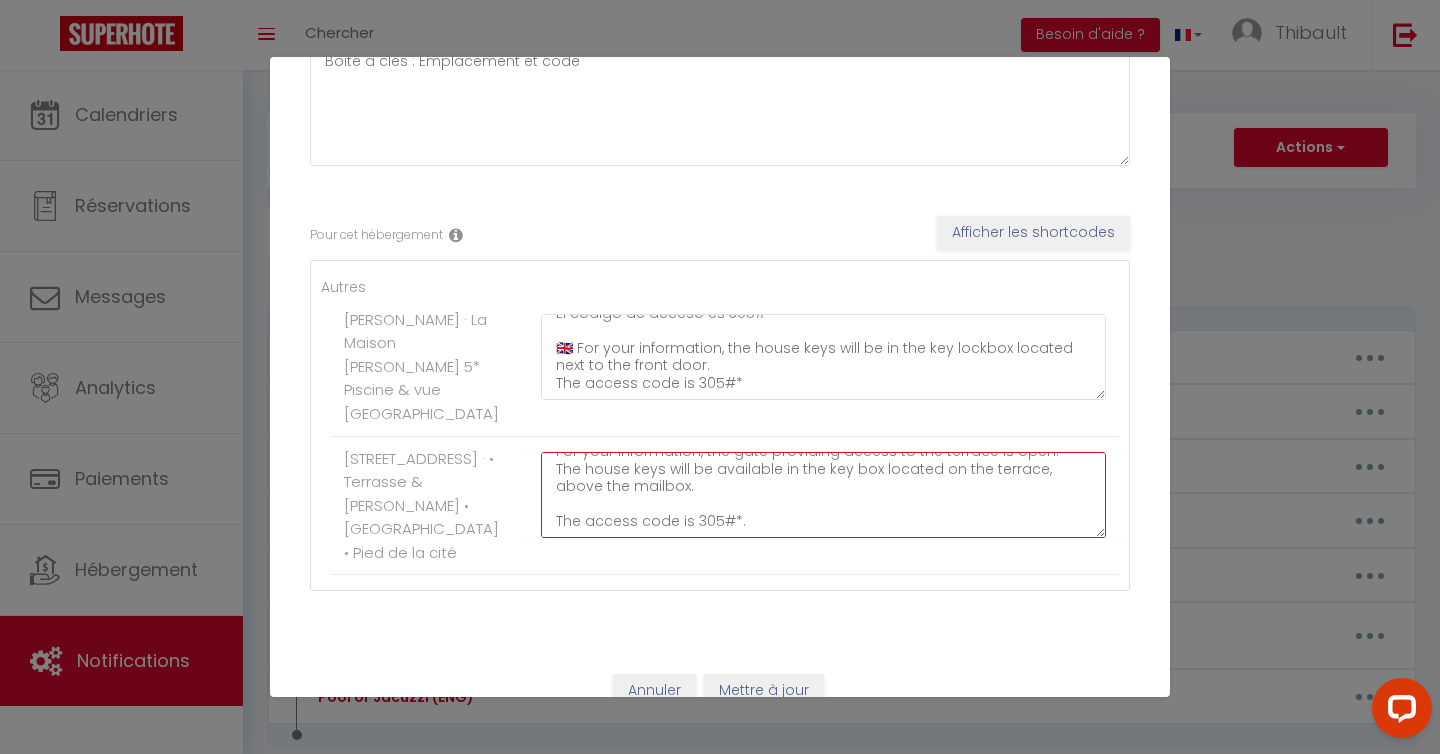 paste on "🇫🇷 Pour votre information, le portillon donnant accès à la terrasse est ouvert.
Les clés de la maison seront à votre disposition dans la boîte à clés, située sur la terrasse, au-dessus de la boîte aux lettres.
Le code d’accès est 305#*.
🇪🇸 Para tu información, la puerta que da acceso a la terraza está abierta.
Las llaves de la casa estarán disponibles en la caja de seguridad situada en la terraza, encima del [PERSON_NAME].
El código de acceso es 305#*.
🇬🇧 For your information, the gate providing access to the terrace is open.
The house keys will be available in the key box located on the terrace, above the mailbox." 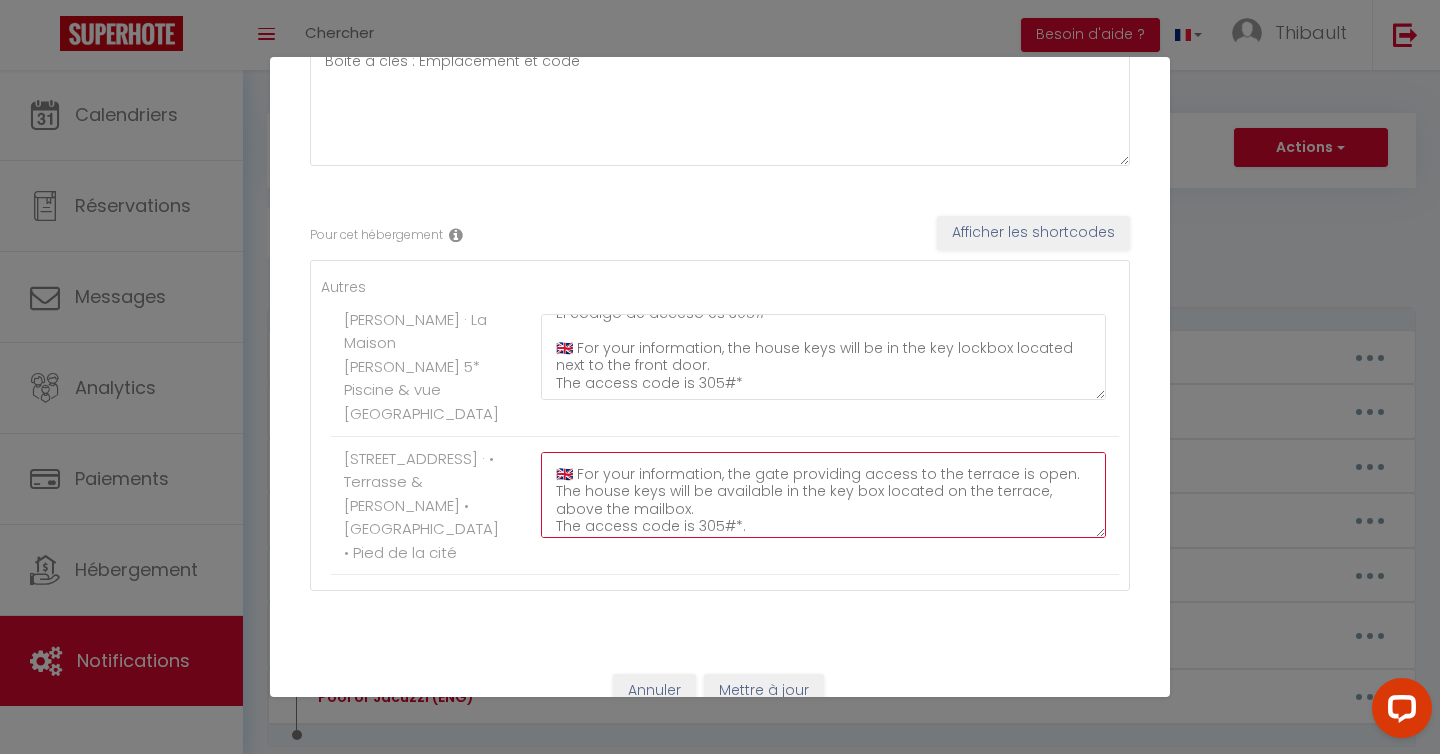 scroll, scrollTop: 192, scrollLeft: 0, axis: vertical 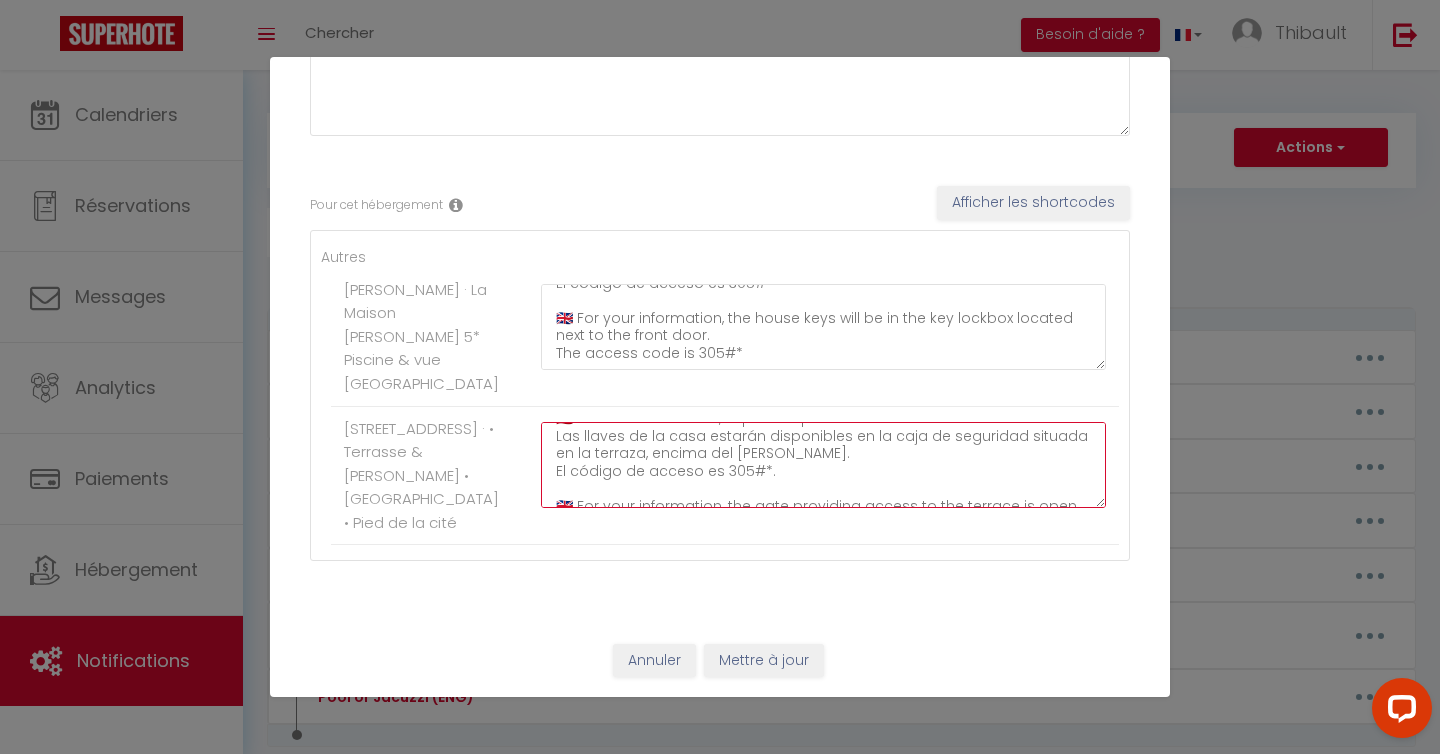 click on "🇫🇷 Pour votre information, le portillon donnant accès à la terrasse est ouvert.
Les clés de la maison seront à votre disposition dans la boîte à clés, située sur la terrasse, au-dessus de la boîte aux lettres.
Le code d’accès est 305#*.
🇪🇸 Para tu información, la puerta que da acceso a la terraza está abierta.
Las llaves de la casa estarán disponibles en la caja de seguridad situada en la terraza, encima del [PERSON_NAME].
El código de acceso es 305#*.
🇬🇧 For your information, the gate providing access to the terrace is open.
The house keys will be available in the key box located on the terrace, above the mailbox.
The access code is 305#*" at bounding box center (823, 465) 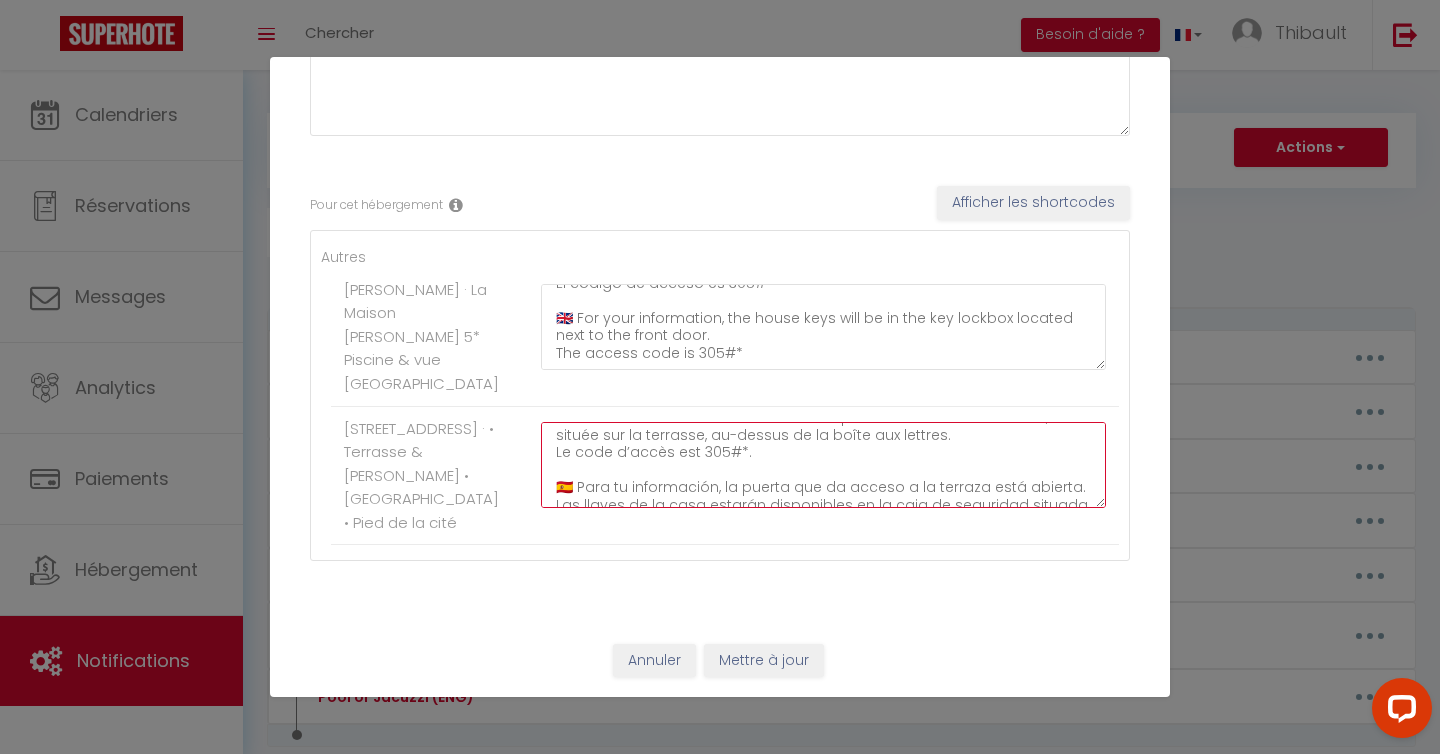 scroll, scrollTop: 57, scrollLeft: 0, axis: vertical 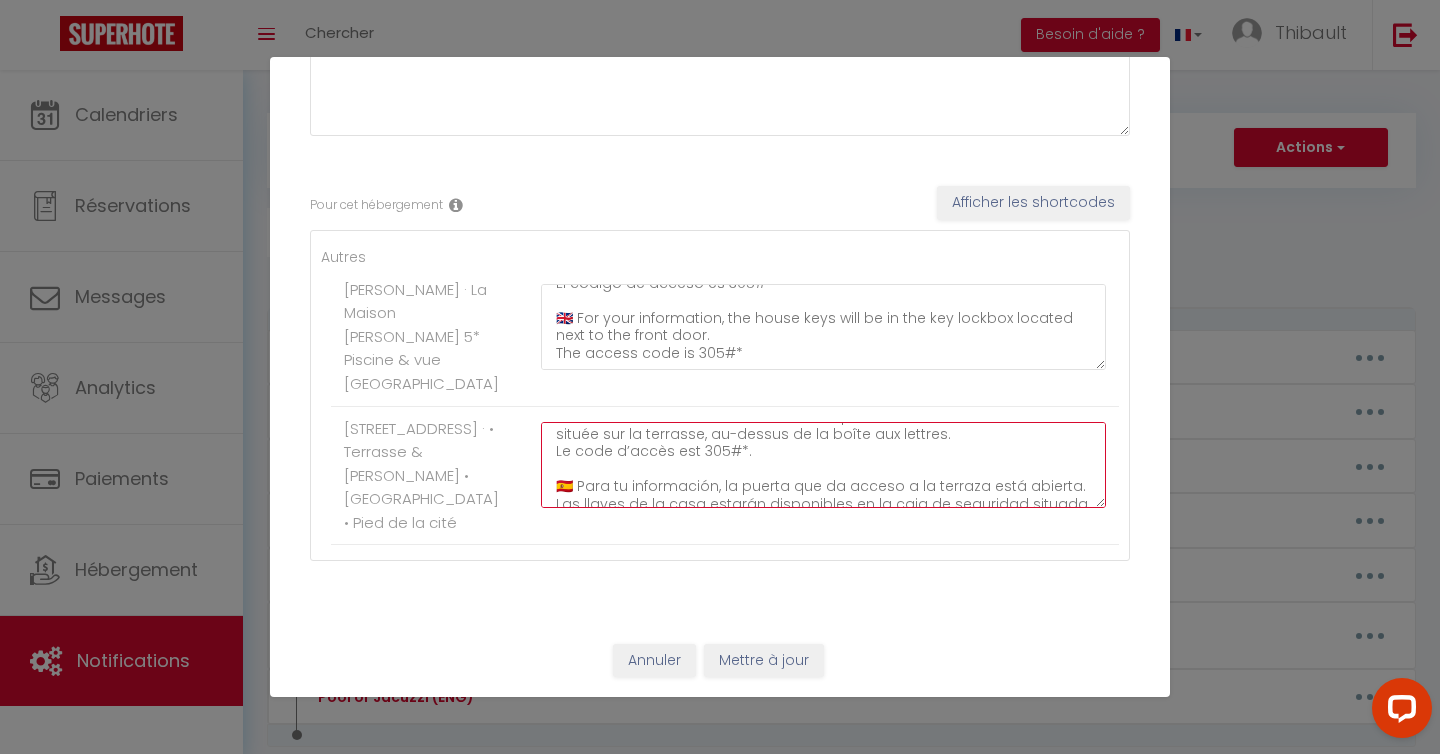 click on "🇫🇷 Pour votre information, le portillon donnant accès à la terrasse est ouvert.
Les clés de la maison seront à votre disposition dans la boîte à clés, située sur la terrasse, au-dessus de la boîte aux lettres.
Le code d’accès est 305#*.
🇪🇸 Para tu información, la puerta que da acceso a la terraza está abierta.
Las llaves de la casa estarán disponibles en la caja de seguridad situada en la terraza, encima del [PERSON_NAME].
El código de acceso es 305#*
🇬🇧 For your information, the gate providing access to the terrace is open.
The house keys will be available in the key box located on the terrace, above the mailbox.
The access code is 305#*" at bounding box center (823, 465) 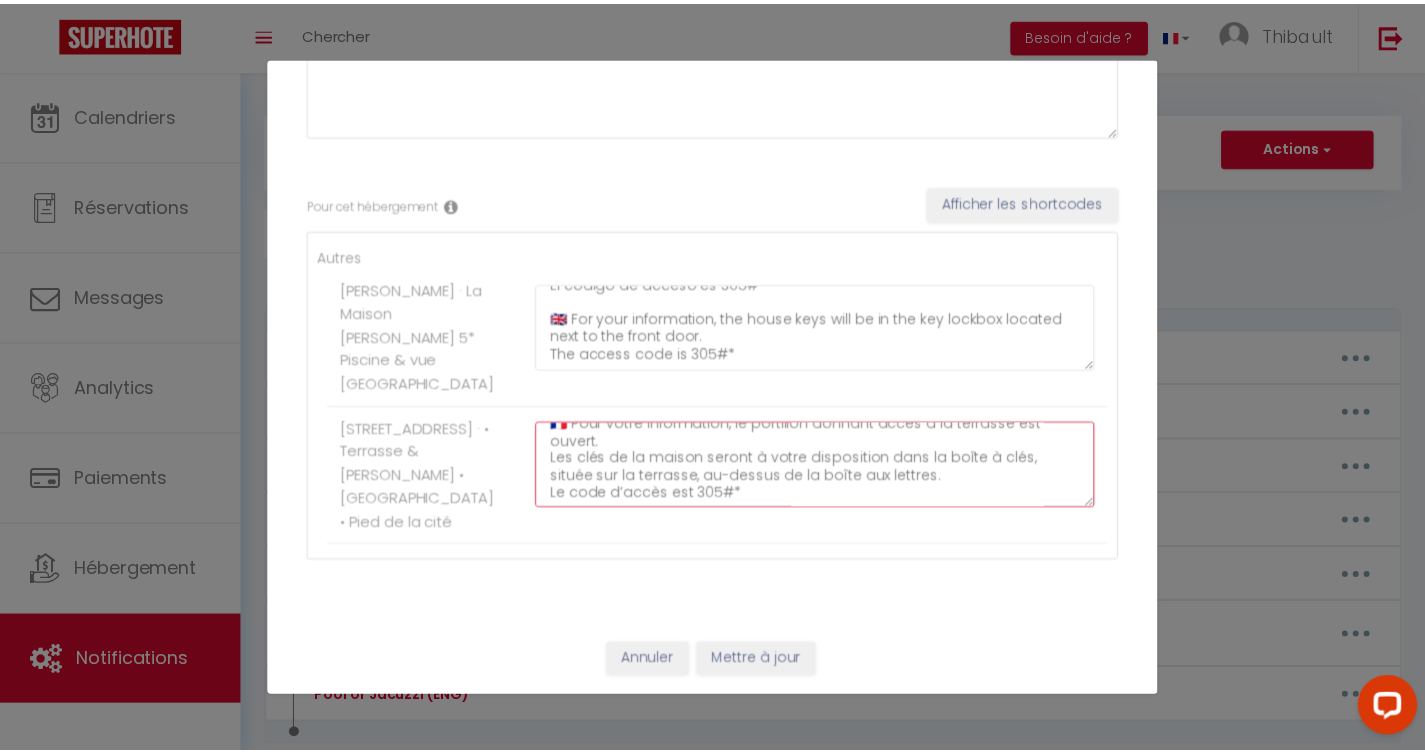 scroll, scrollTop: 0, scrollLeft: 0, axis: both 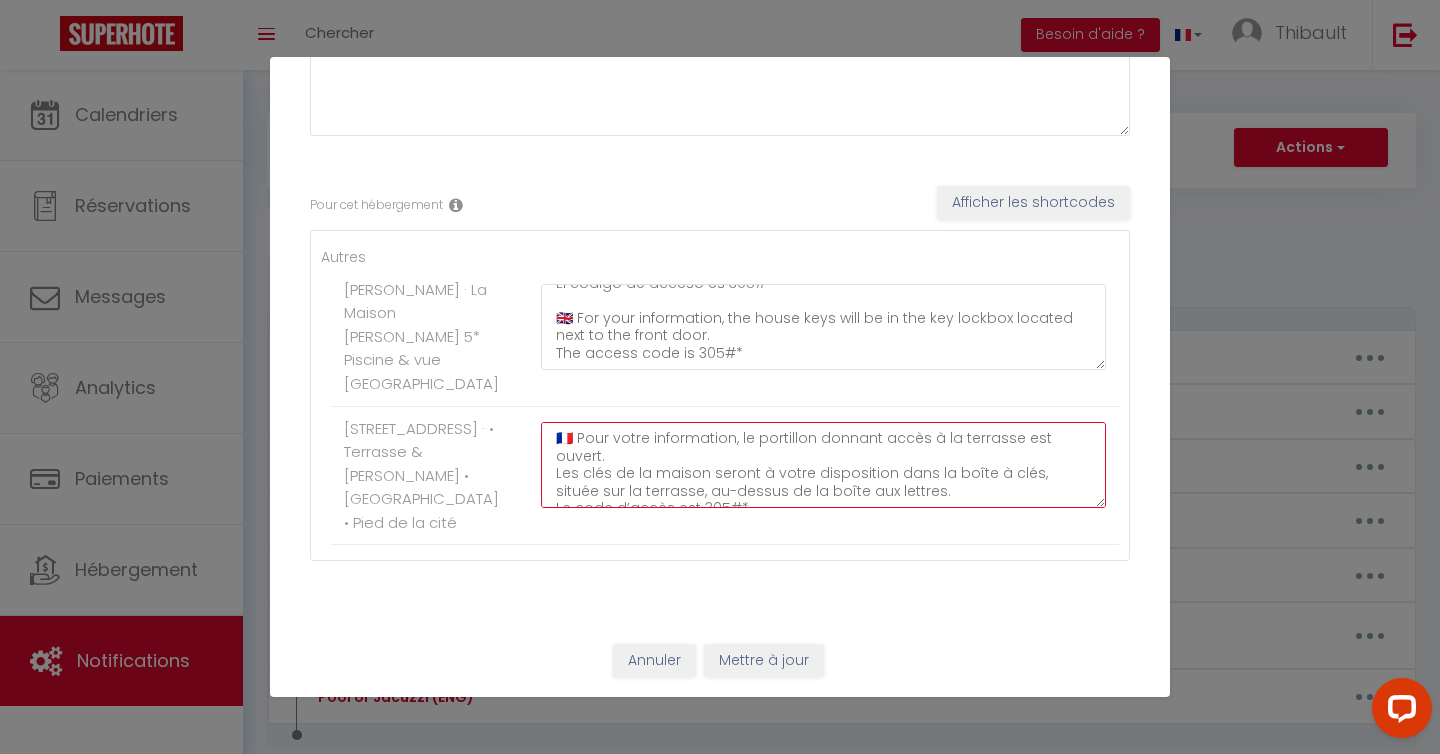 type on "🇫🇷 Pour votre information, le portillon donnant accès à la terrasse est ouvert.
Les clés de la maison seront à votre disposition dans la boîte à clés, située sur la terrasse, au-dessus de la boîte aux lettres.
Le code d’accès est 305#*
🇪🇸 Para tu información, la puerta que da acceso a la terraza está abierta.
Las llaves de la casa estarán disponibles en la caja de seguridad situada en la terraza, encima del [PERSON_NAME].
El código de acceso es 305#*
🇬🇧 For your information, the gate providing access to the terrace is open.
The house keys will be available in the key box located on the terrace, above the mailbox.
The access code is 305#*" 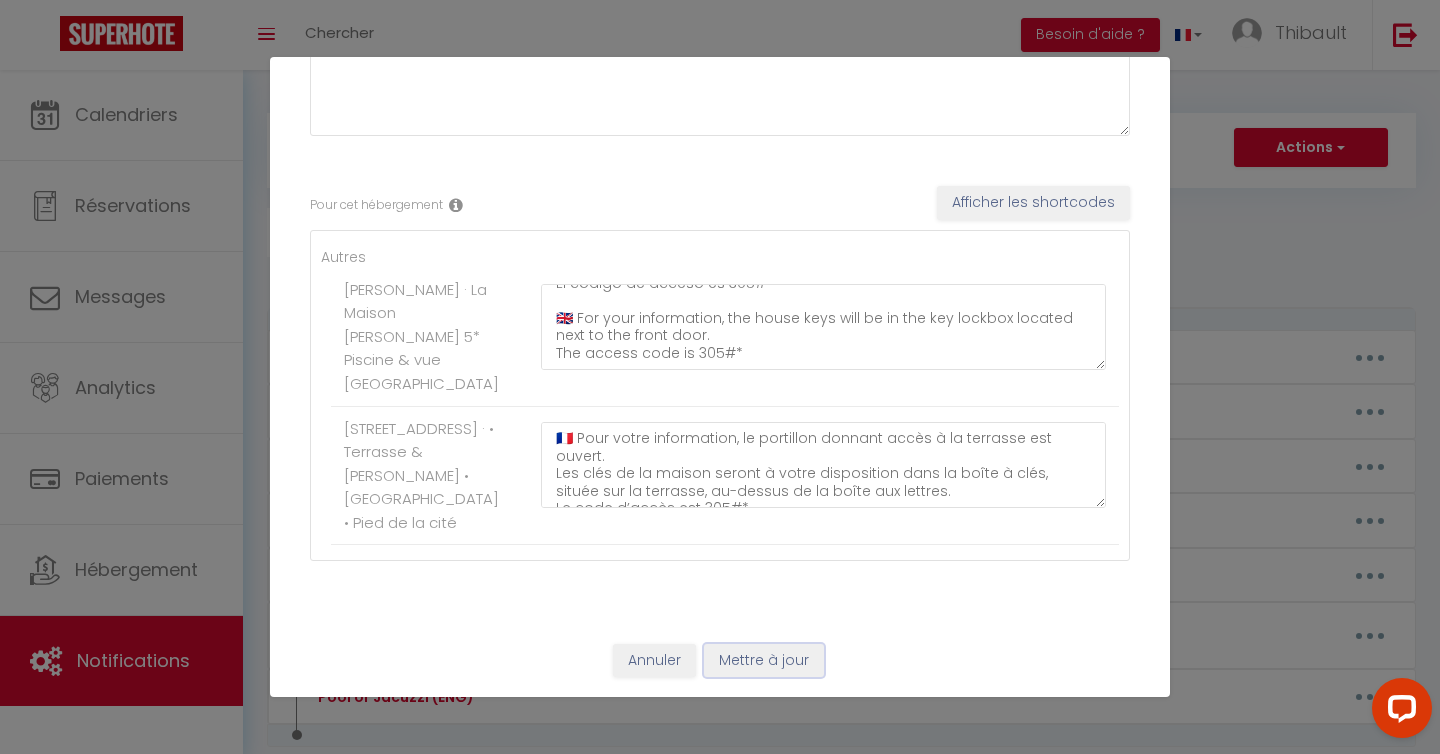 click on "Mettre à jour" at bounding box center (764, 661) 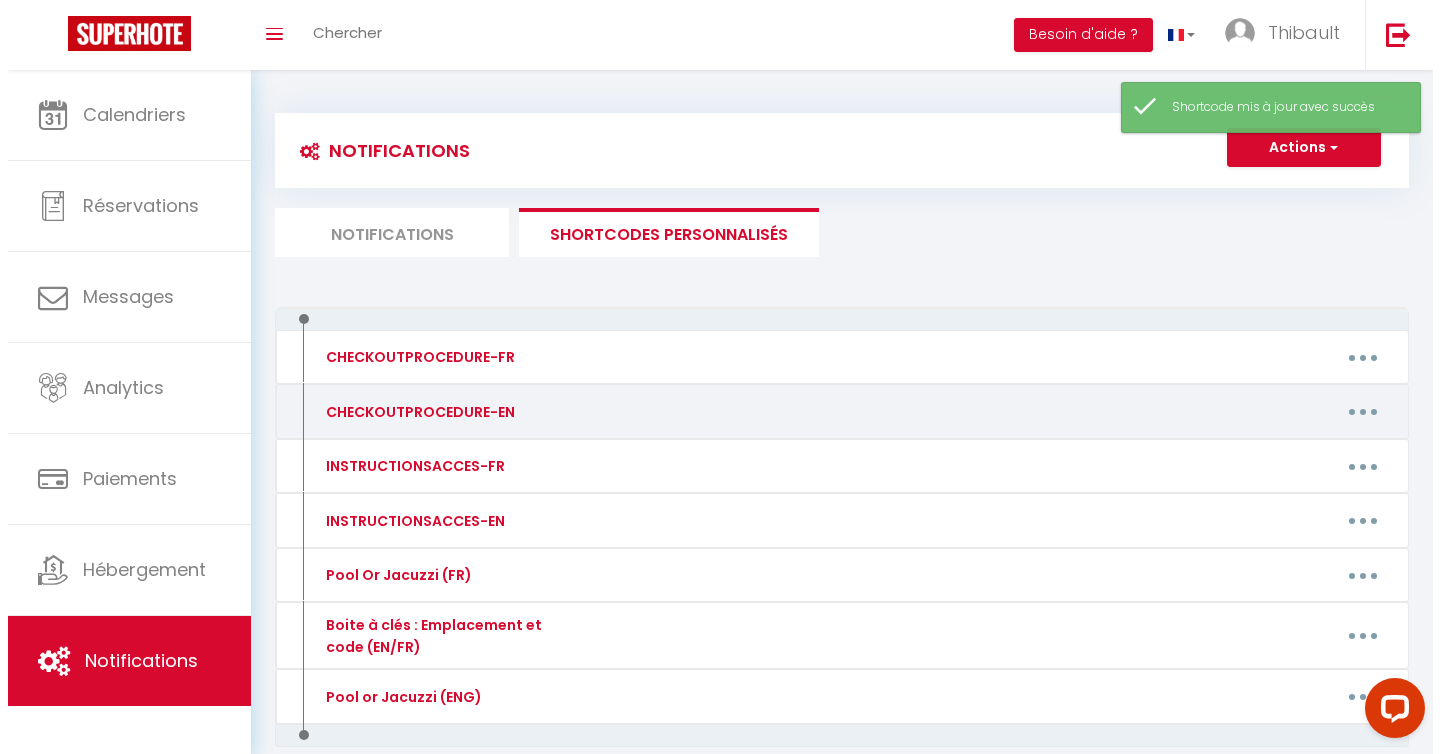 scroll, scrollTop: 101, scrollLeft: 0, axis: vertical 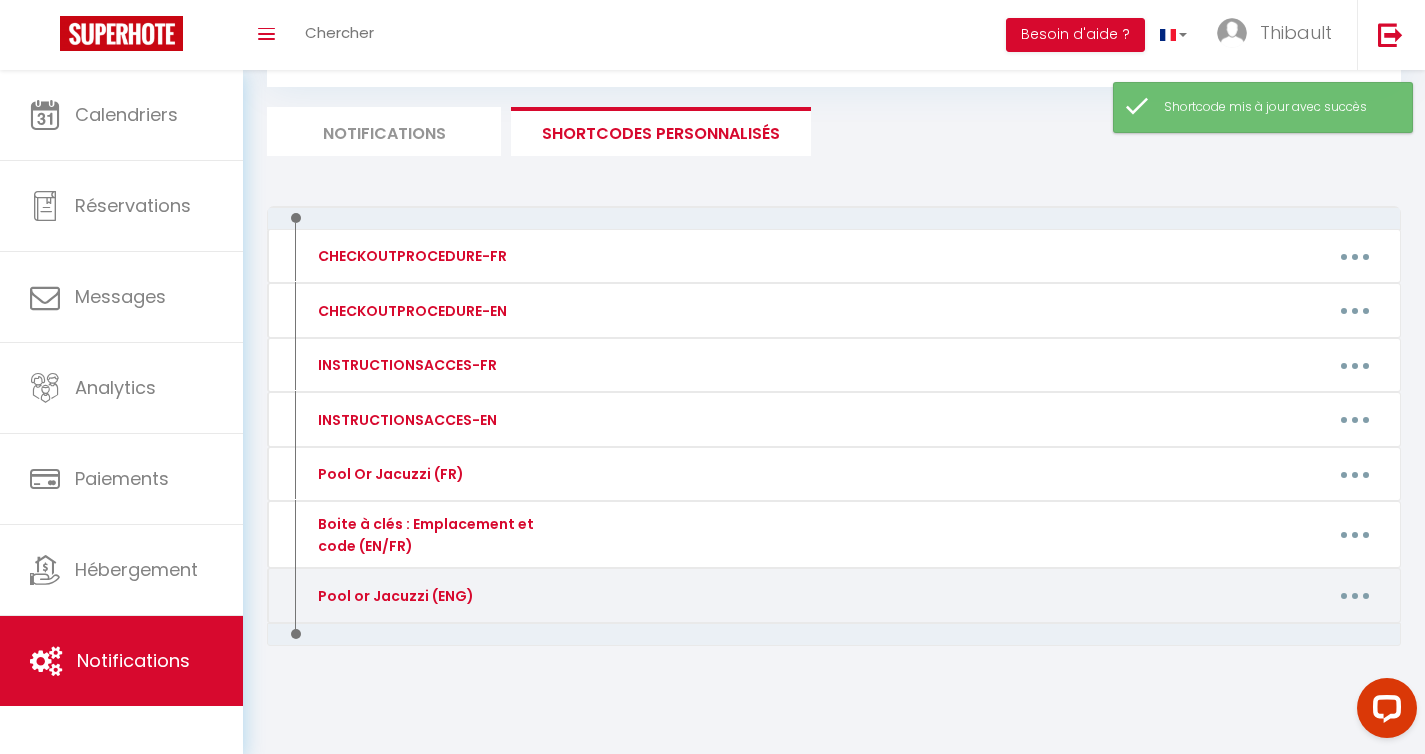 click at bounding box center (1355, 596) 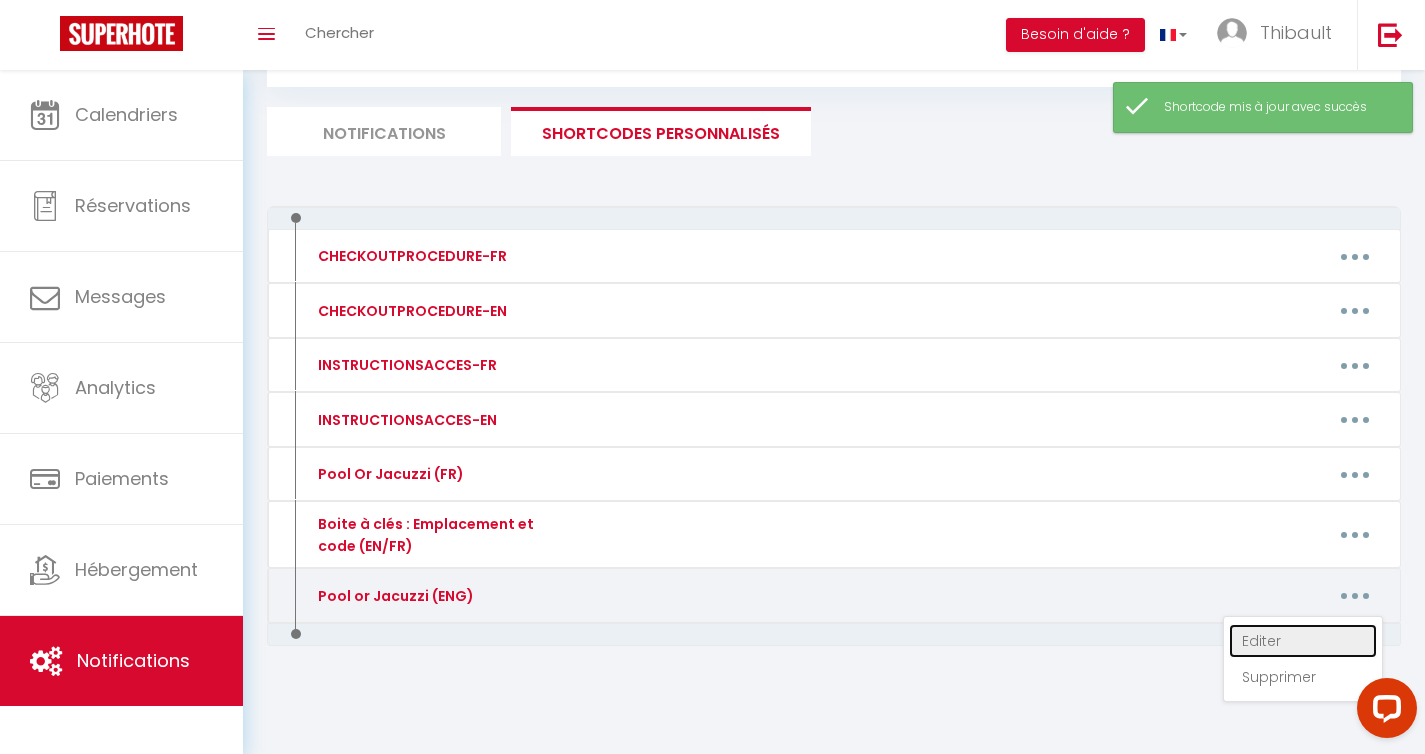 click on "Editer" at bounding box center [1303, 641] 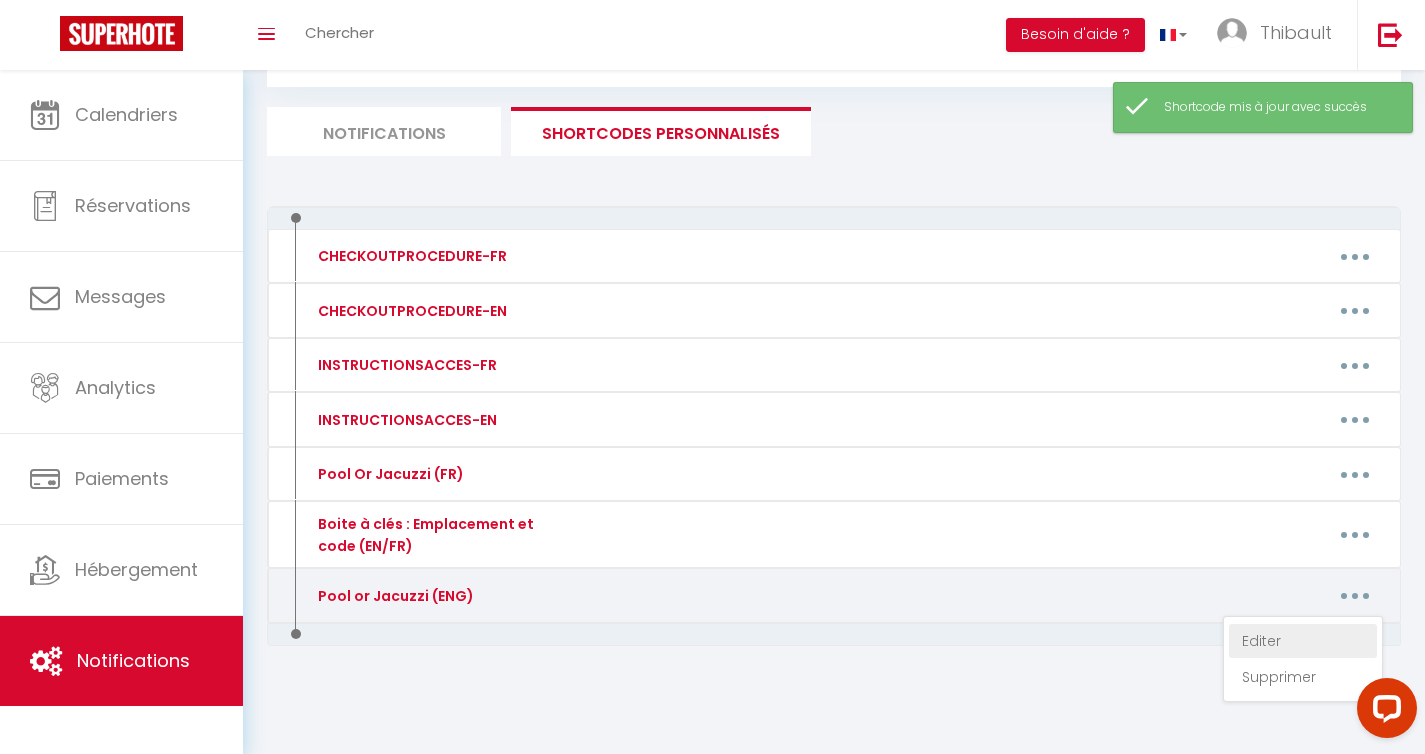 type on "Pool or Jacuzzi (ENG)" 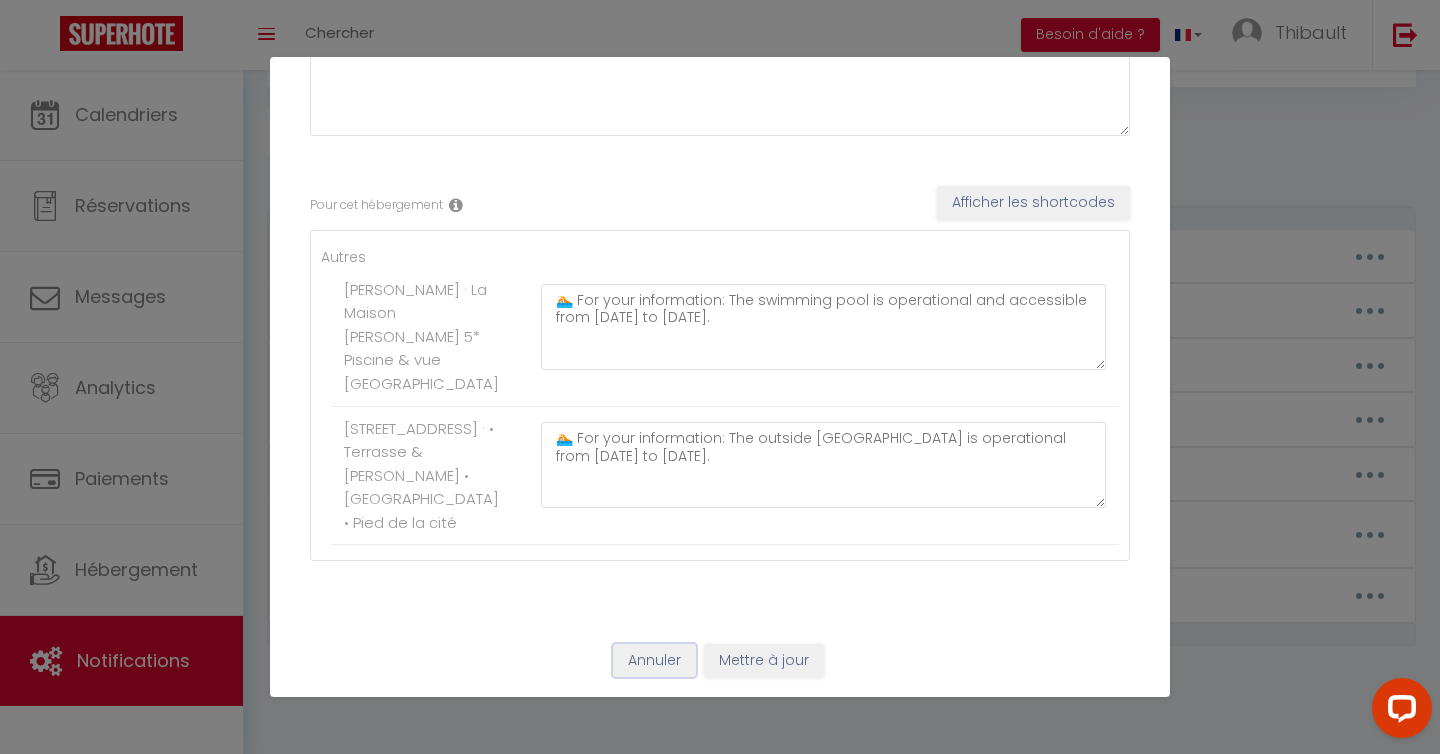 click on "Annuler" at bounding box center [654, 661] 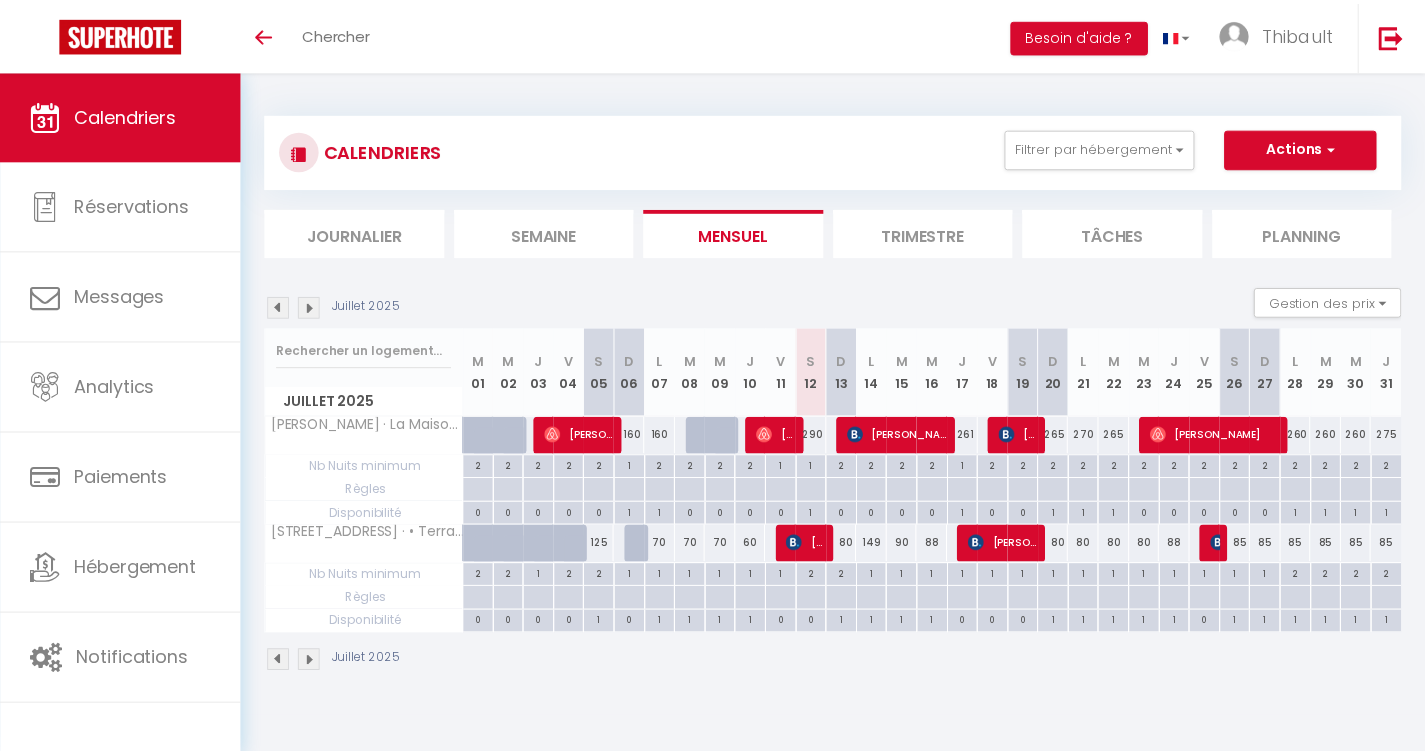 scroll, scrollTop: 0, scrollLeft: 0, axis: both 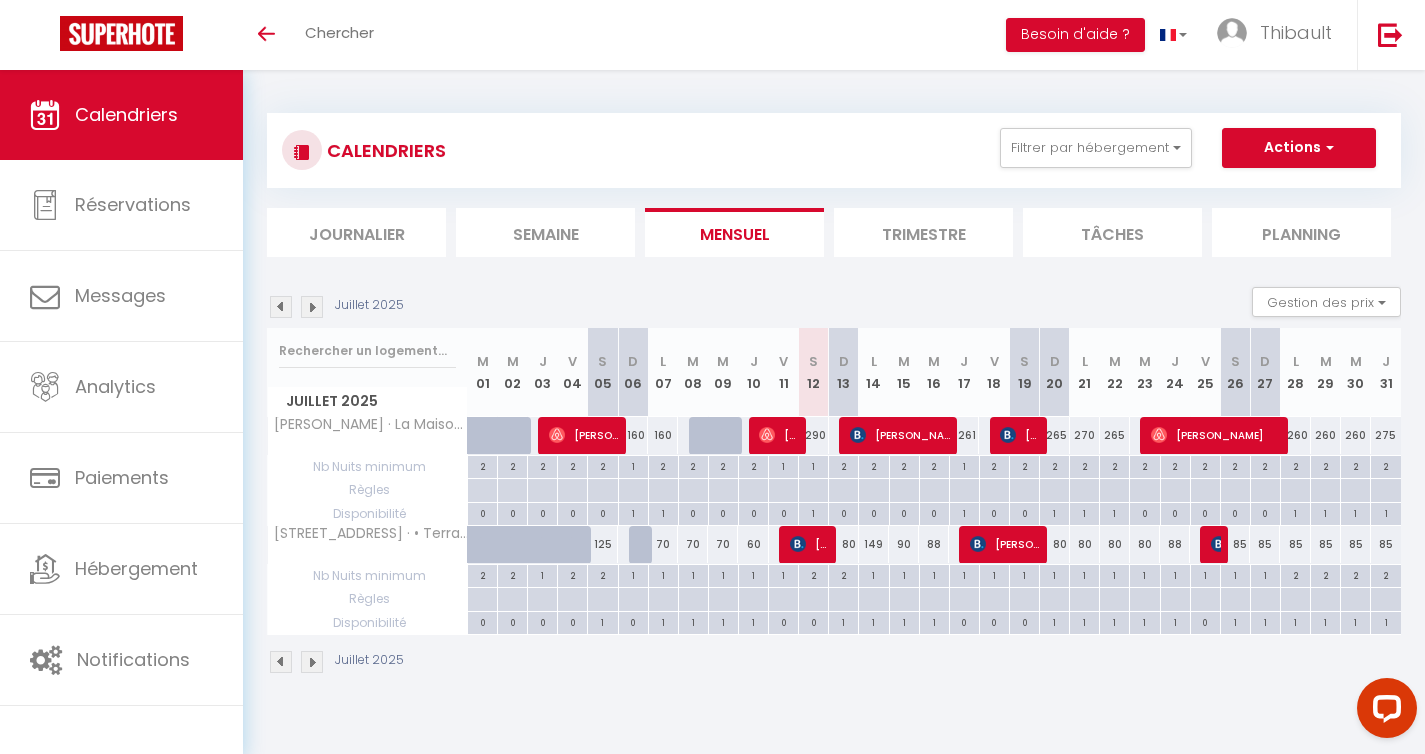 click at bounding box center (312, 307) 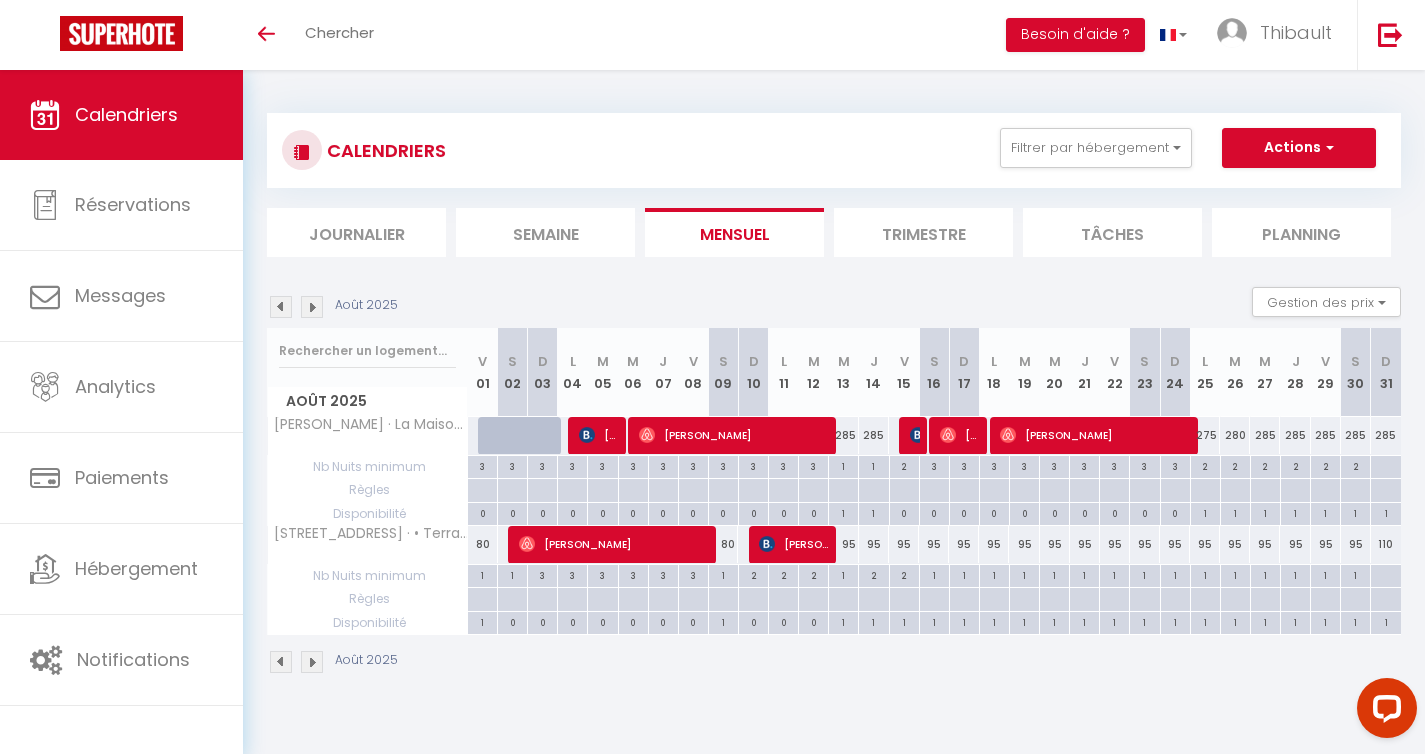 click on "110" at bounding box center [1386, 544] 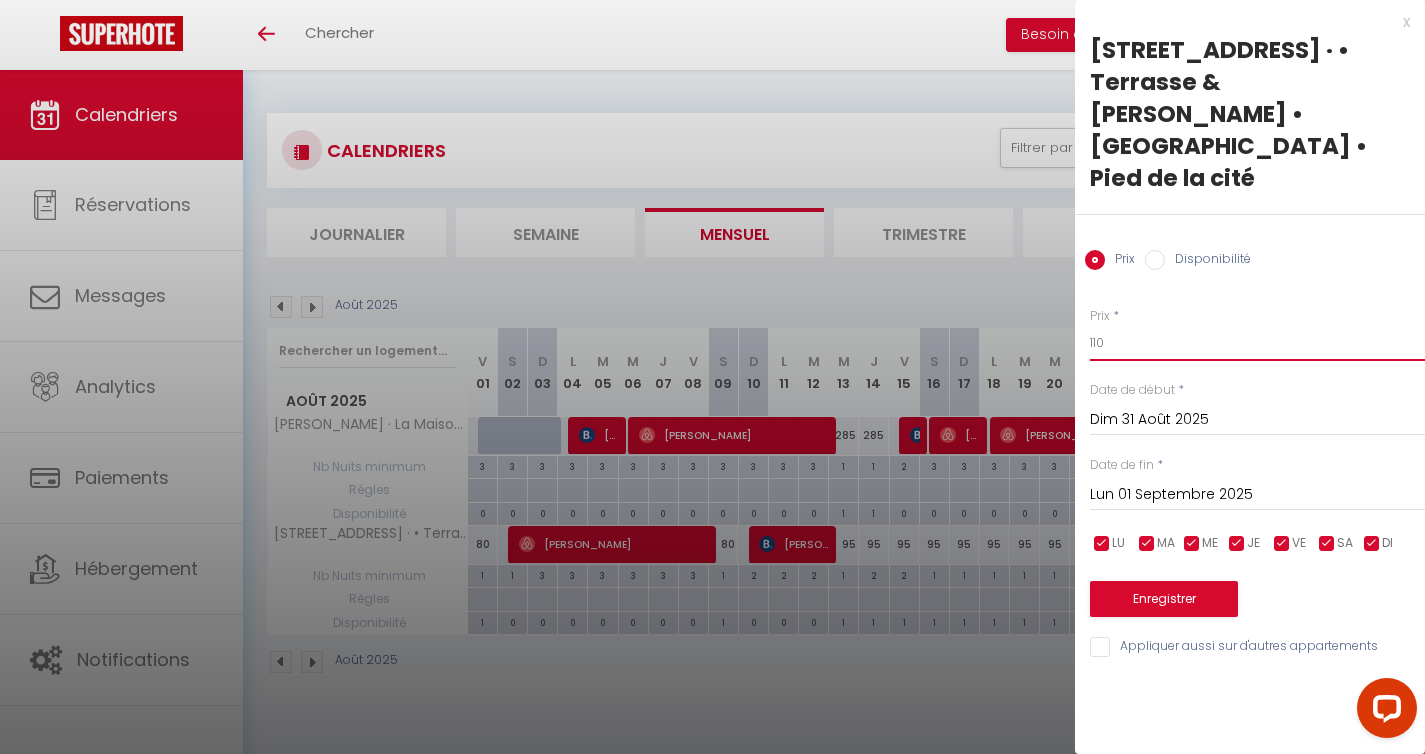 drag, startPoint x: 1151, startPoint y: 273, endPoint x: 1058, endPoint y: 274, distance: 93.00538 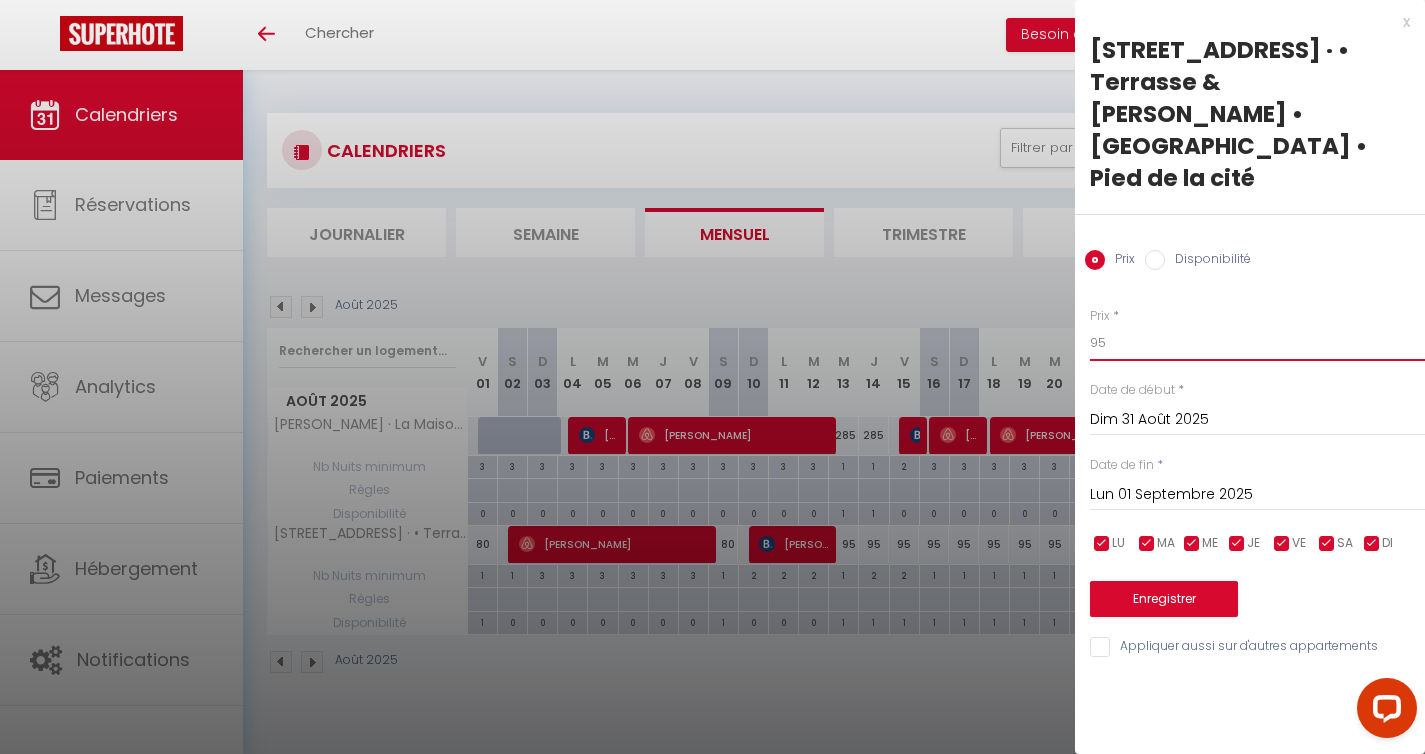 type on "95" 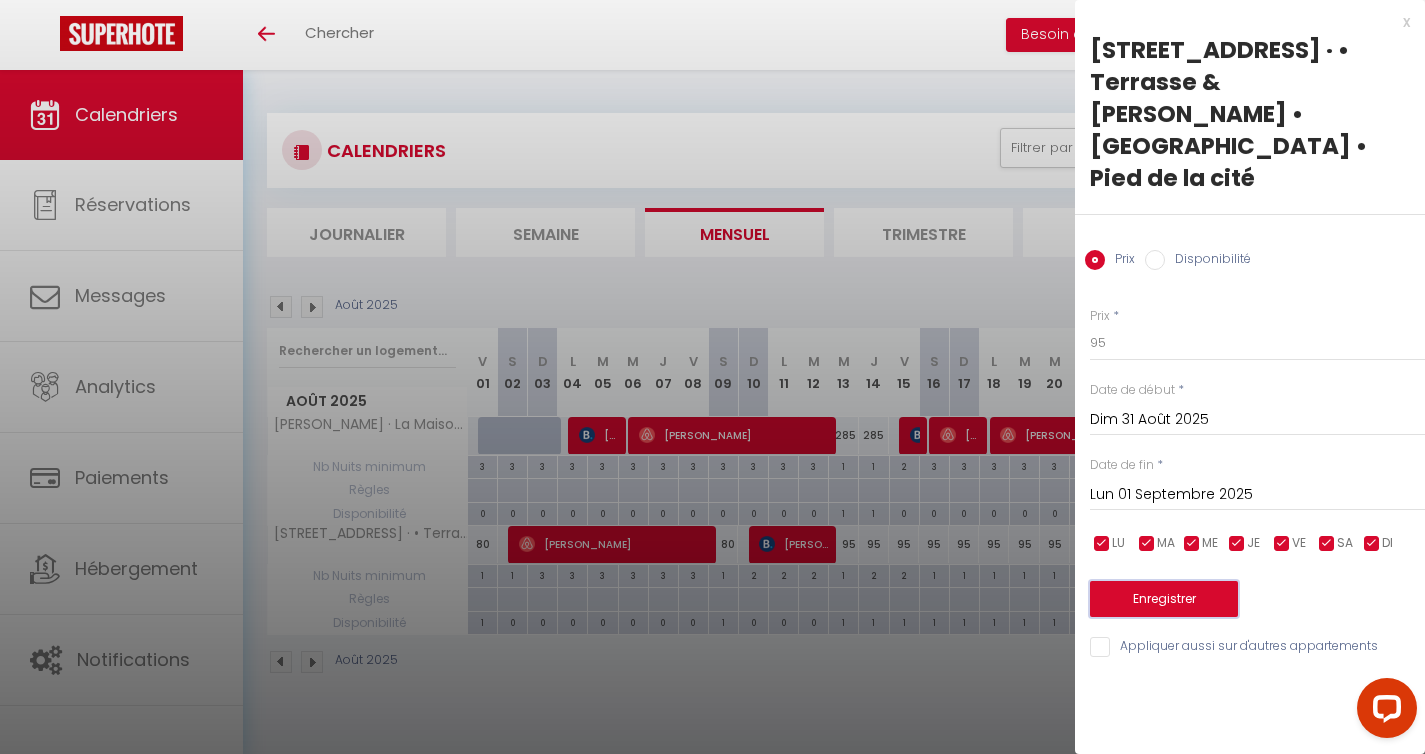 click on "Enregistrer" at bounding box center [1164, 599] 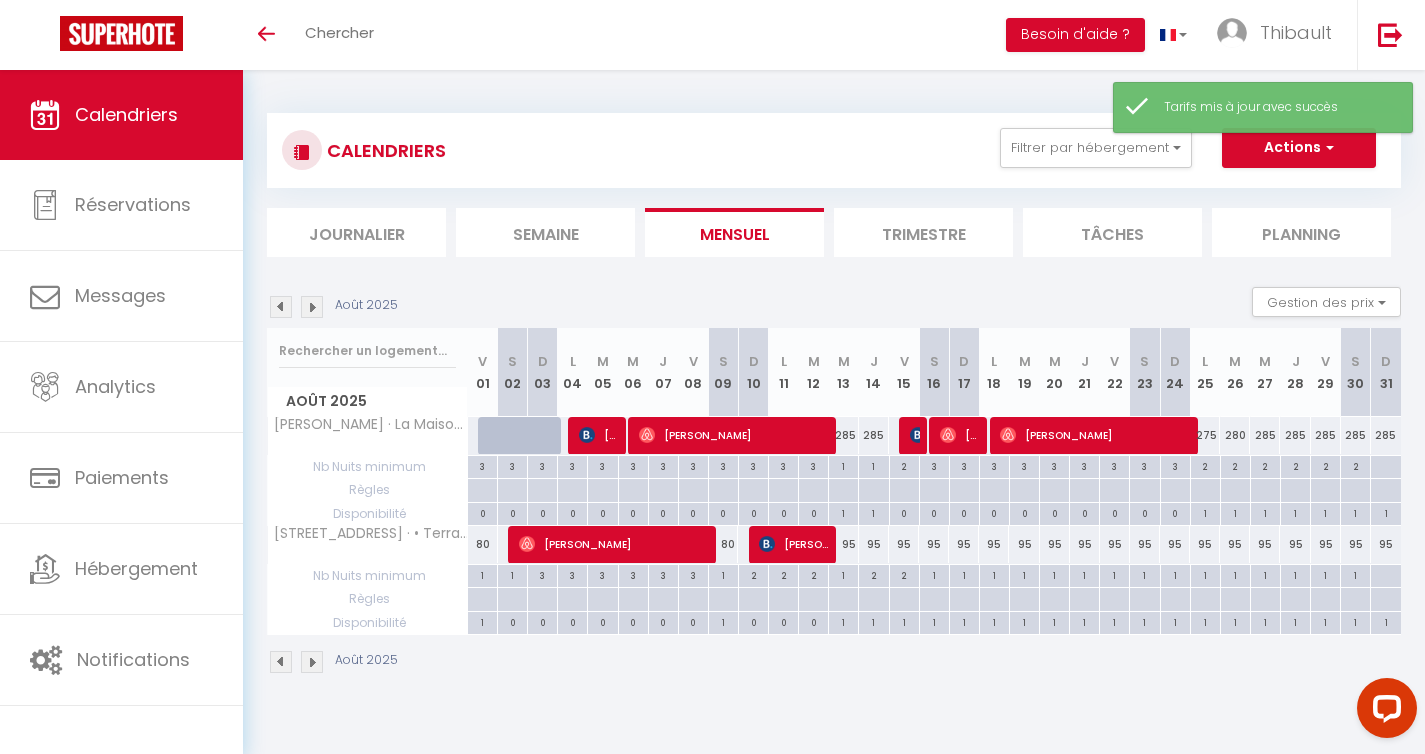 click at bounding box center (312, 307) 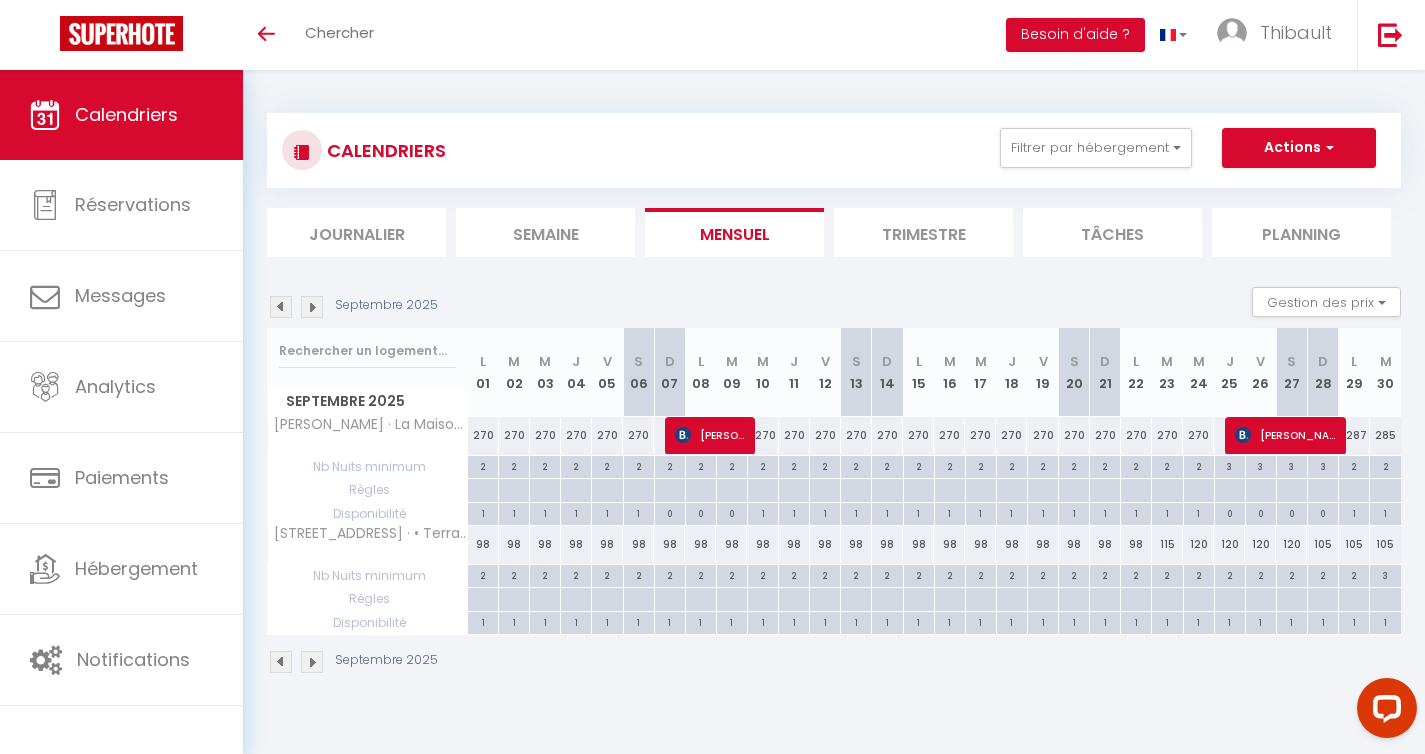 click on "98" at bounding box center (483, 544) 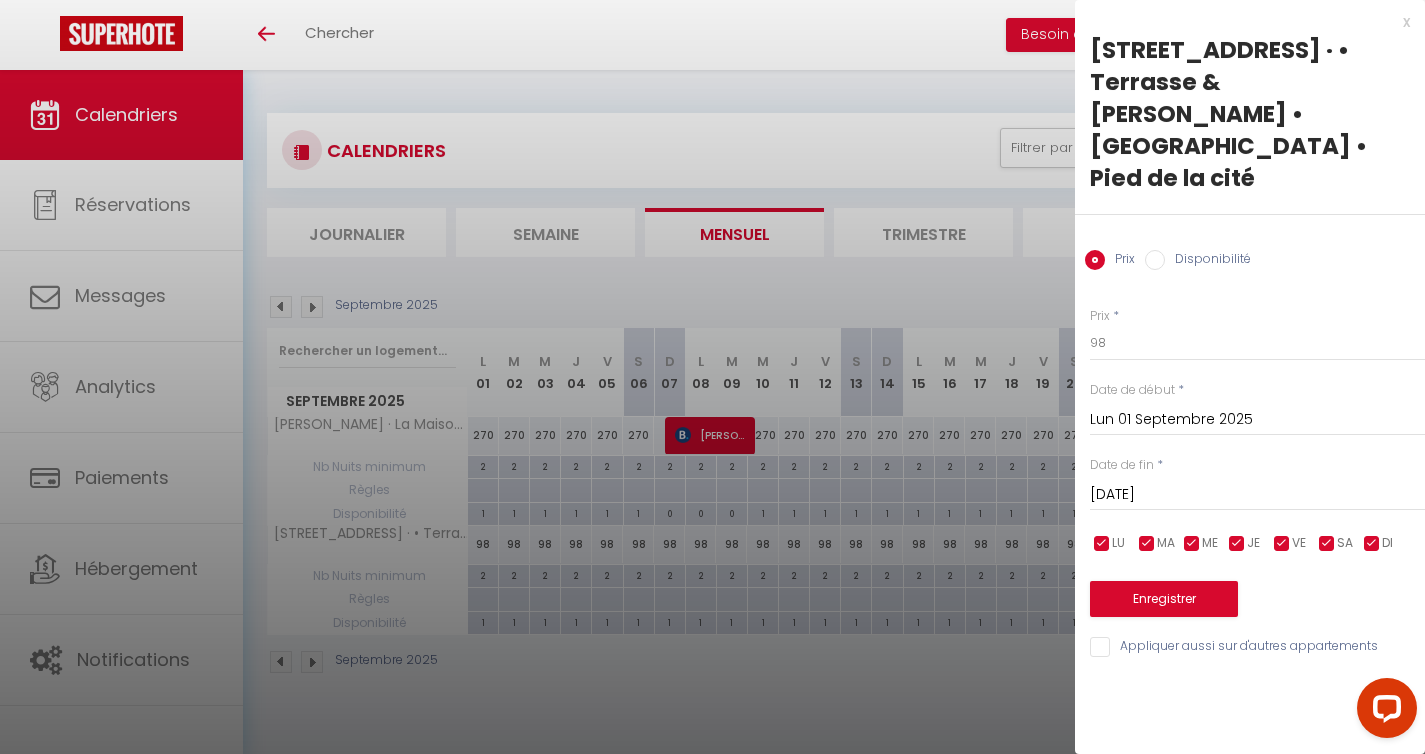 click on "Mar 02 Septembre 2025" at bounding box center (1257, 495) 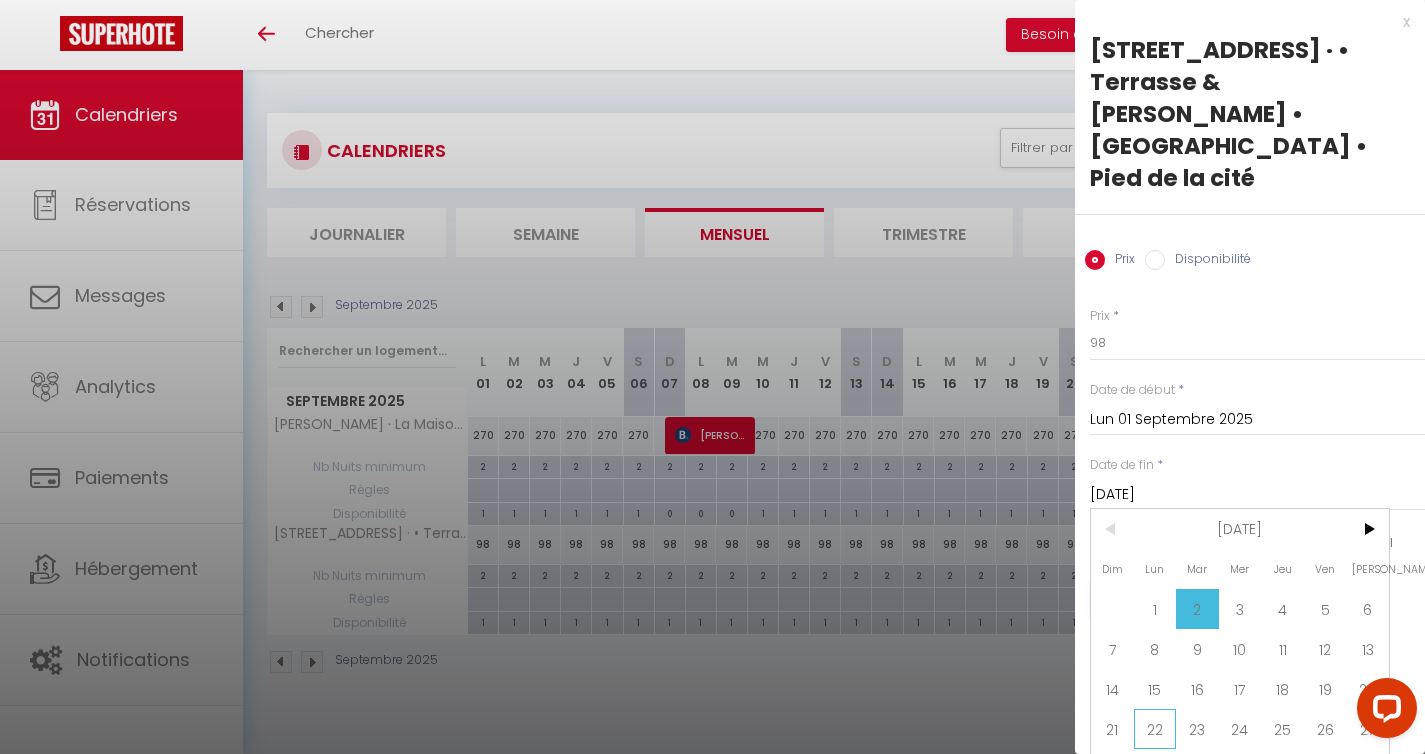 click on "22" at bounding box center (1155, 729) 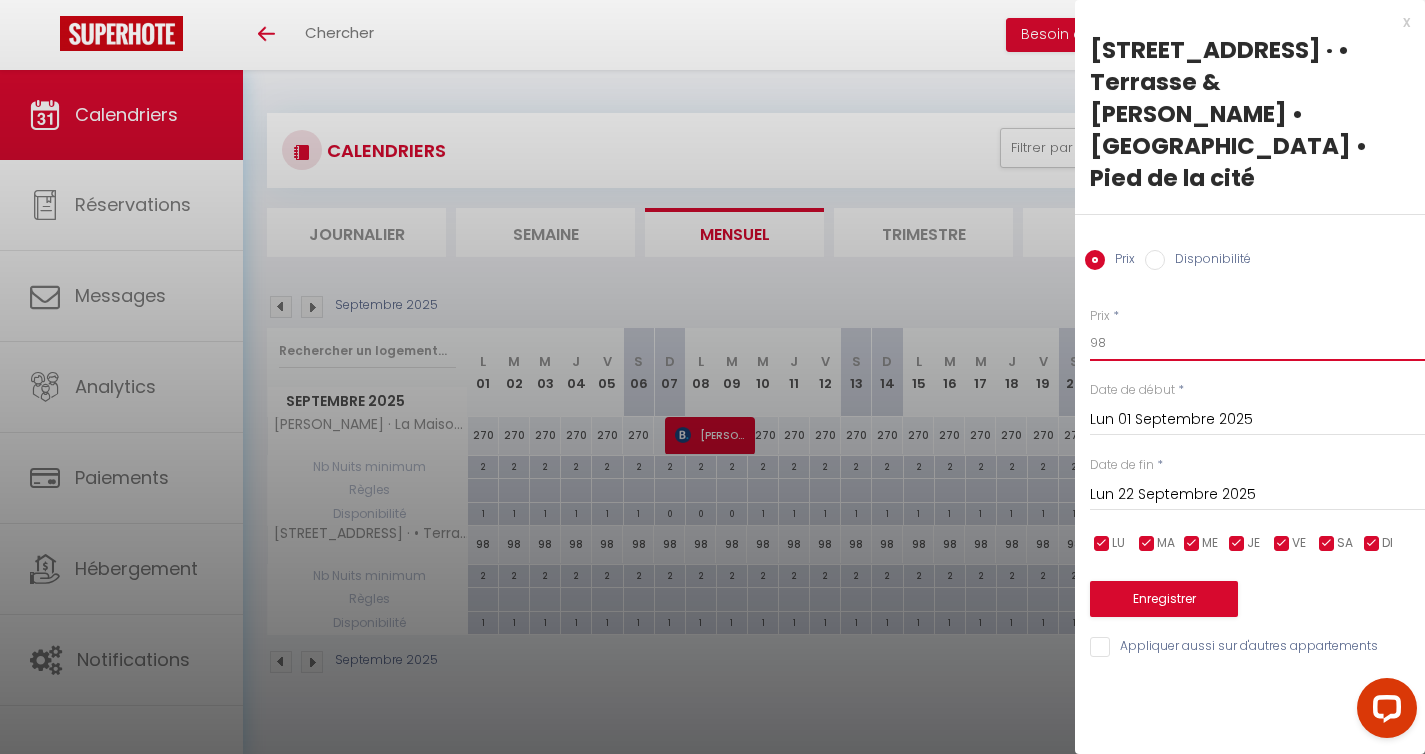 drag, startPoint x: 1137, startPoint y: 275, endPoint x: 1071, endPoint y: 275, distance: 66 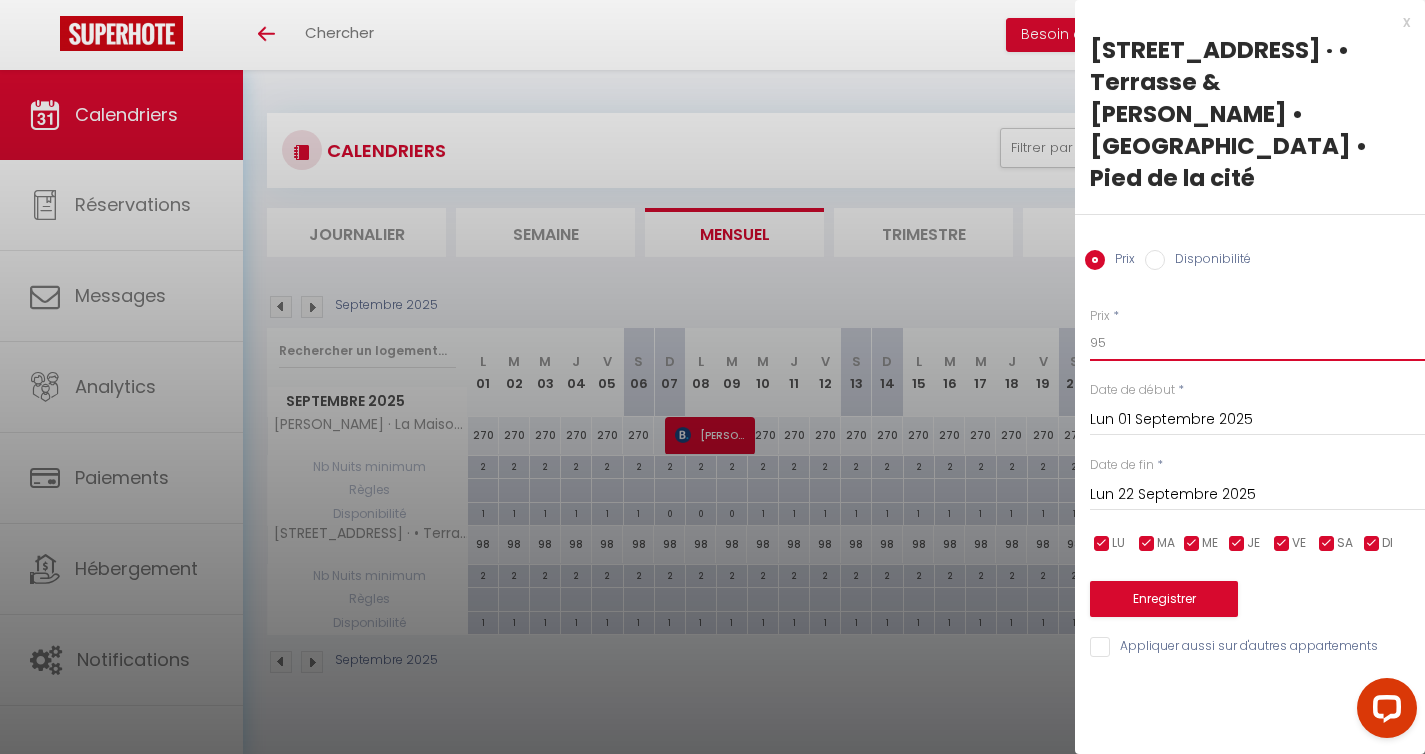 type on "95" 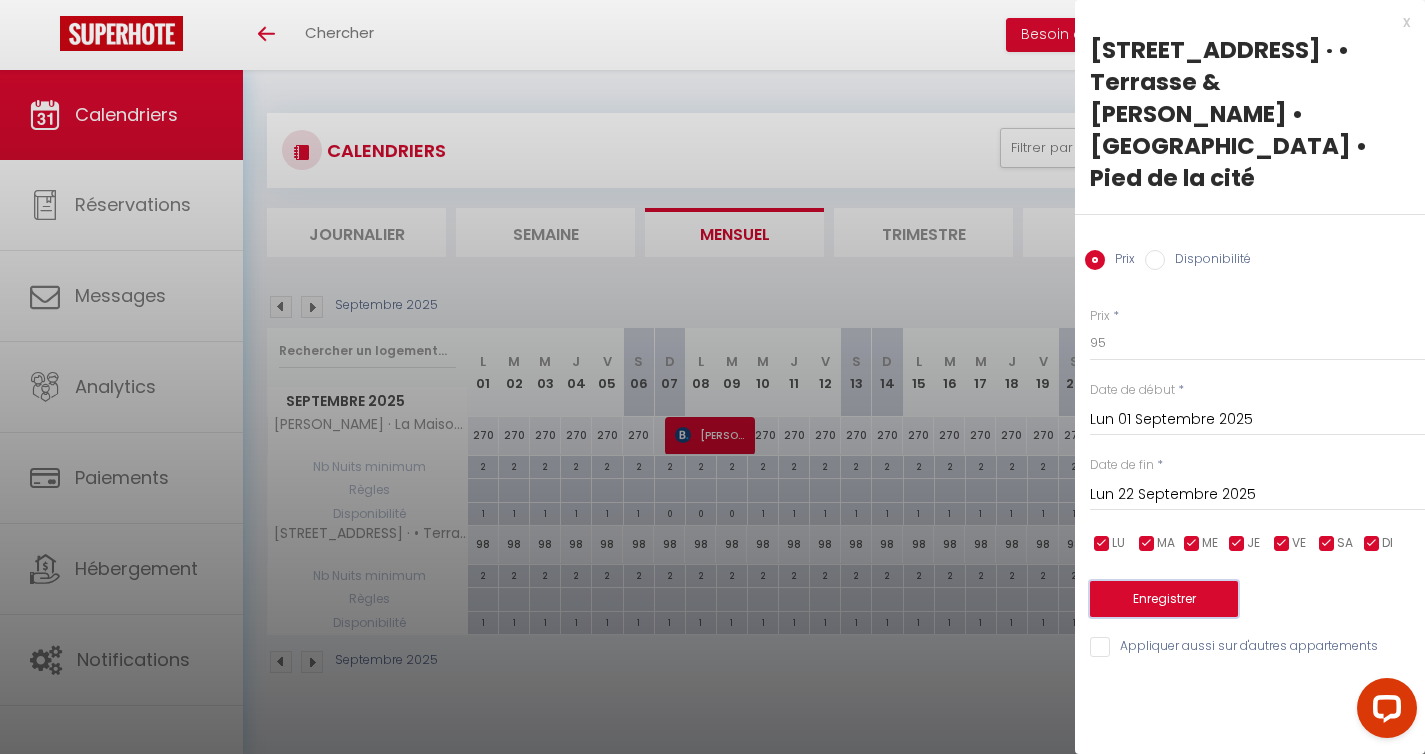 click on "Enregistrer" at bounding box center (1164, 599) 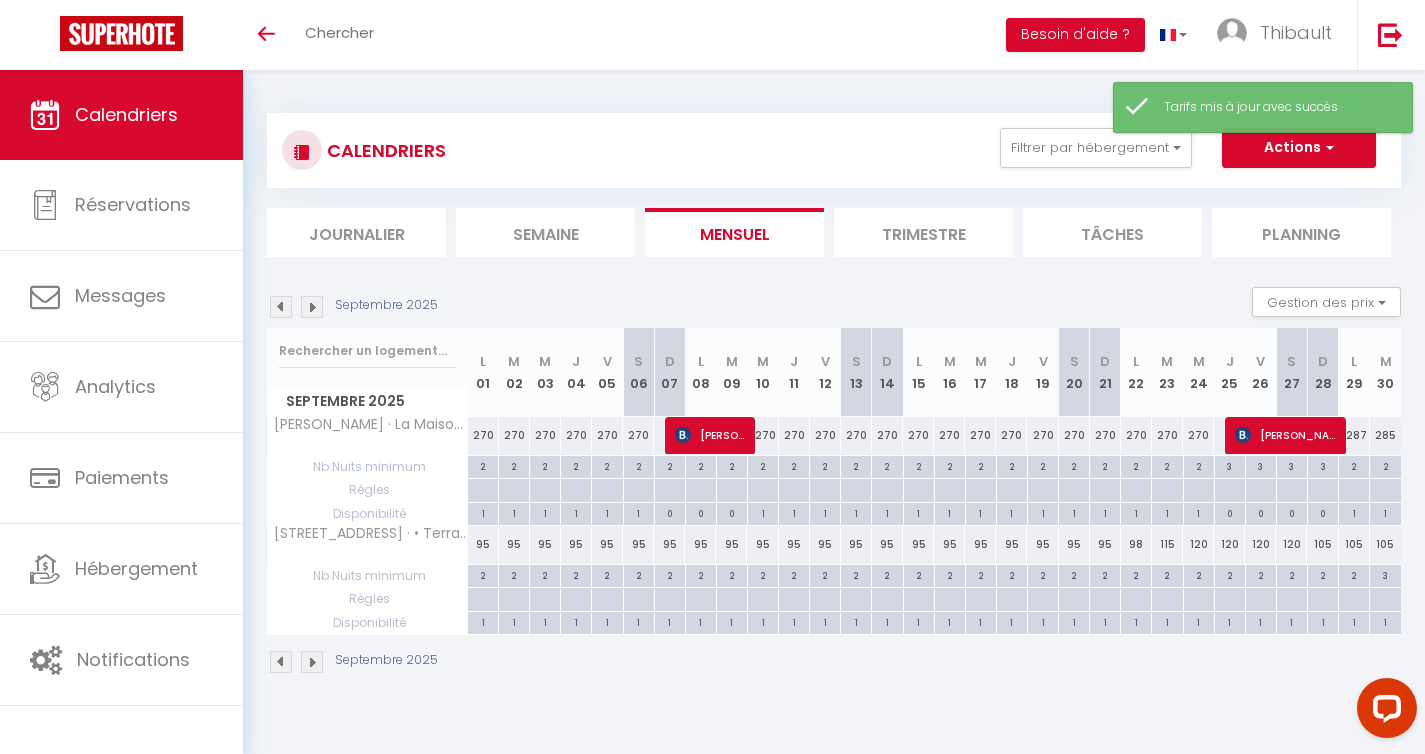 click on "98" at bounding box center [1136, 544] 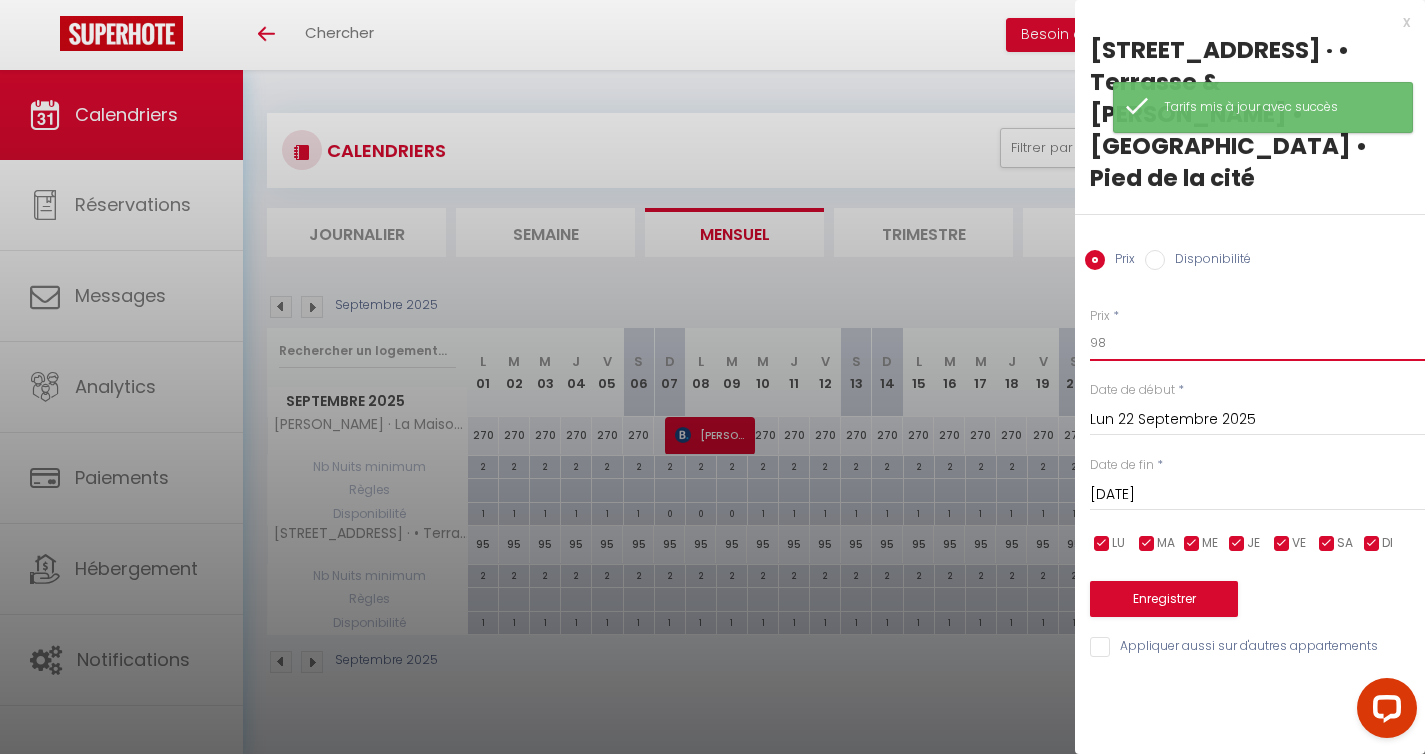 drag, startPoint x: 1105, startPoint y: 278, endPoint x: 1073, endPoint y: 278, distance: 32 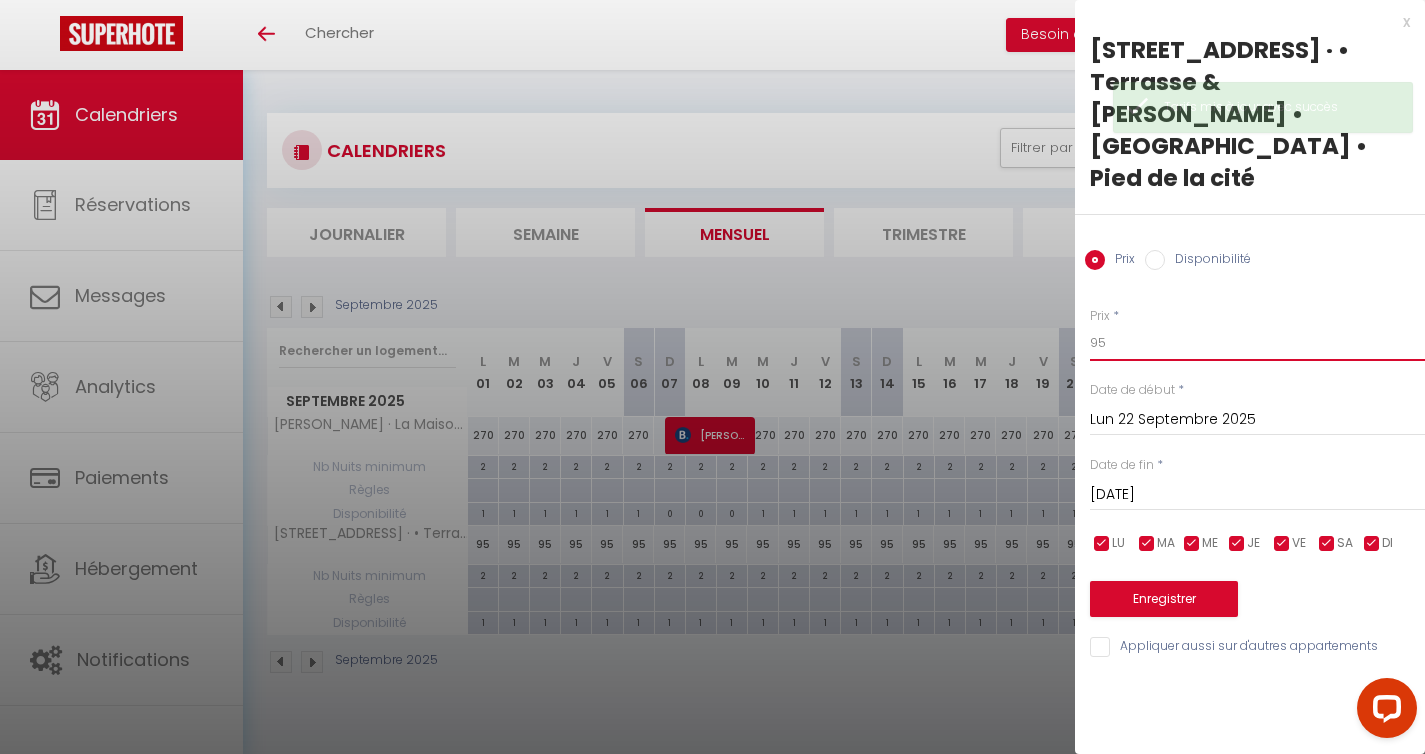 type on "95" 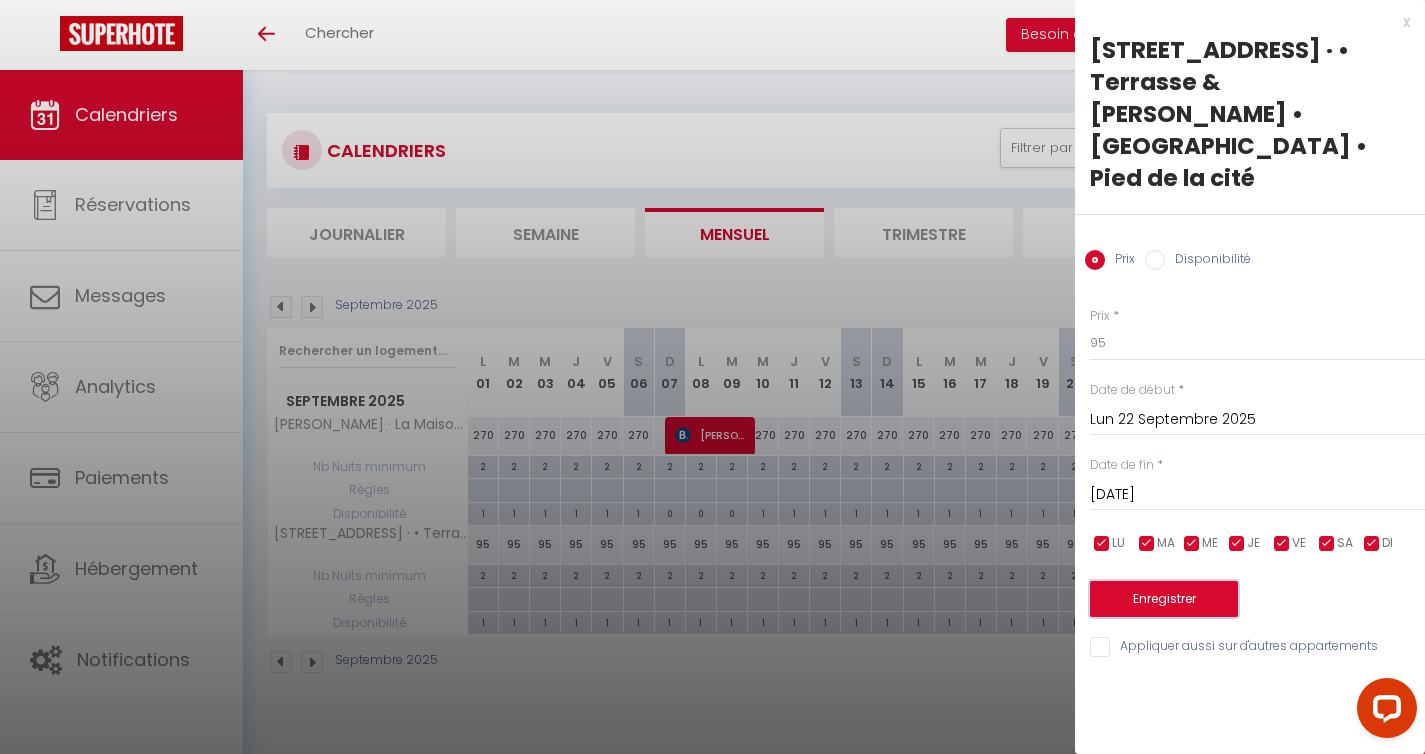 click on "Enregistrer" at bounding box center (1164, 599) 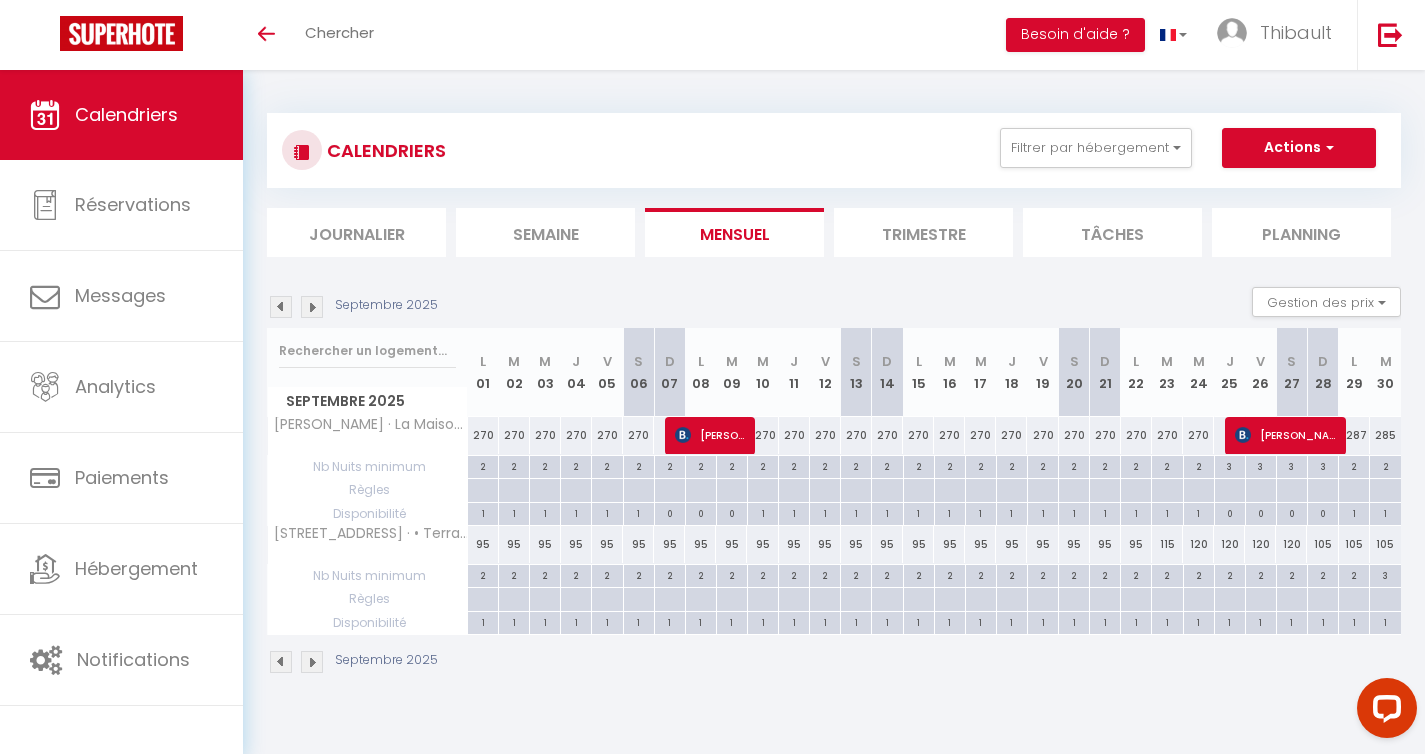 click on "Mensuel" at bounding box center [734, 232] 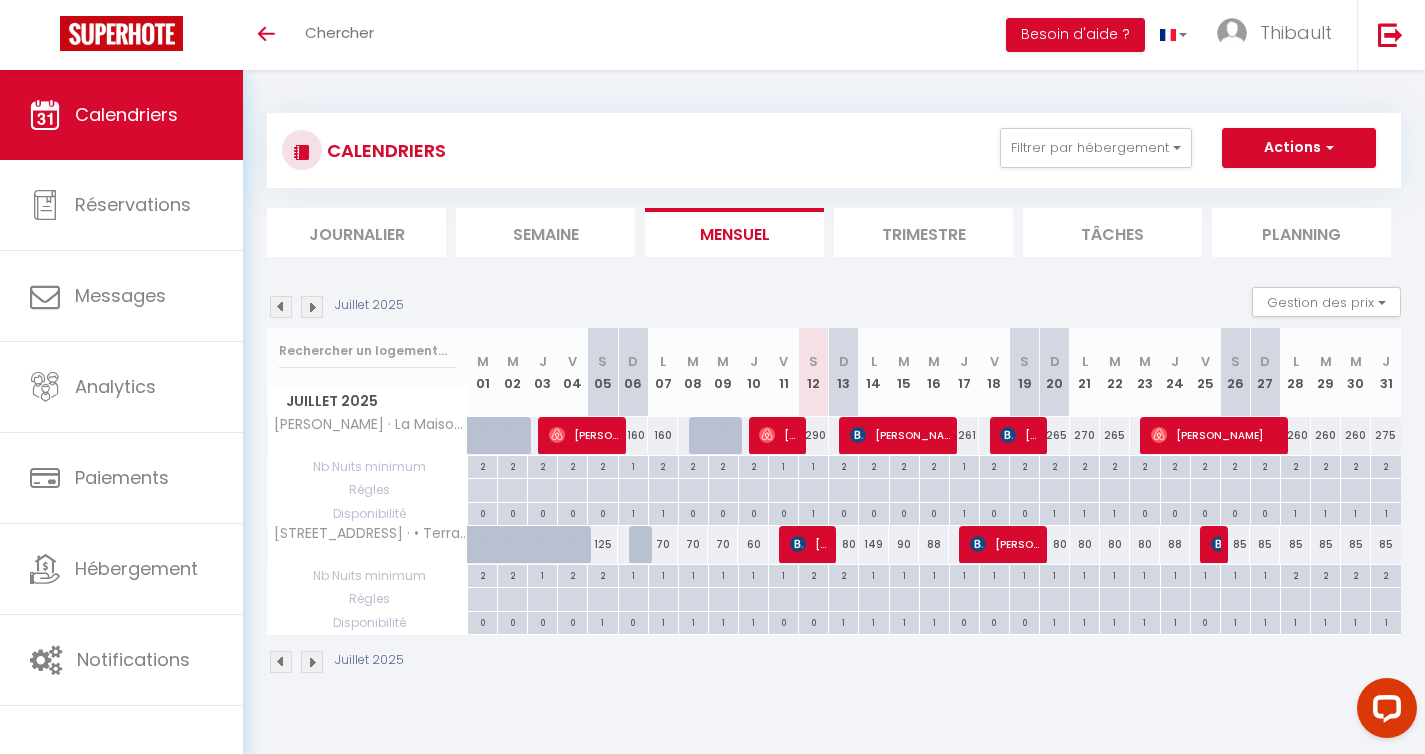 click on "149" at bounding box center (874, 544) 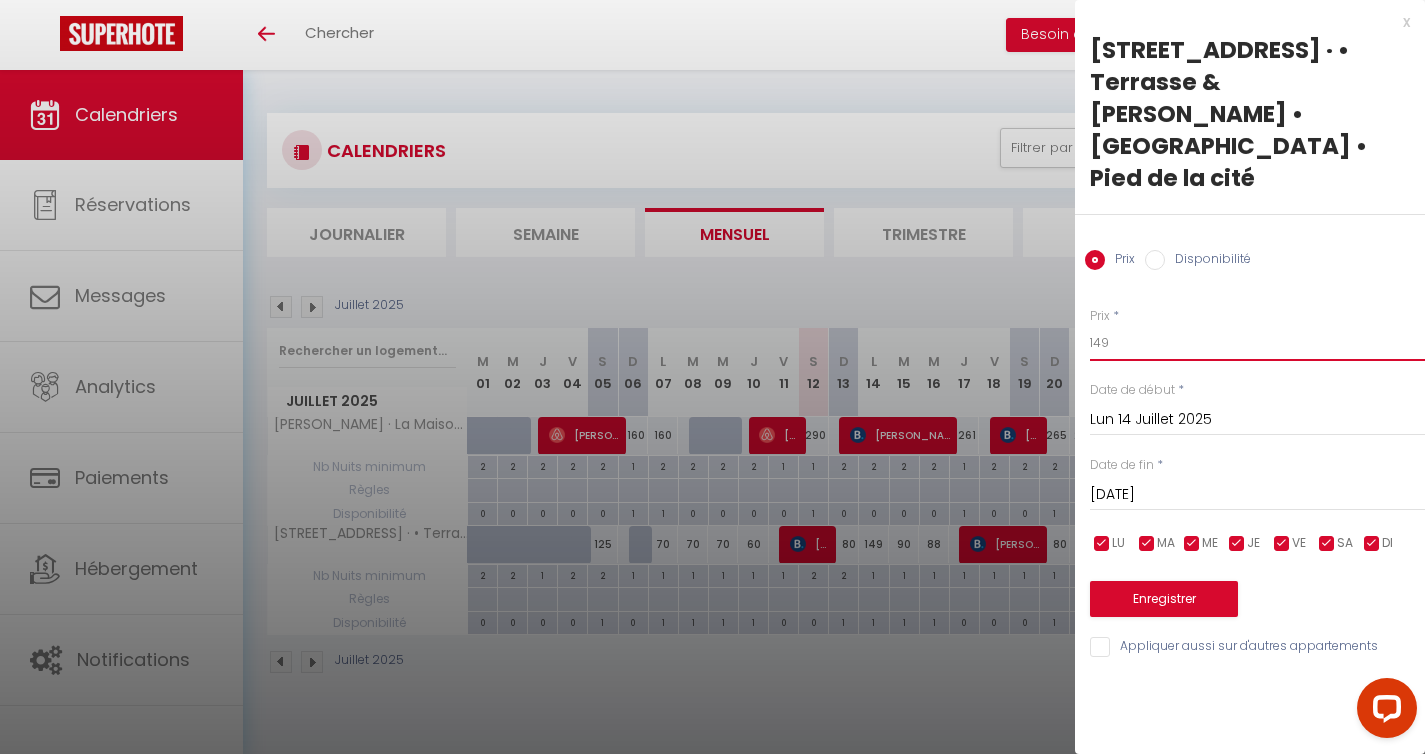 click on "149" at bounding box center (1257, 343) 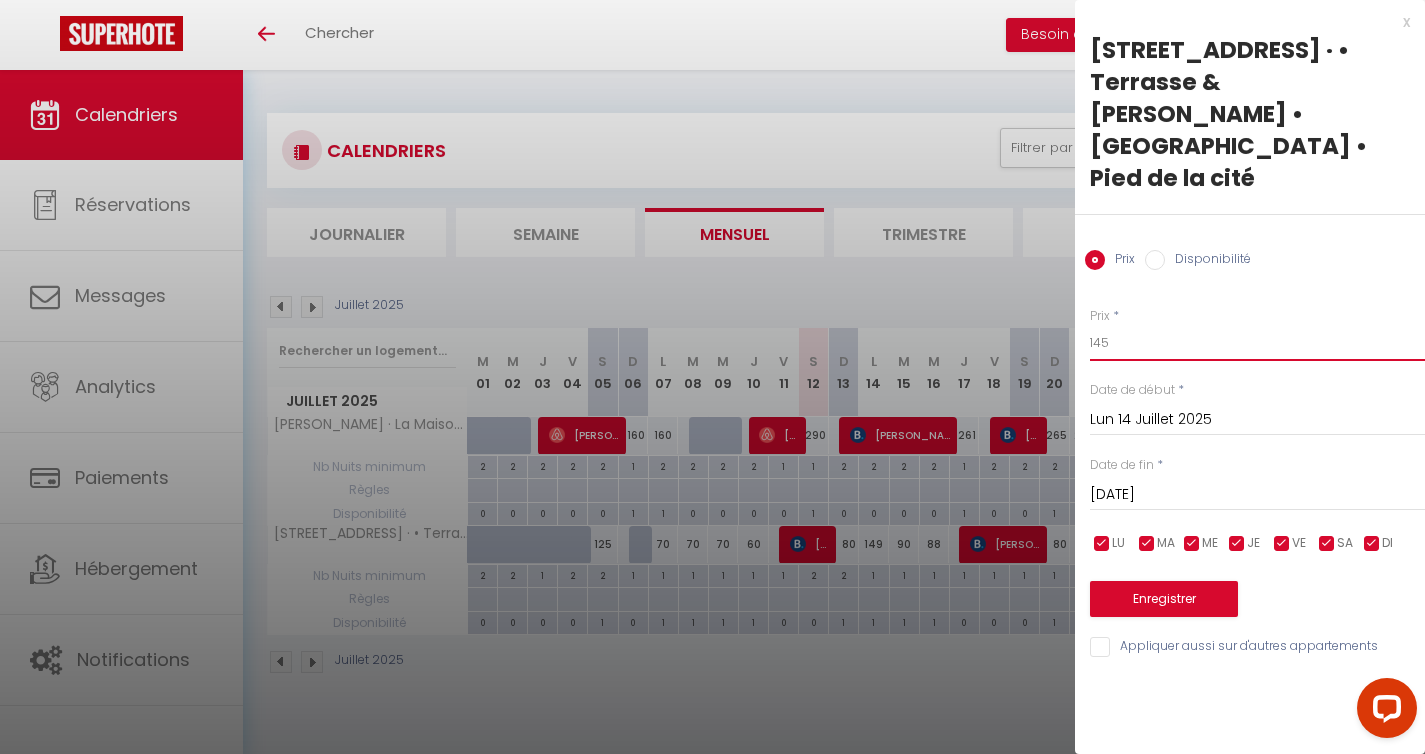 type on "145" 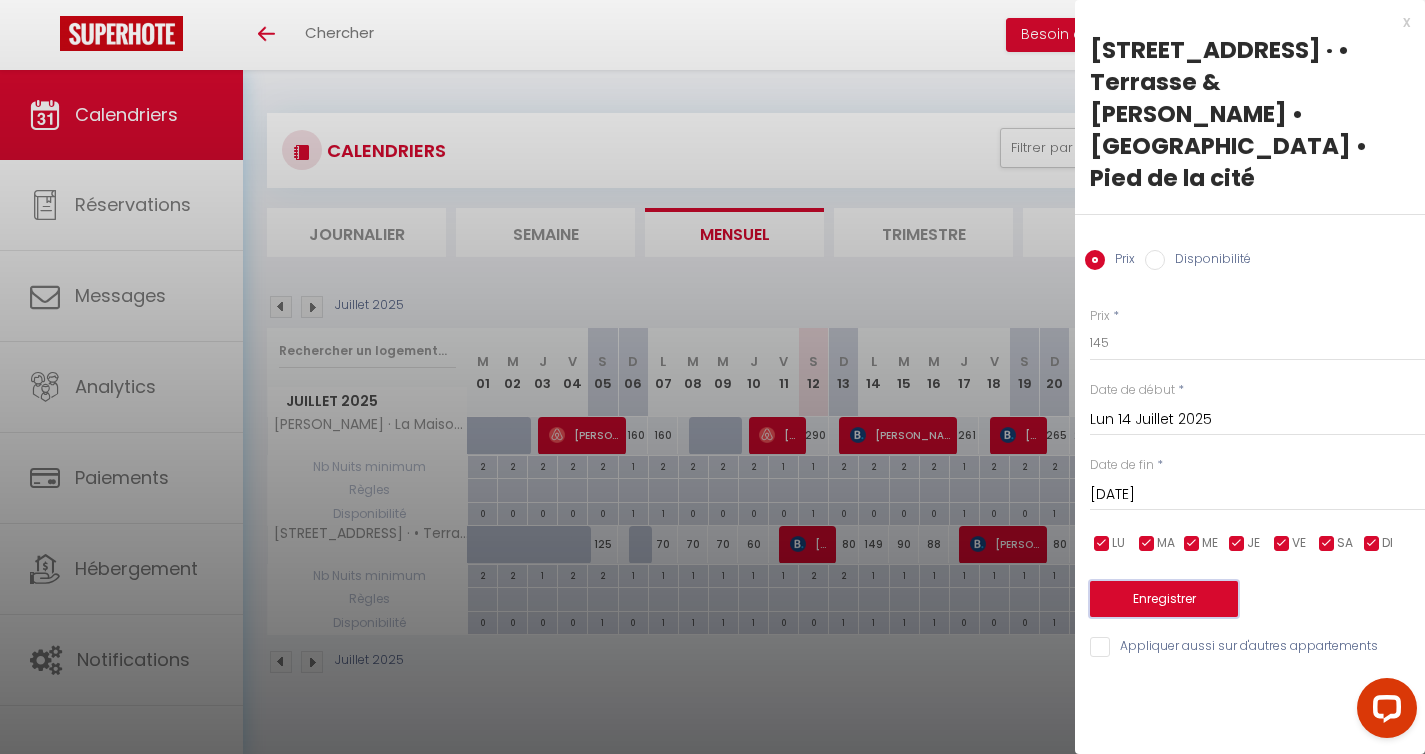 click on "Enregistrer" at bounding box center [1164, 599] 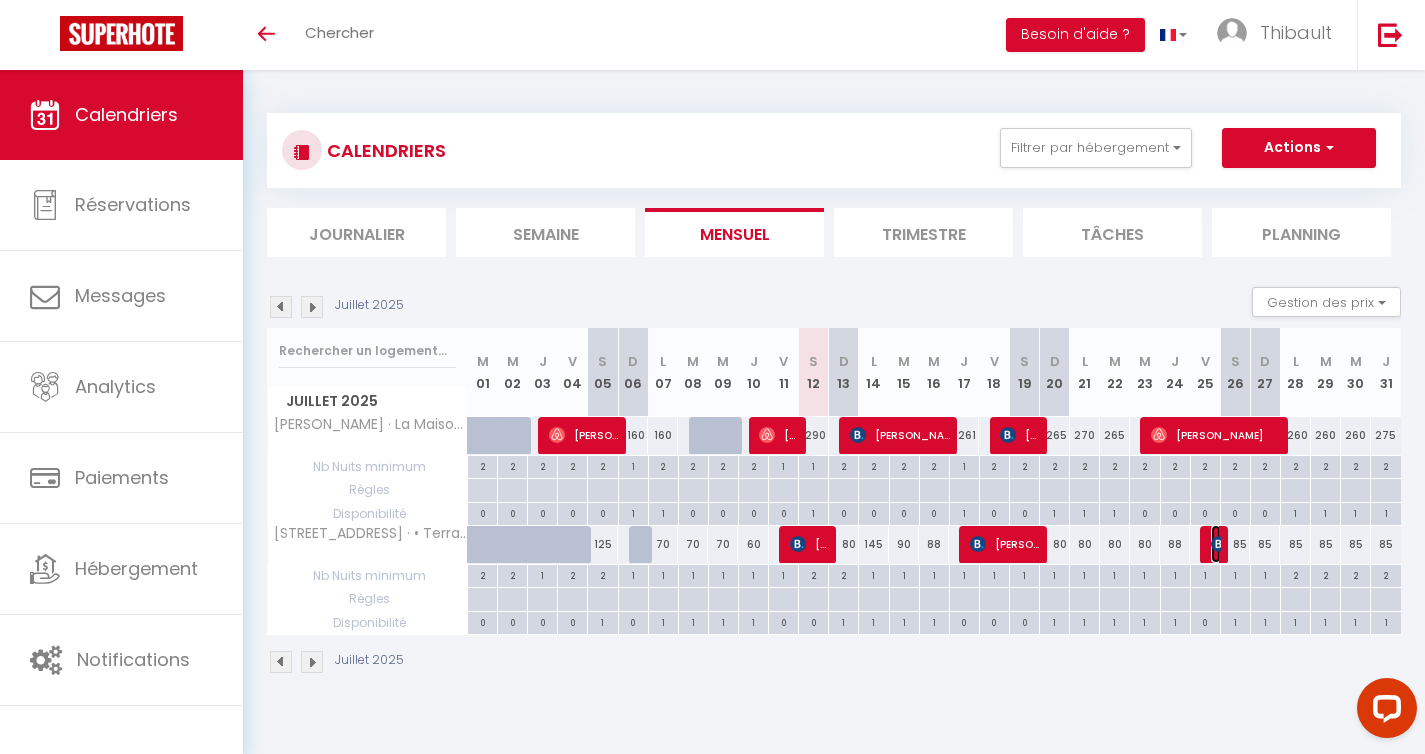 click on "[PERSON_NAME]" at bounding box center [1216, 544] 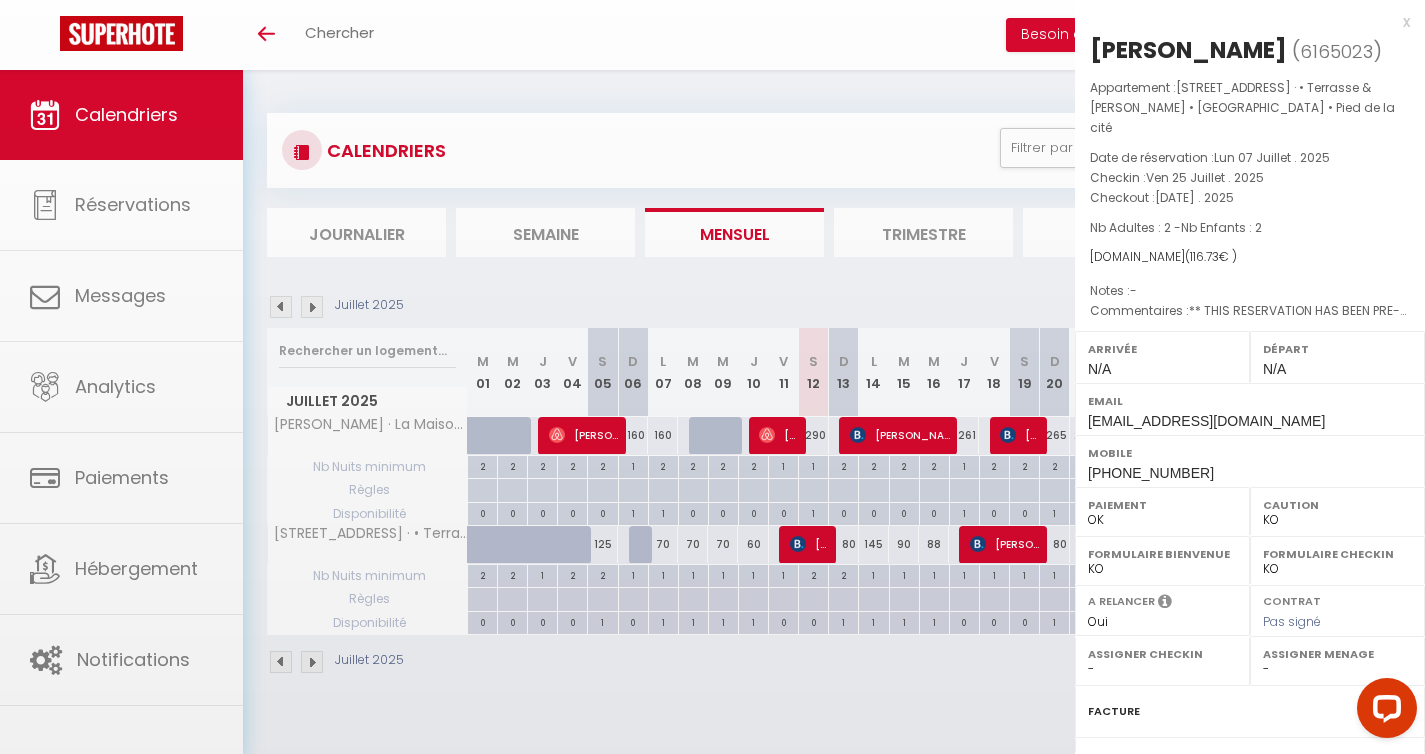 select on "48262" 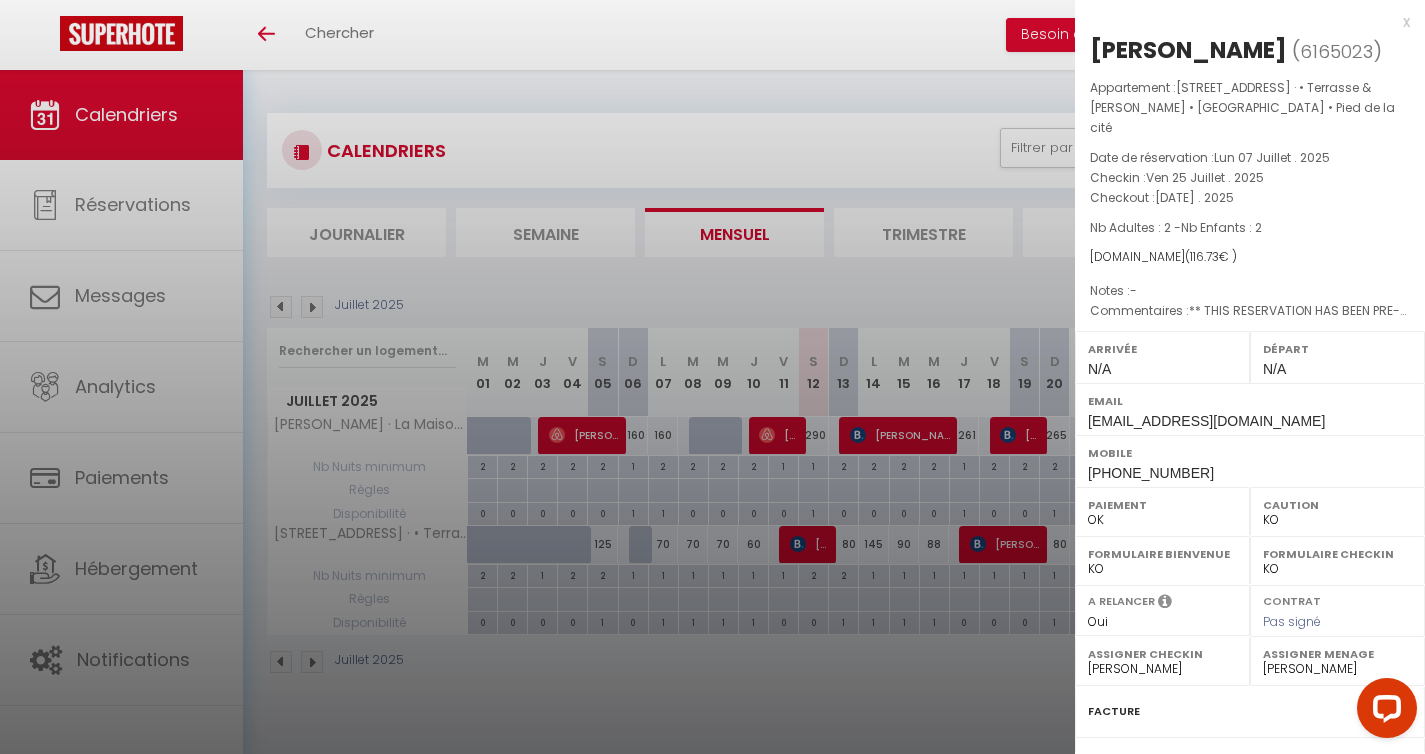 click on "x" at bounding box center (1242, 22) 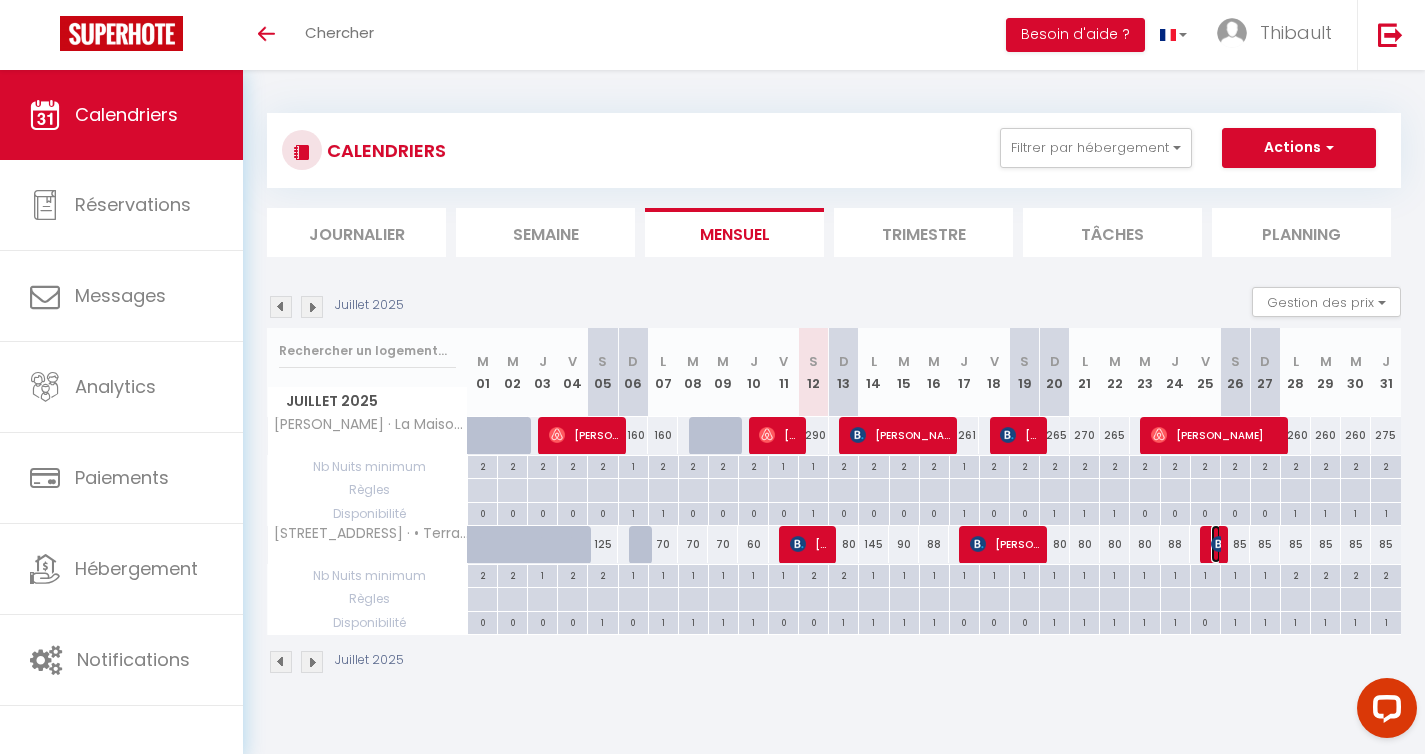 click at bounding box center (1219, 544) 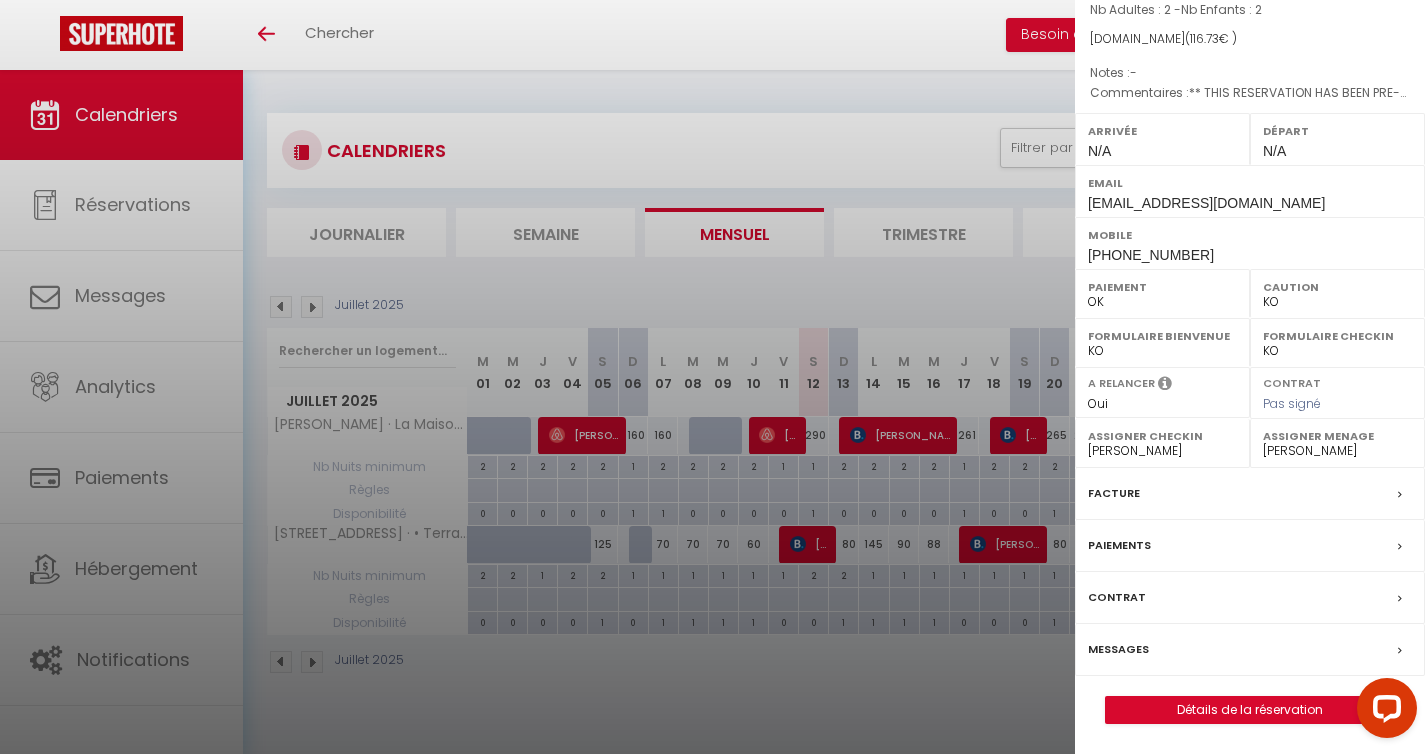 scroll, scrollTop: 0, scrollLeft: 0, axis: both 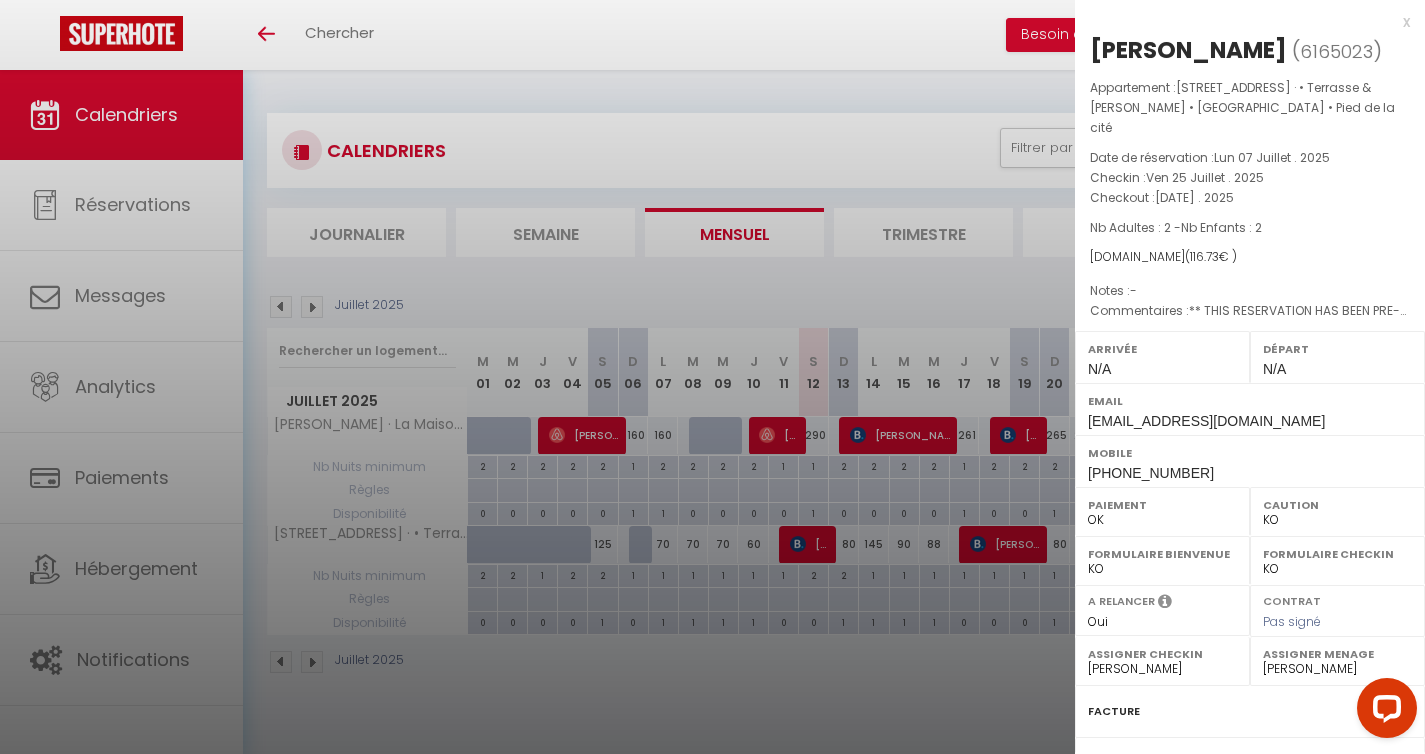 click on "x" at bounding box center (1242, 22) 